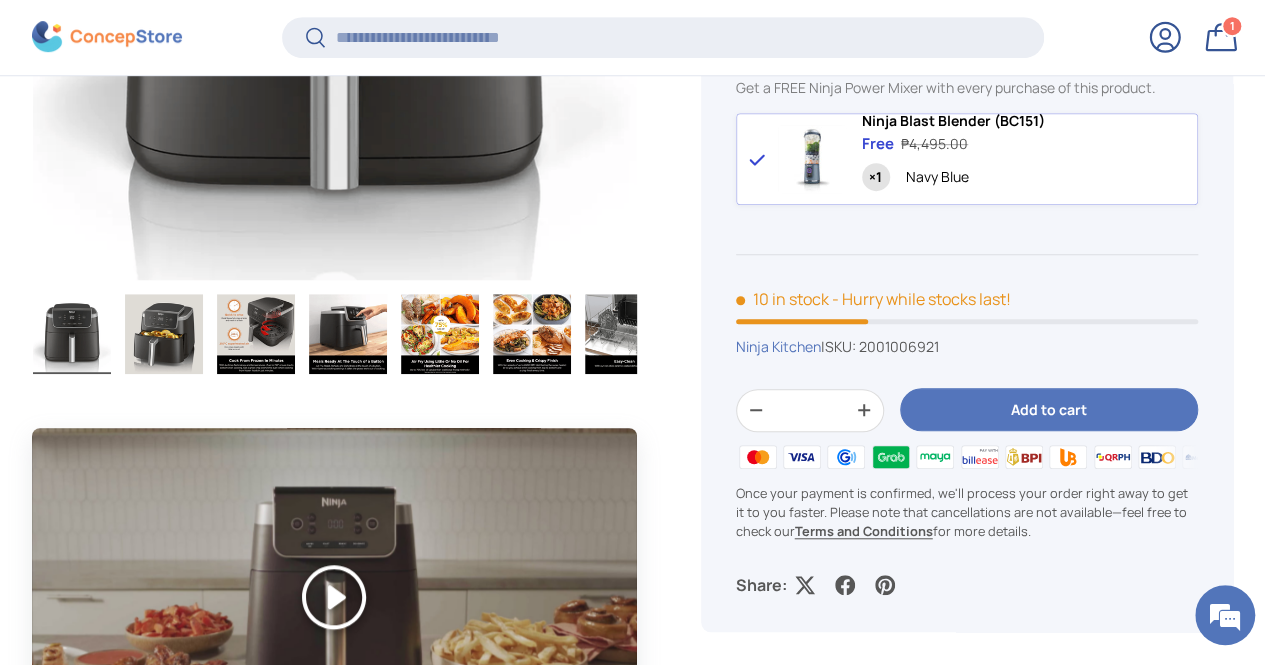 scroll, scrollTop: 801, scrollLeft: 0, axis: vertical 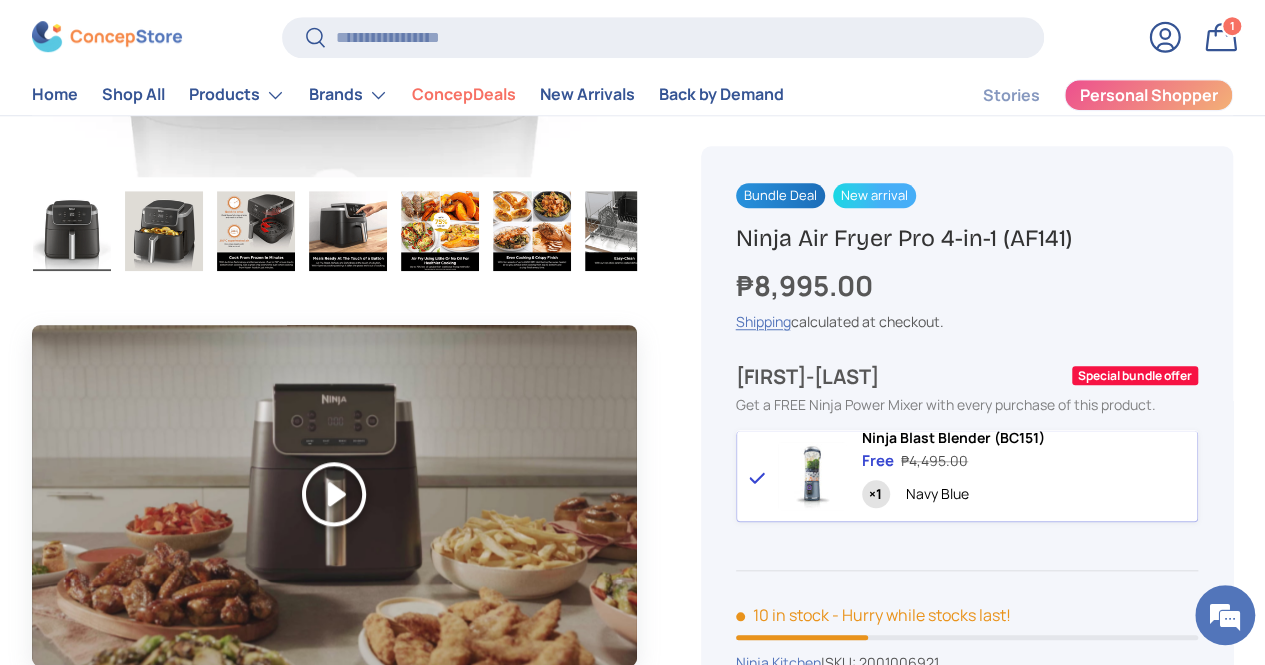 click on "Play" at bounding box center [334, 494] 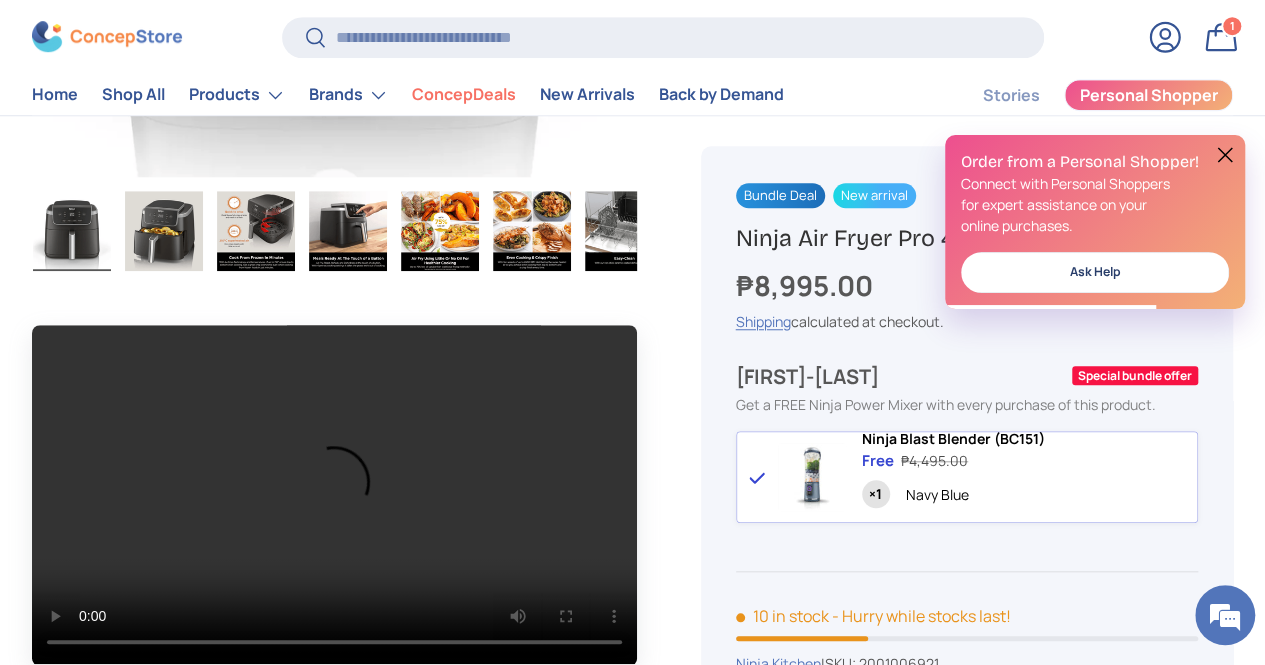 scroll, scrollTop: 0, scrollLeft: 0, axis: both 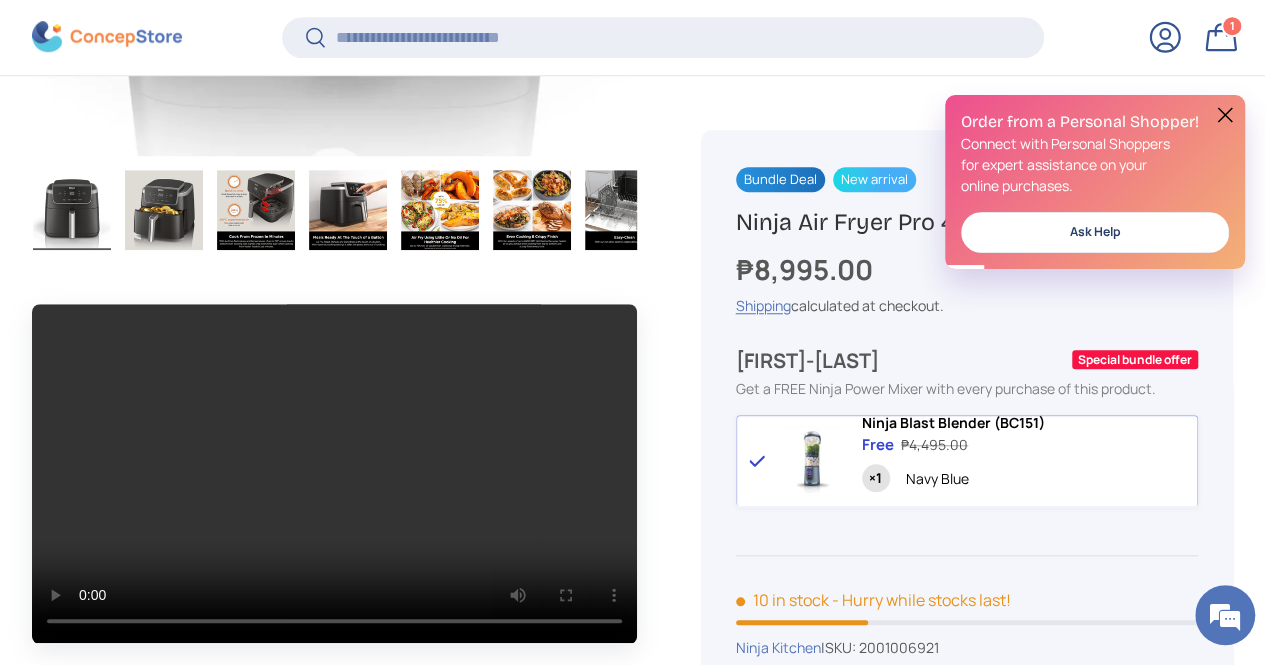click at bounding box center (334, 473) 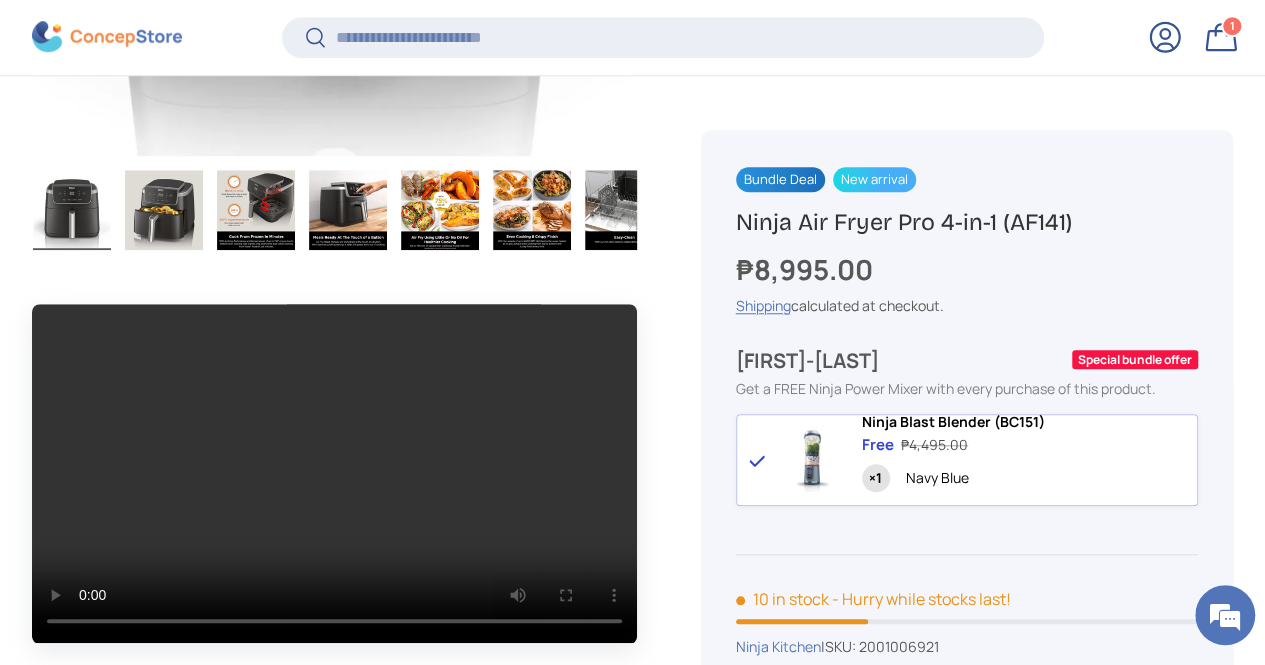 click on "Home
Ninja Air Fryer Pro 4-in-1 (AF141)
Previous
Next
Loading...
Load image 1 in gallery view
Load image 2 in gallery view
Load image 3 in gallery view
Load image 4 in gallery view
Load image 5 in gallery view" at bounding box center [632, 1071] 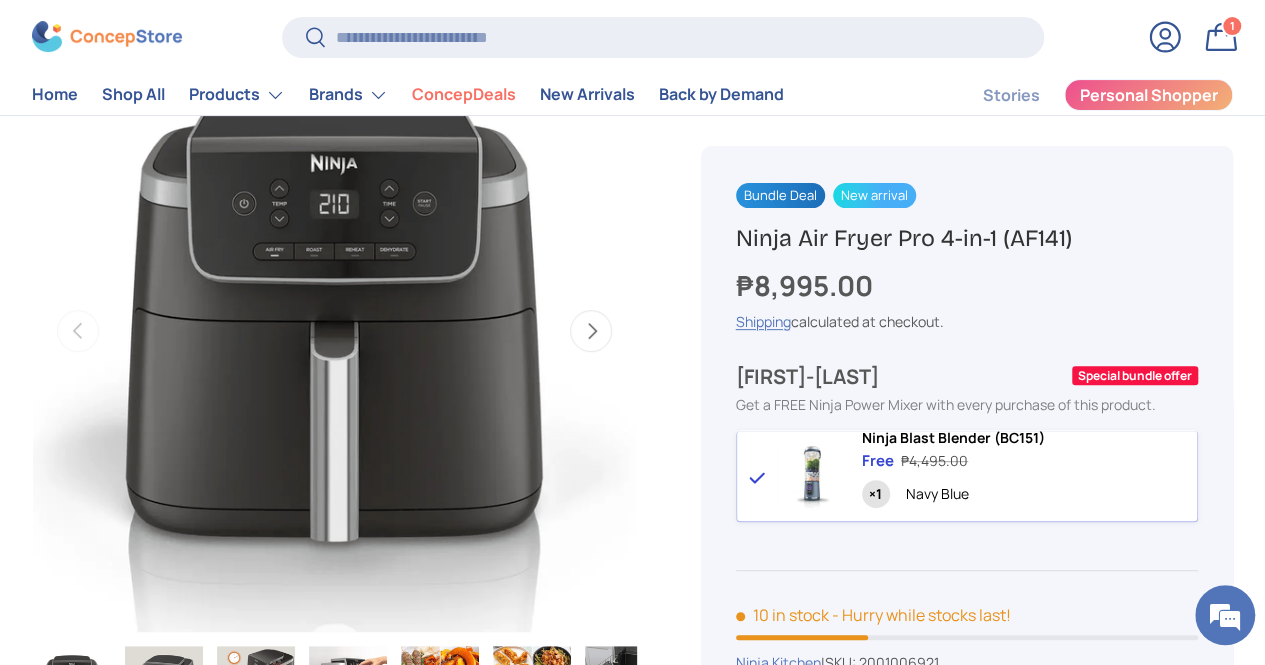 scroll, scrollTop: 206, scrollLeft: 0, axis: vertical 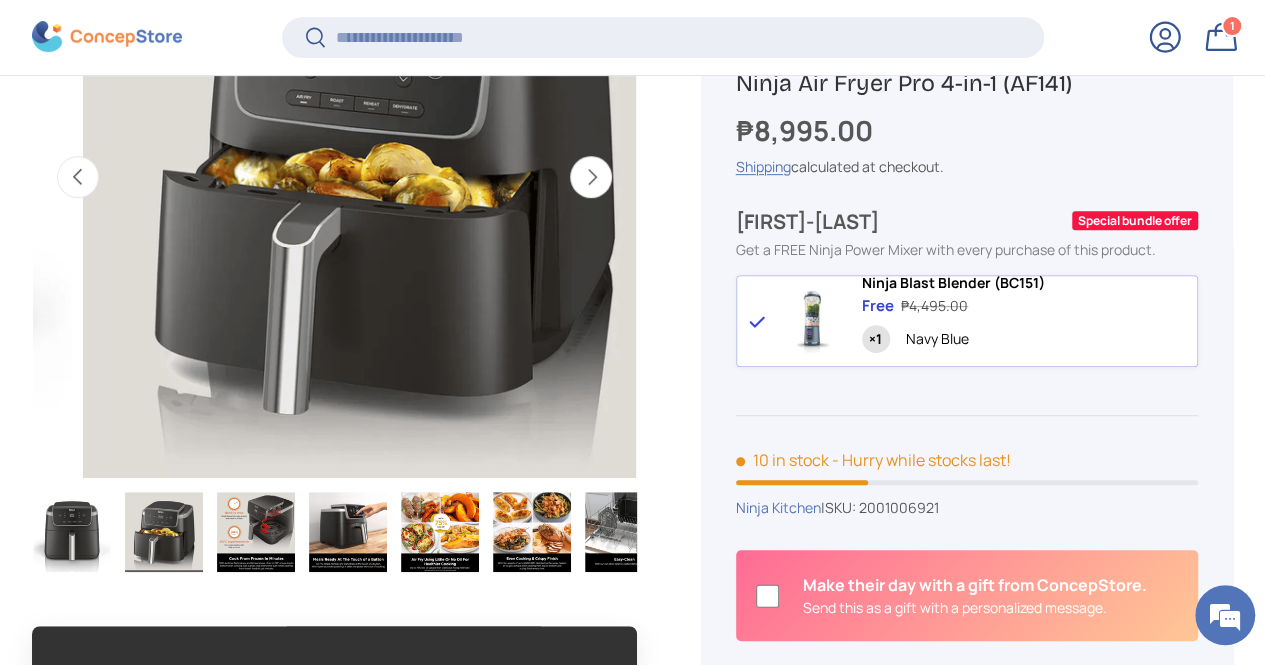 click at bounding box center [440, 532] 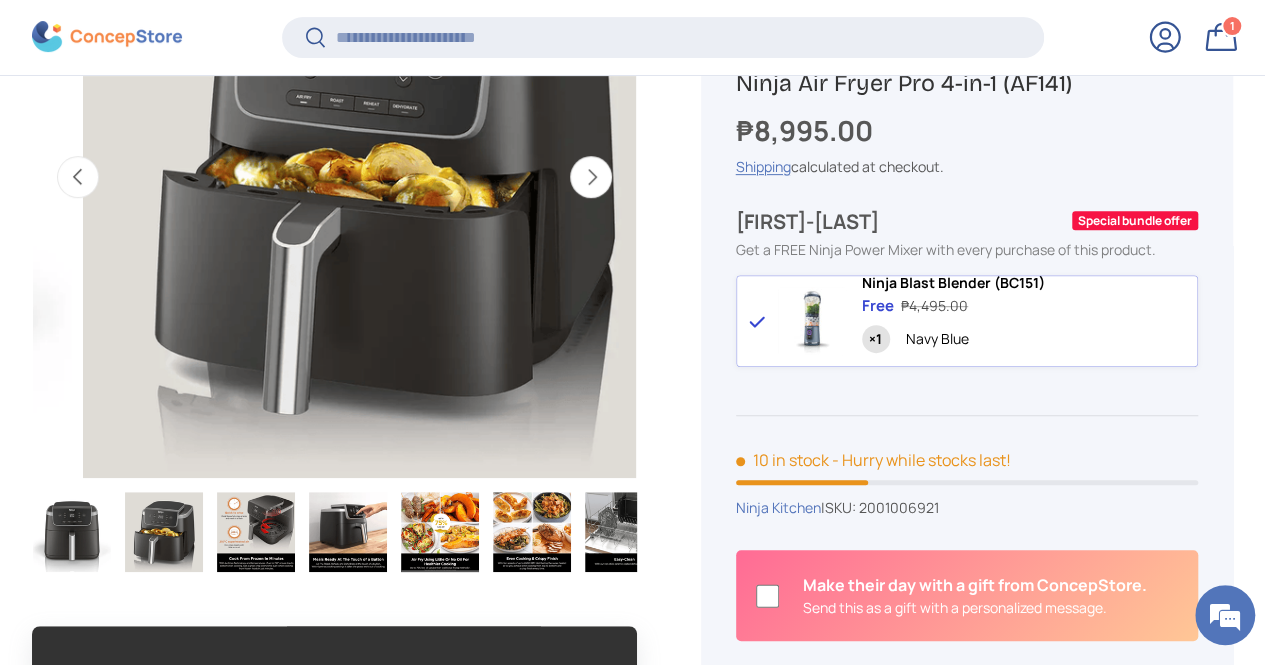 scroll, scrollTop: 0, scrollLeft: 2260, axis: horizontal 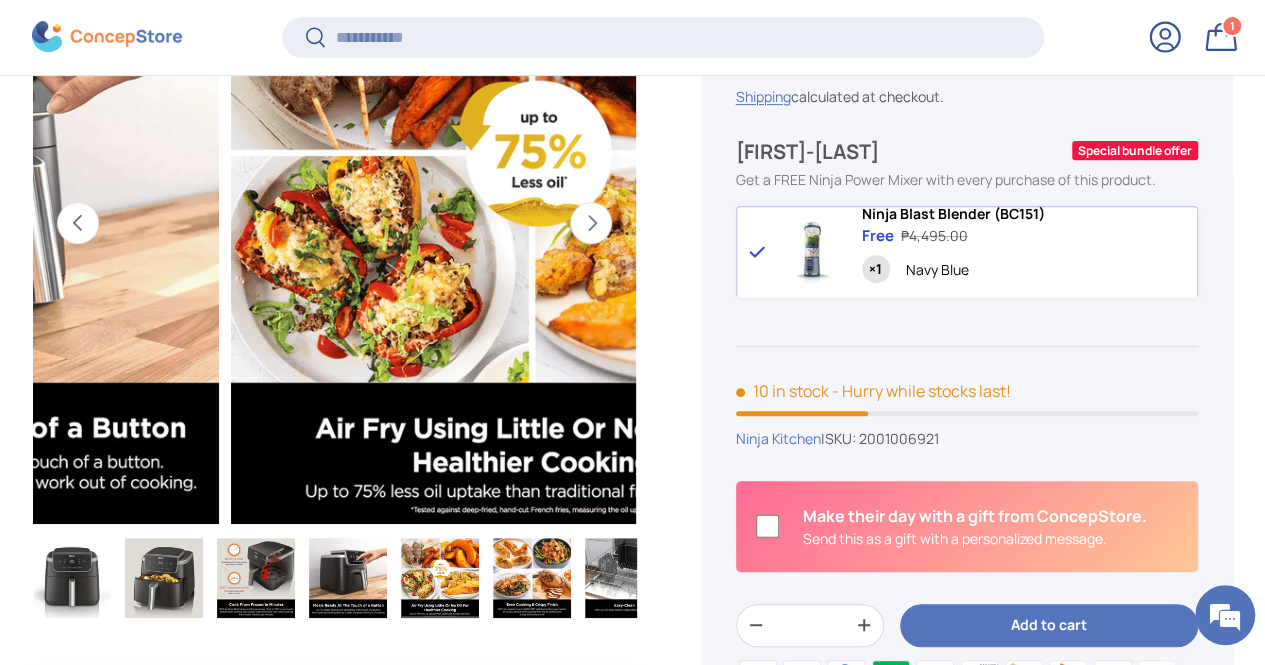 click at bounding box center (532, 578) 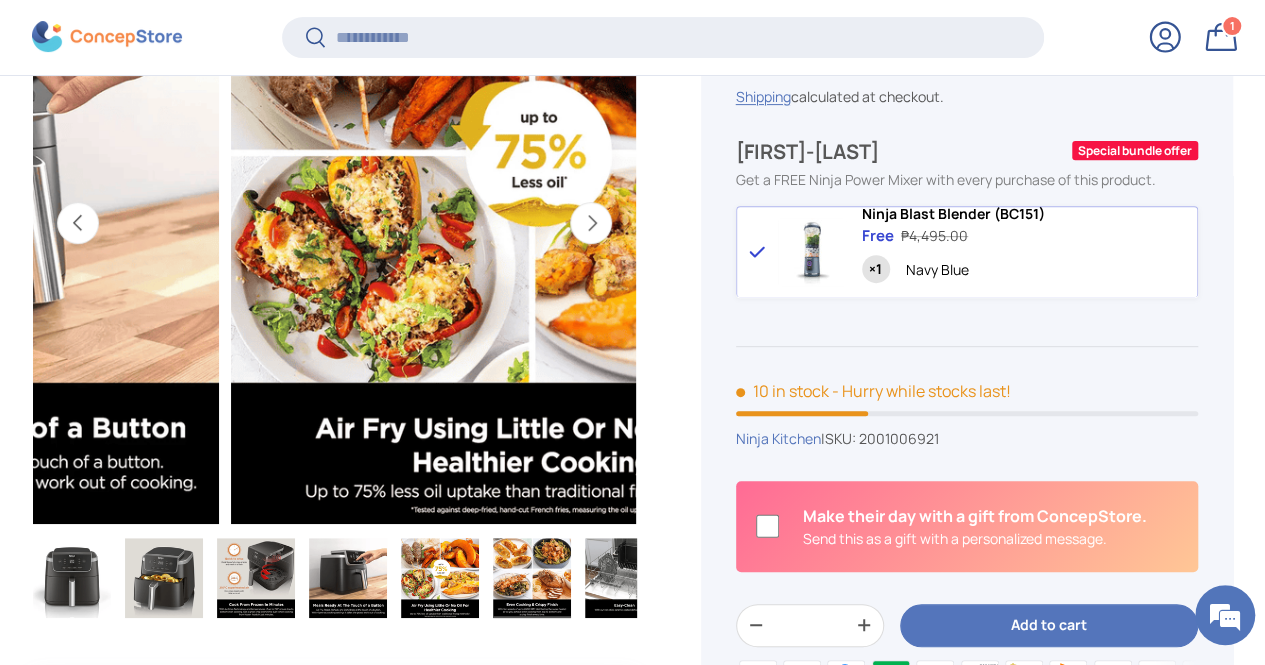 scroll, scrollTop: 0, scrollLeft: 2825, axis: horizontal 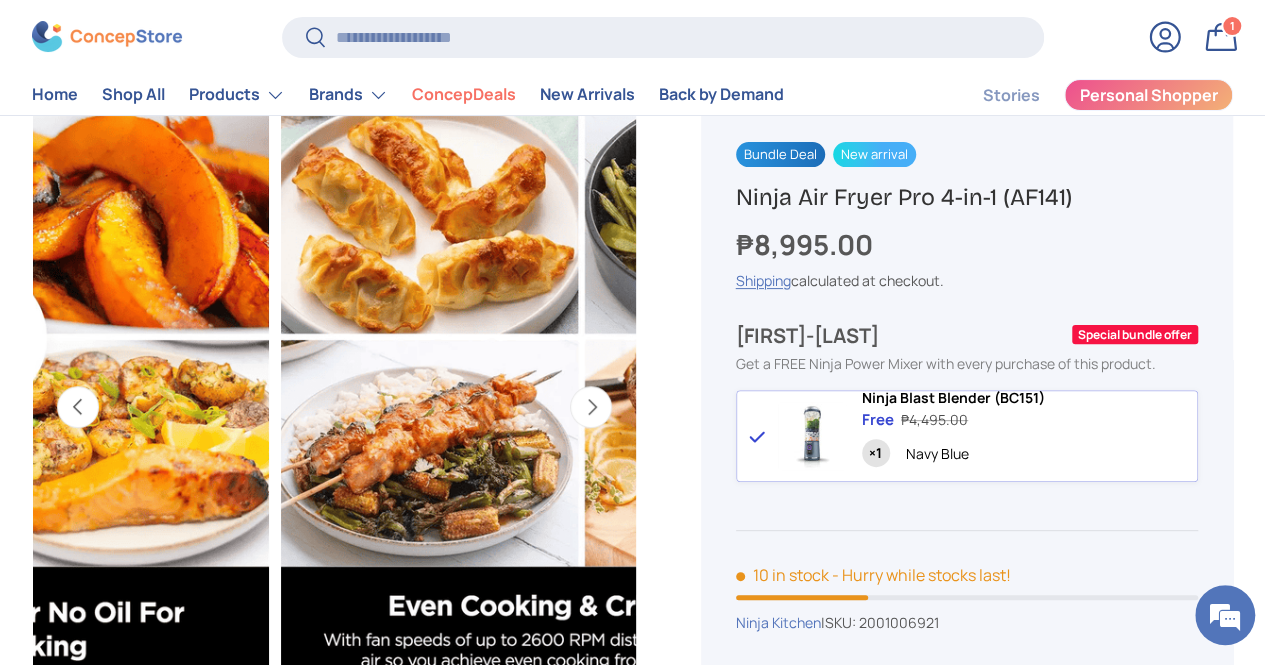 click on "Next" at bounding box center (591, 407) 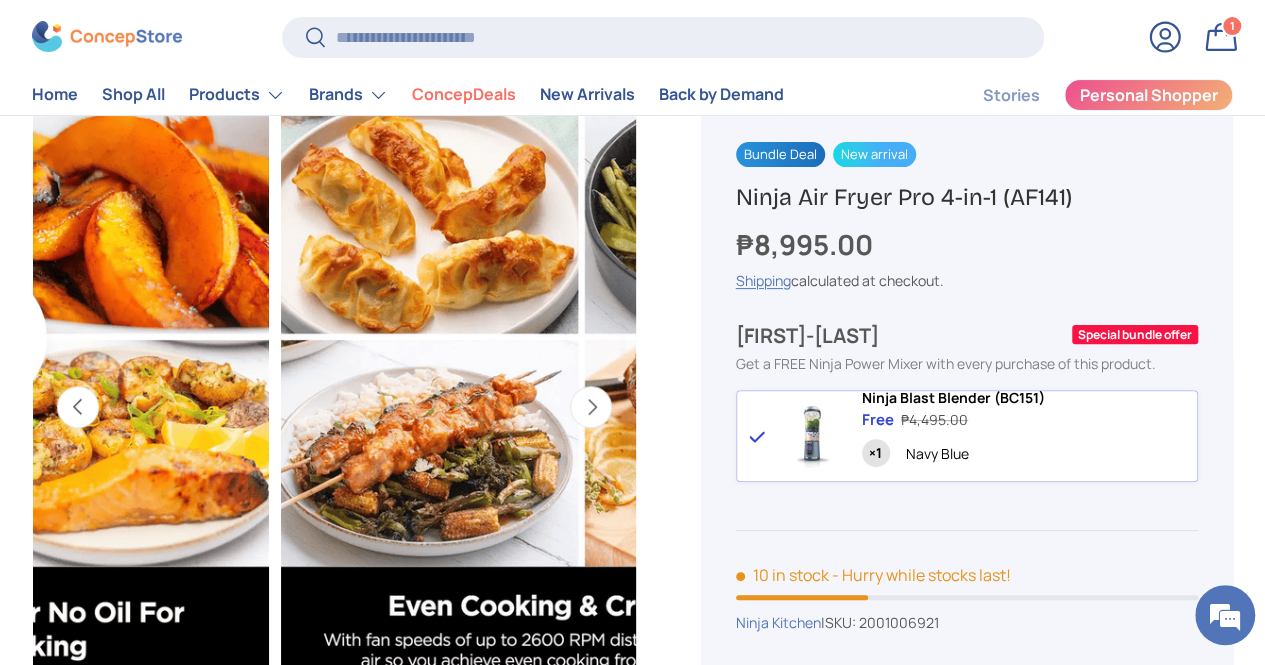 scroll, scrollTop: 0, scrollLeft: 3220, axis: horizontal 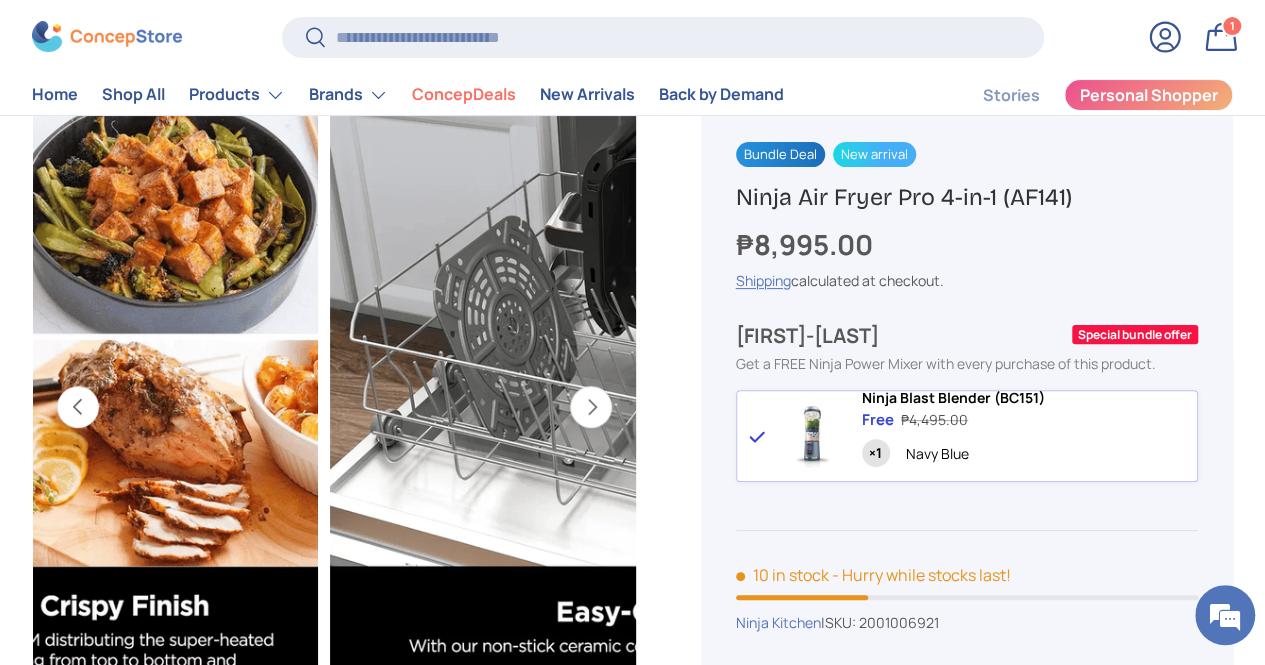 click on "Next" at bounding box center (591, 407) 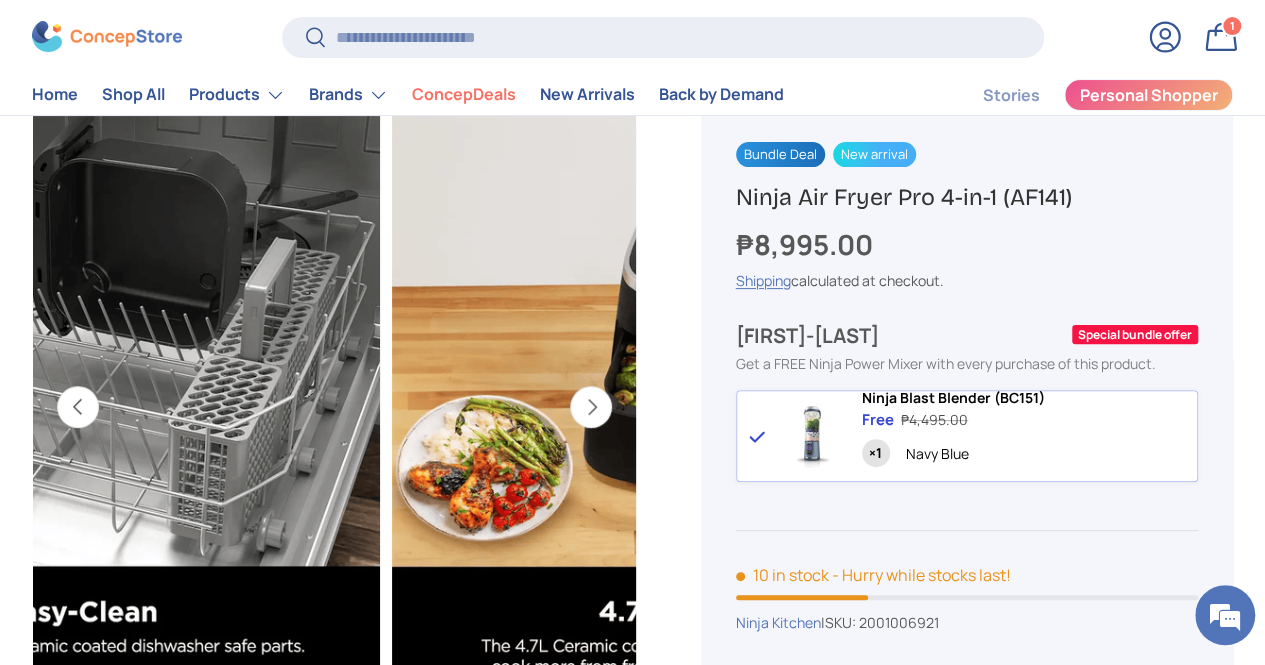 scroll, scrollTop: 0, scrollLeft: 3955, axis: horizontal 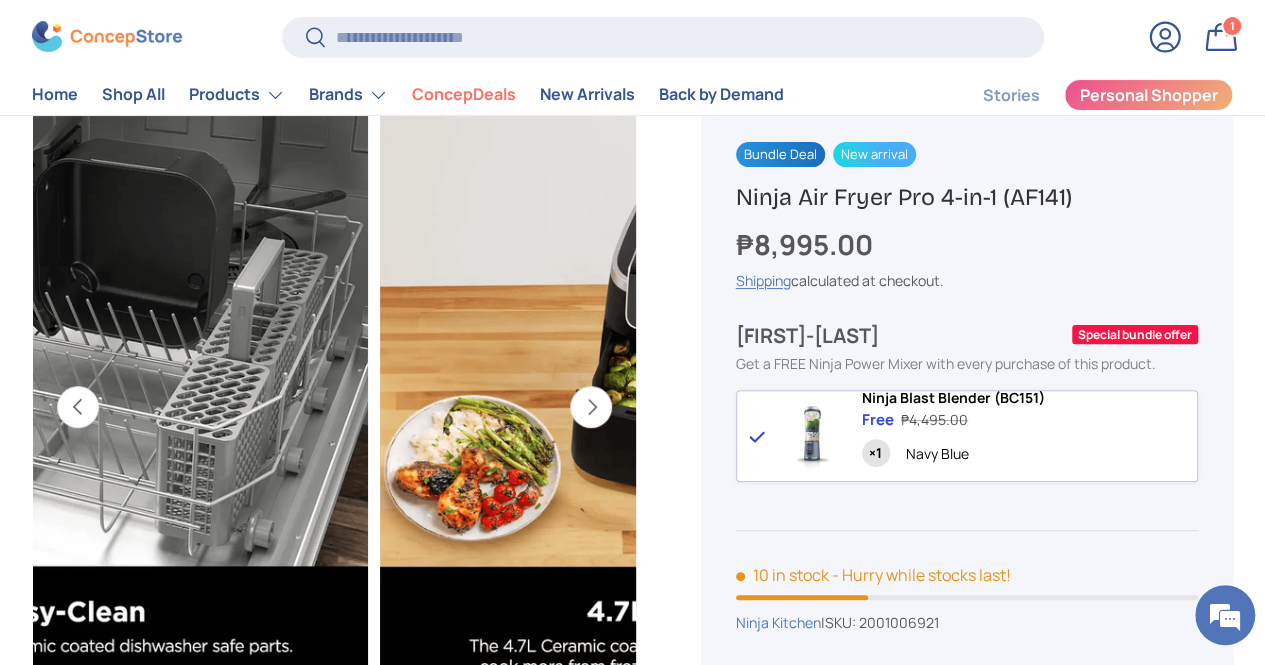click on "Previous" at bounding box center [78, 407] 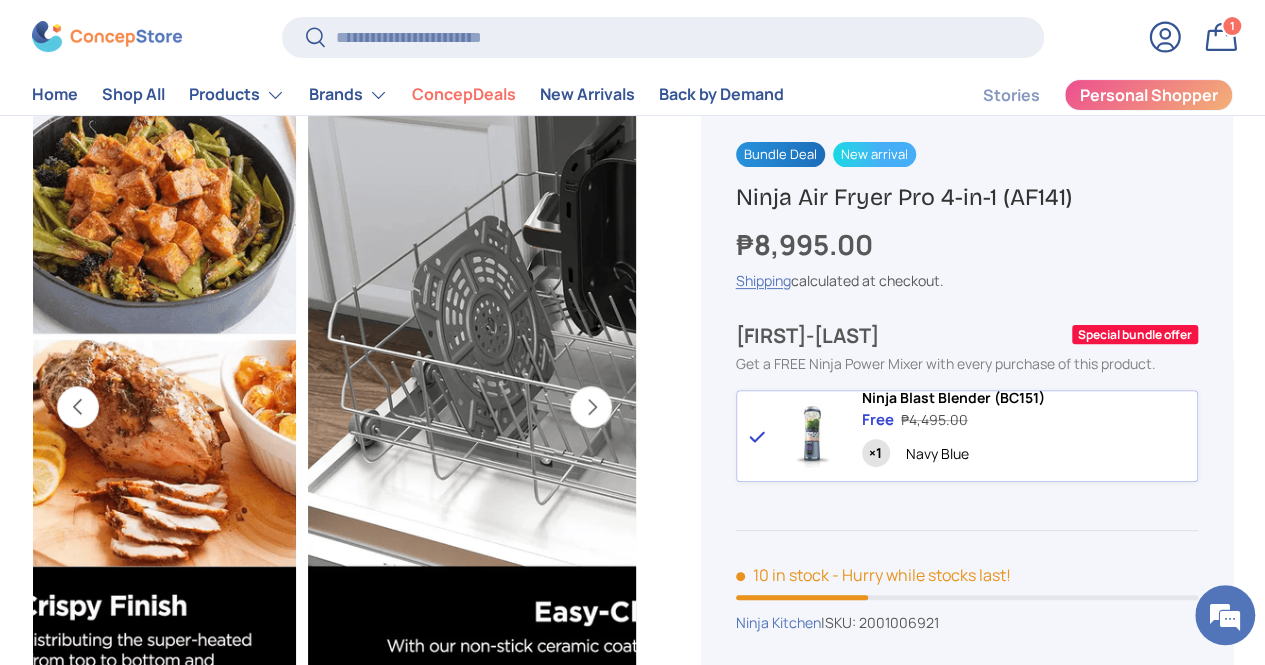 scroll, scrollTop: 0, scrollLeft: 3390, axis: horizontal 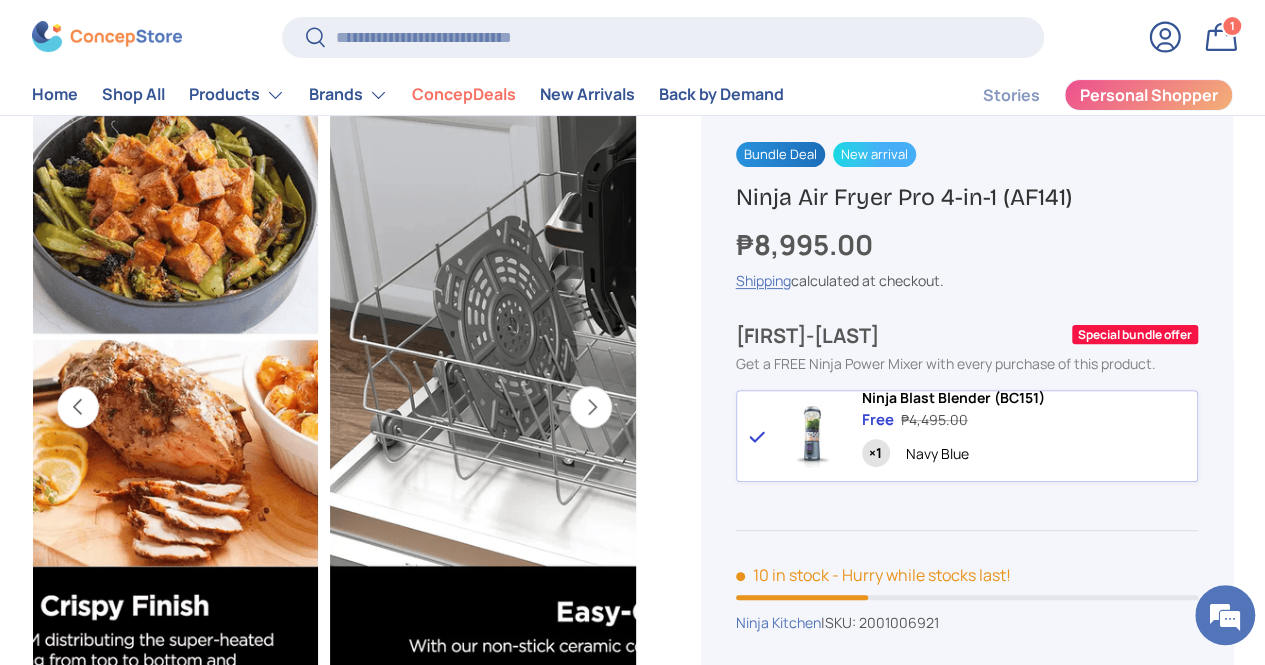 click on "Next" at bounding box center (591, 407) 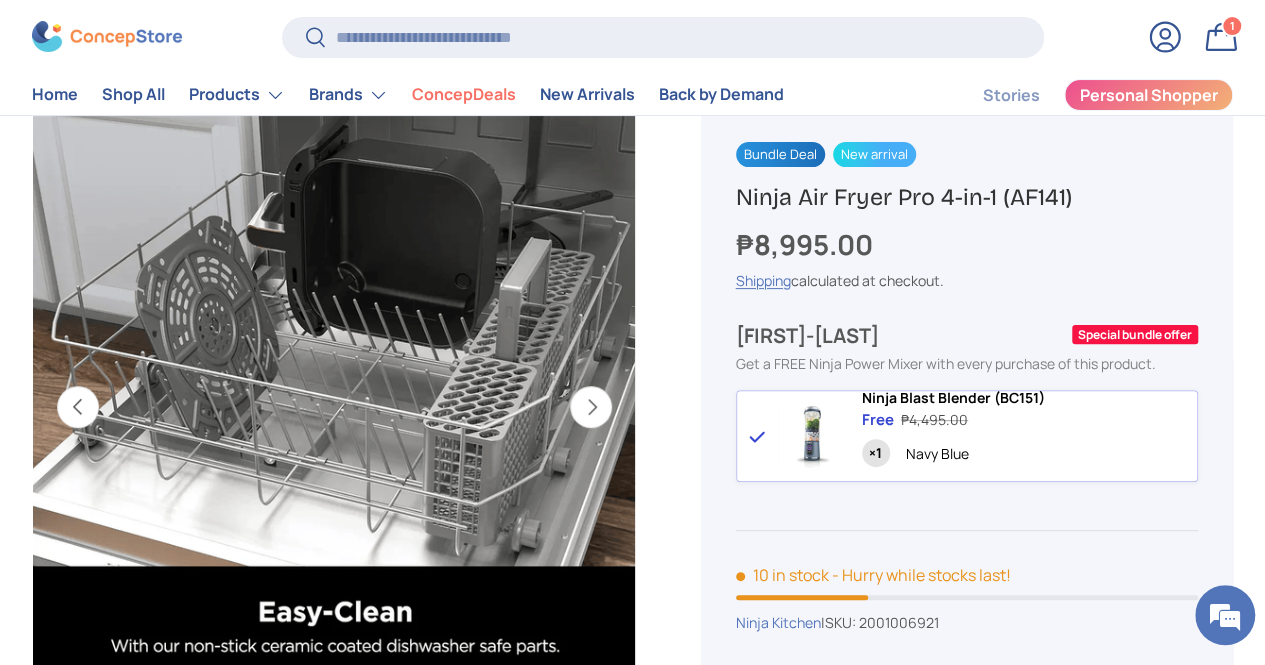 scroll, scrollTop: 0, scrollLeft: 3955, axis: horizontal 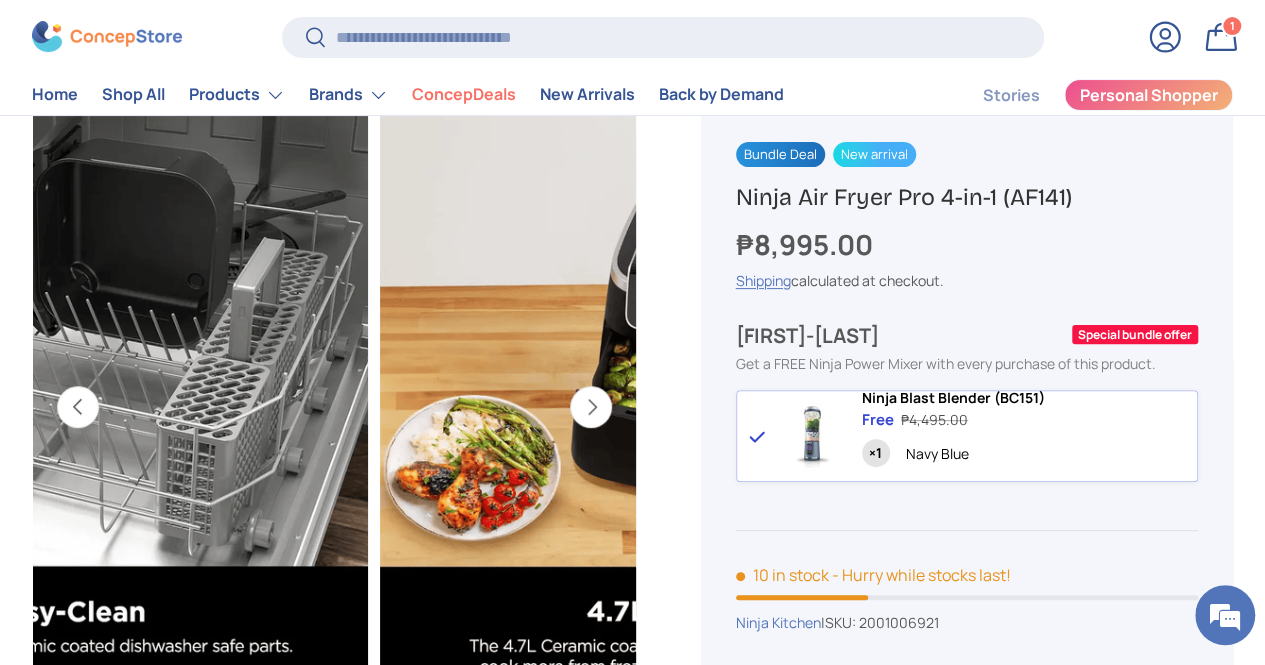 click on "Next" at bounding box center [591, 407] 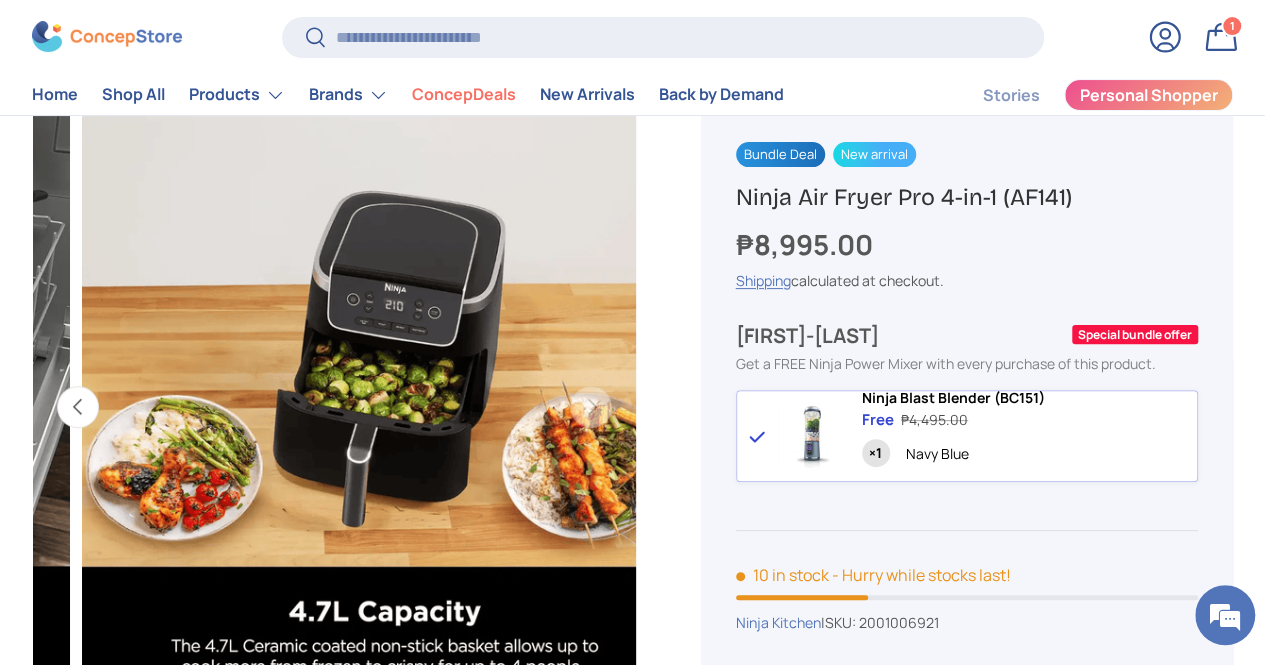 scroll, scrollTop: 0, scrollLeft: 4520, axis: horizontal 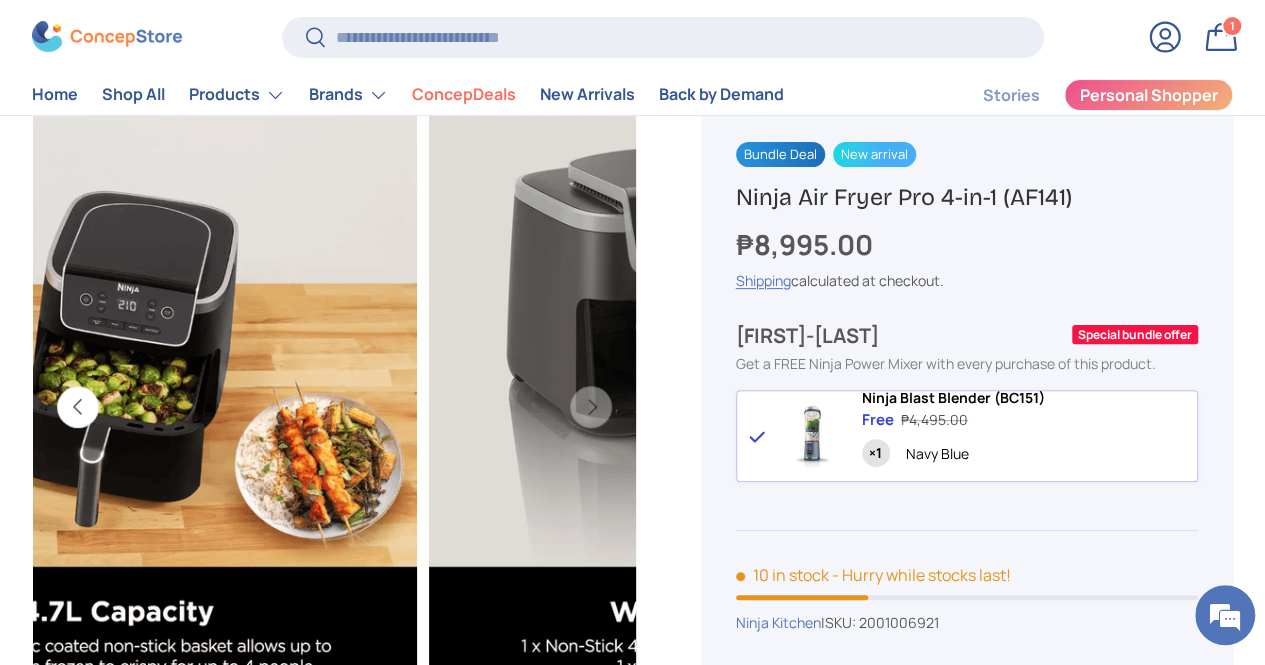 click on "Previous" at bounding box center [78, 407] 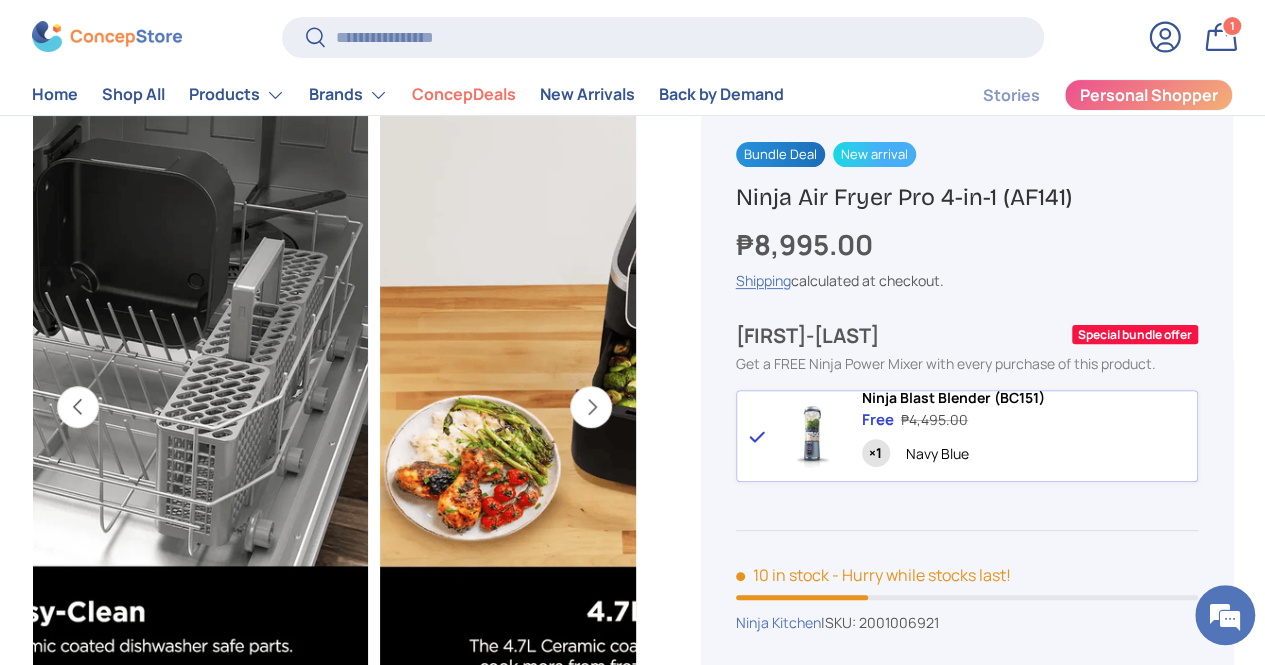 click on "Previous" at bounding box center [78, 407] 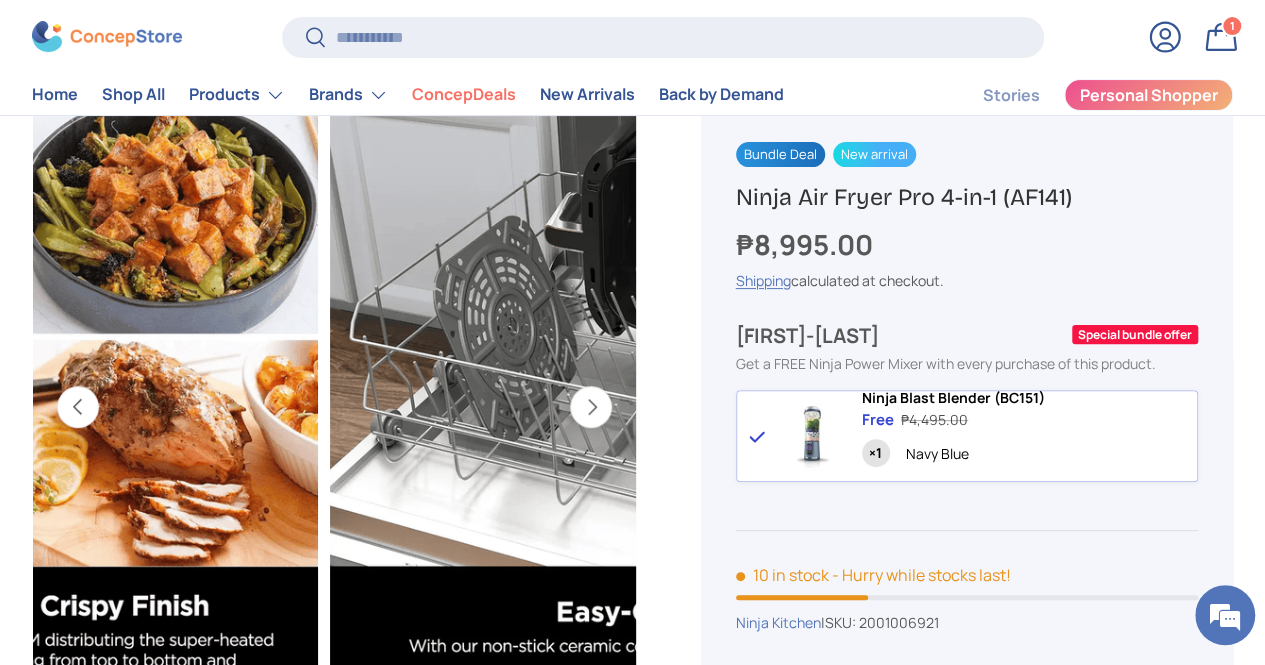 click on "Previous" at bounding box center (78, 407) 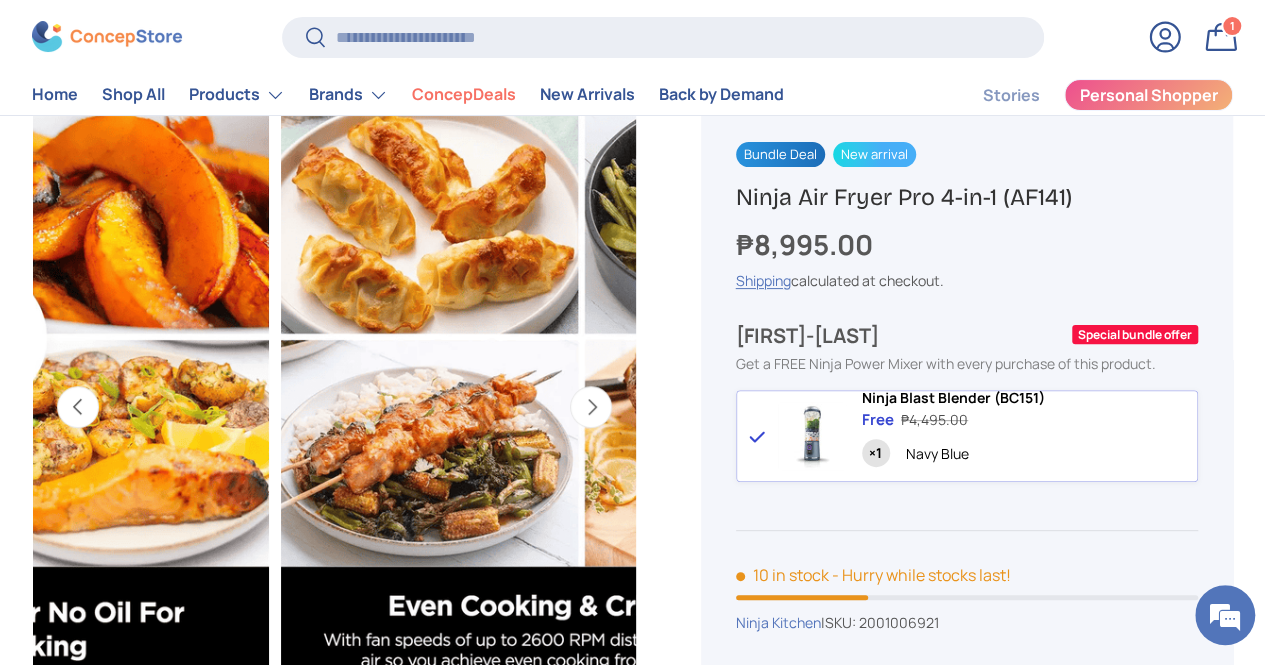 click on "Previous" at bounding box center [78, 407] 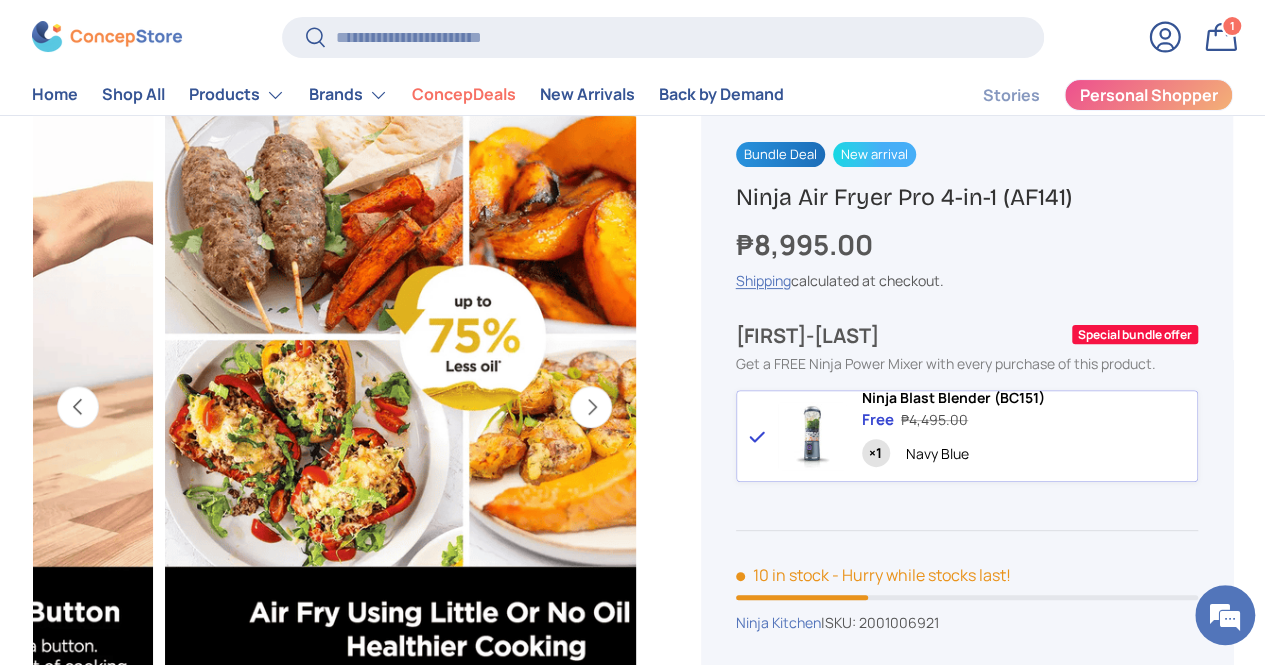 scroll, scrollTop: 0, scrollLeft: 2260, axis: horizontal 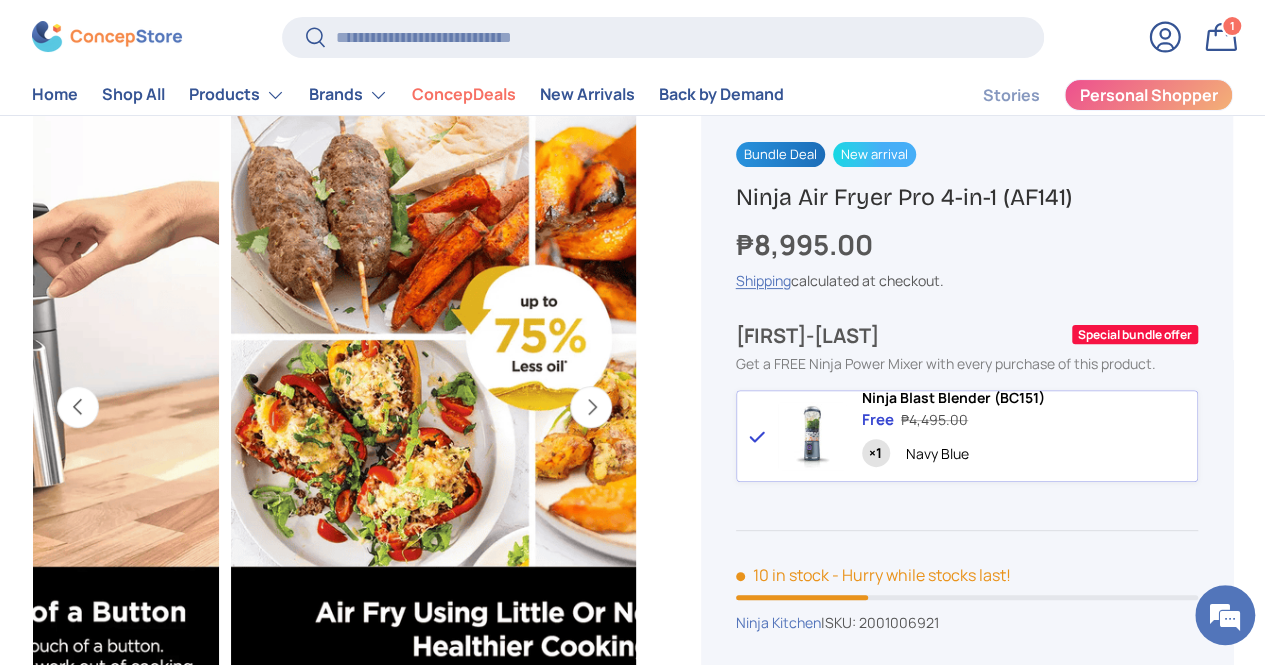 click on "Previous" at bounding box center (78, 407) 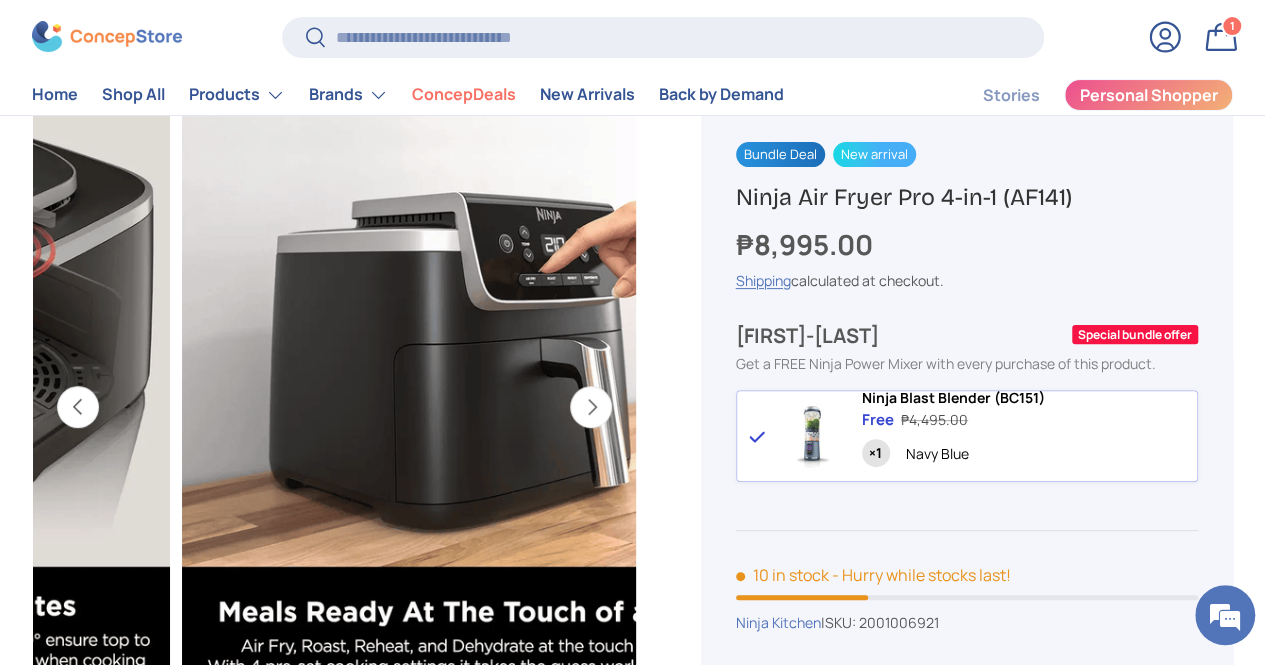 click on "Previous" at bounding box center [78, 407] 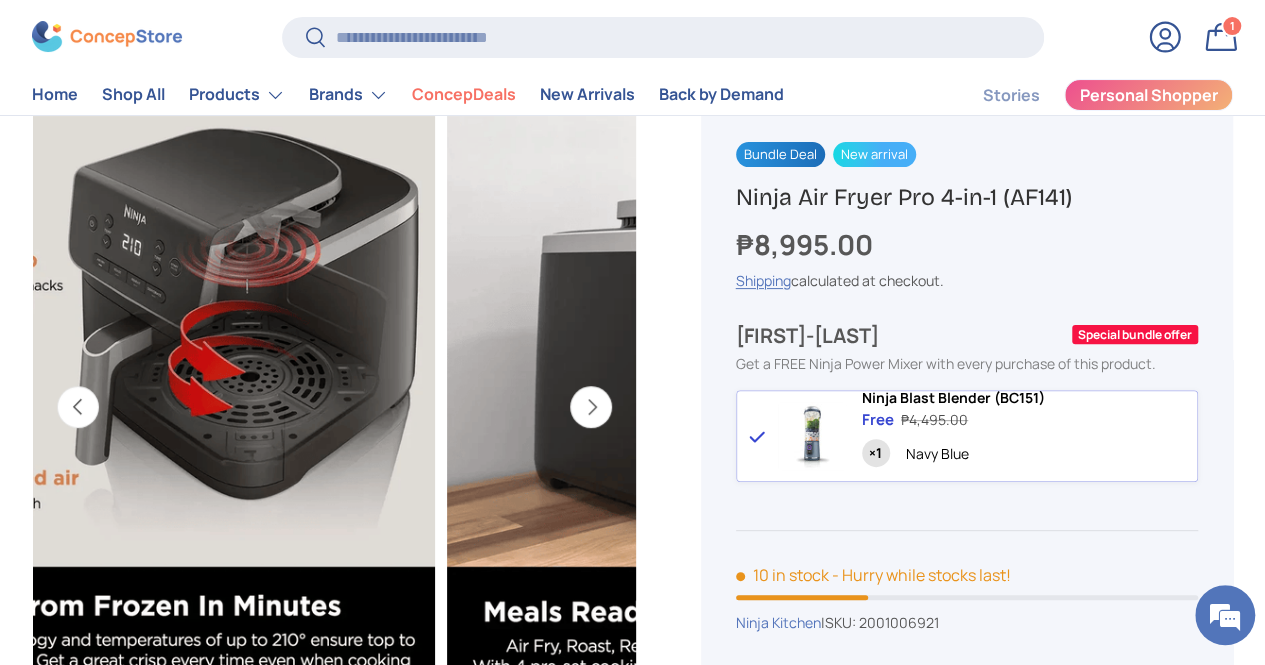 scroll, scrollTop: 0, scrollLeft: 1220, axis: horizontal 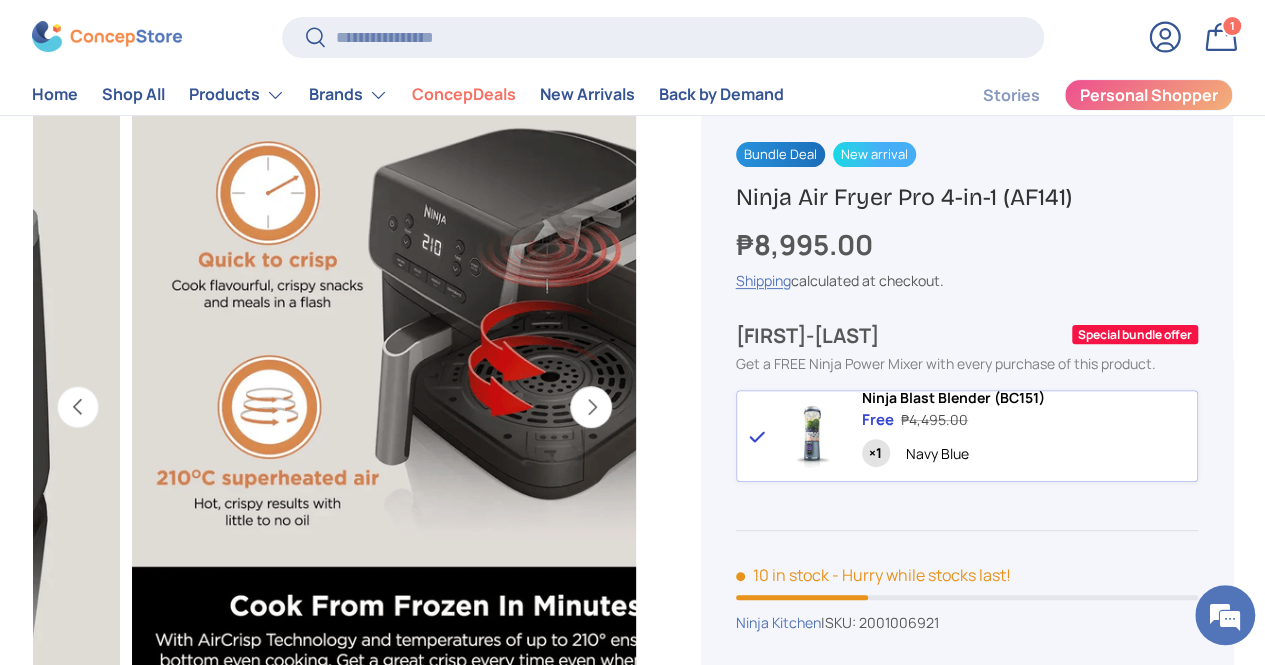 click on "Previous" at bounding box center (78, 407) 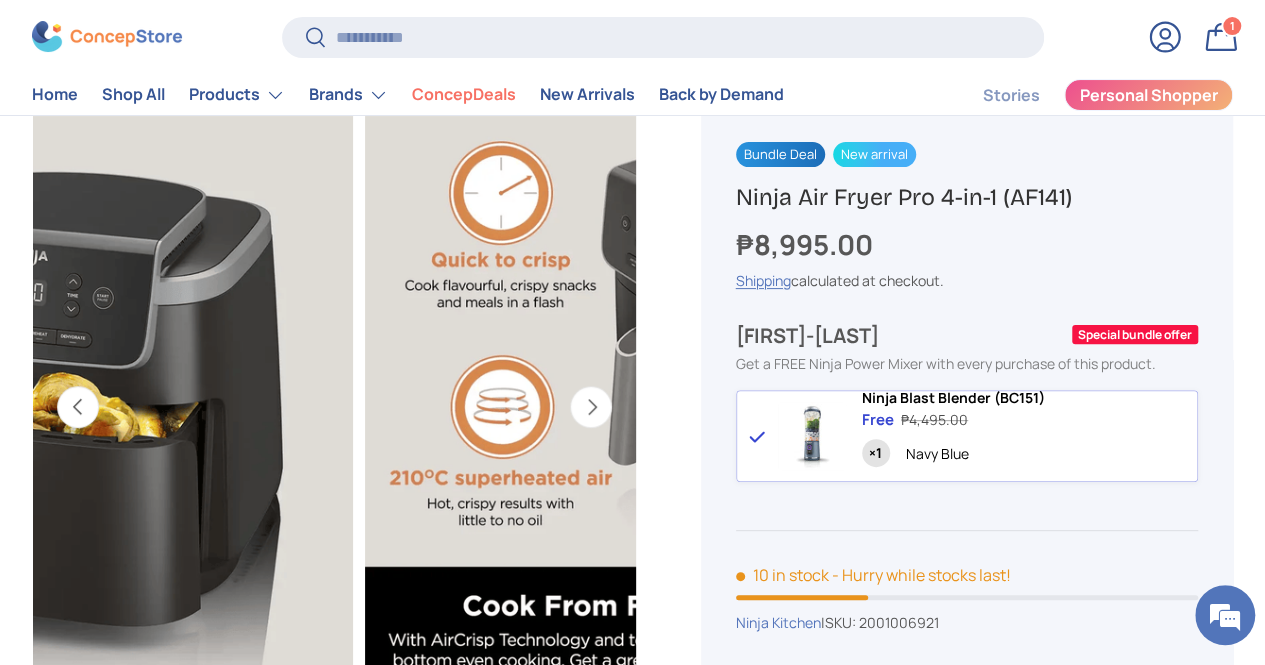 scroll, scrollTop: 0, scrollLeft: 570, axis: horizontal 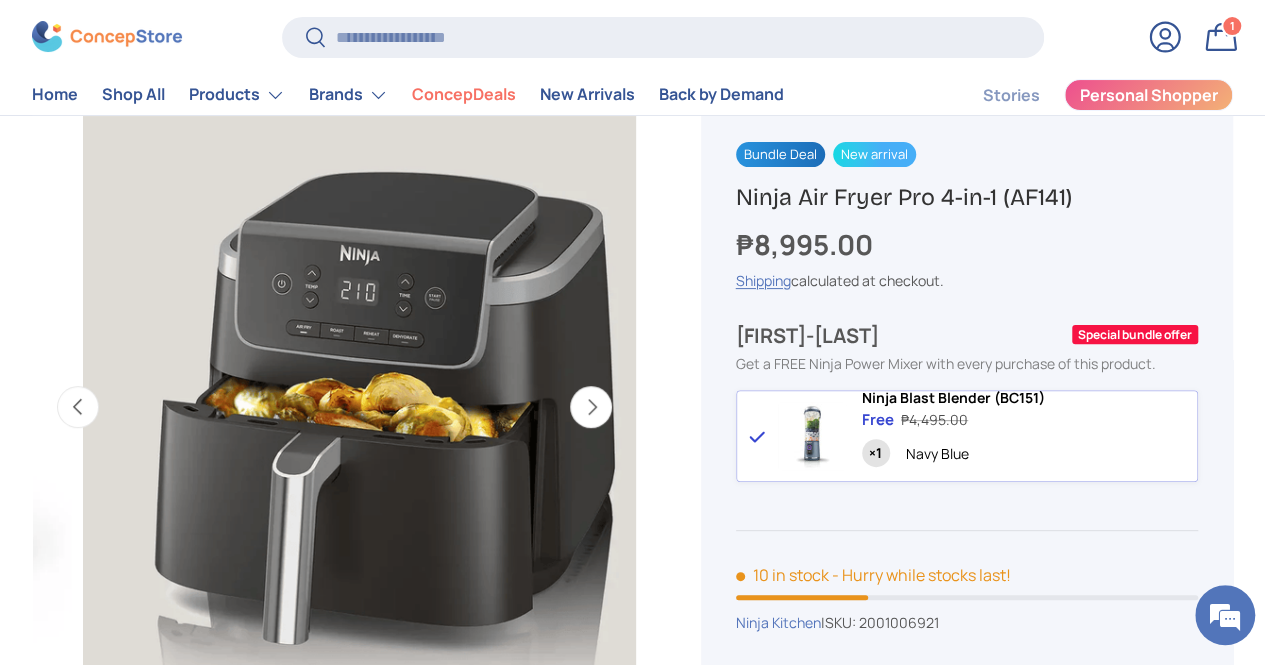click on "Next" at bounding box center (591, 407) 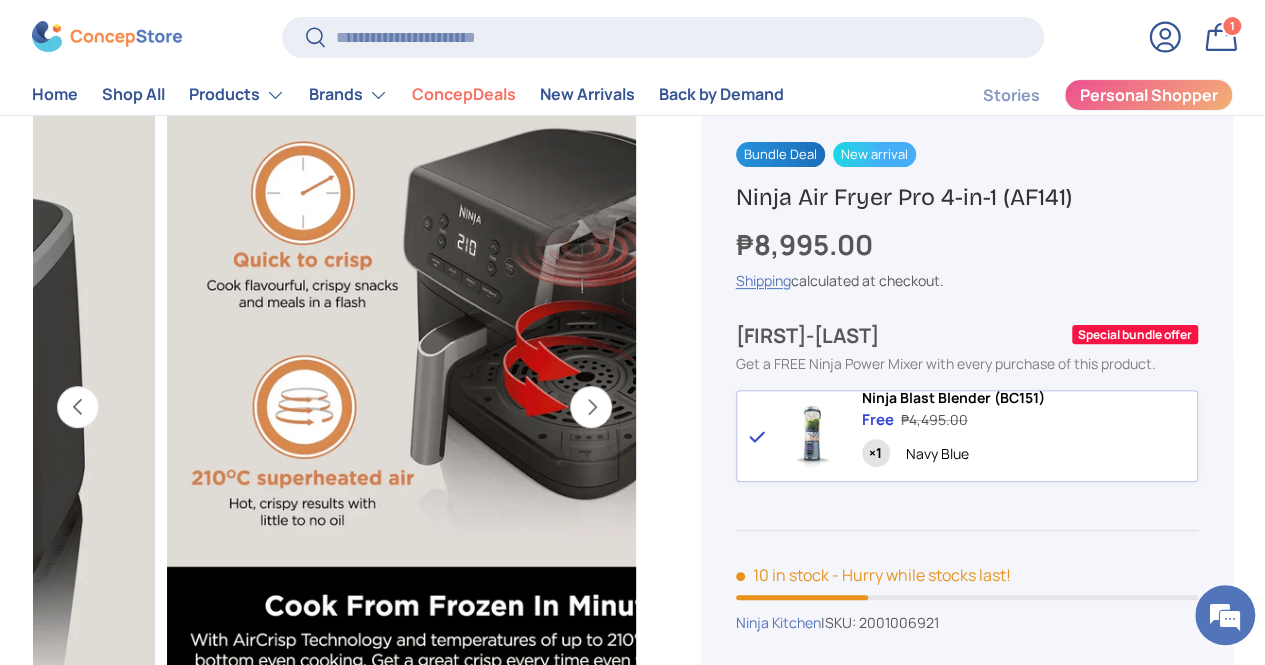 scroll, scrollTop: 0, scrollLeft: 1130, axis: horizontal 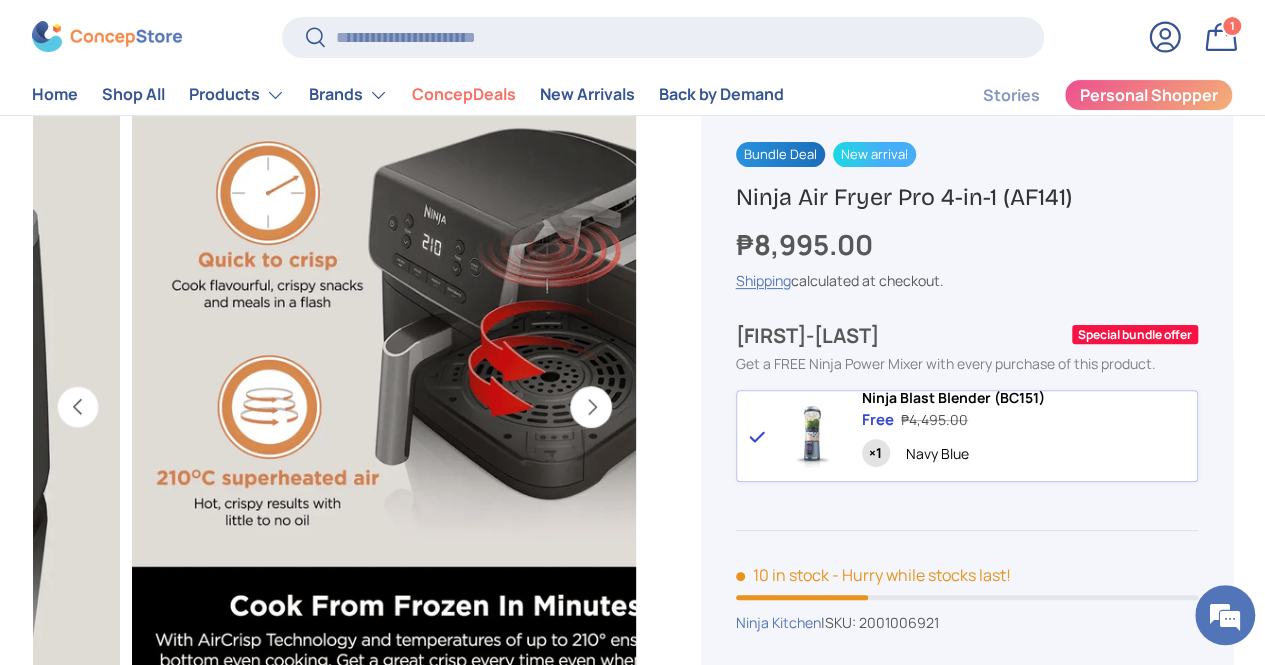 click on "Previous" at bounding box center (78, 407) 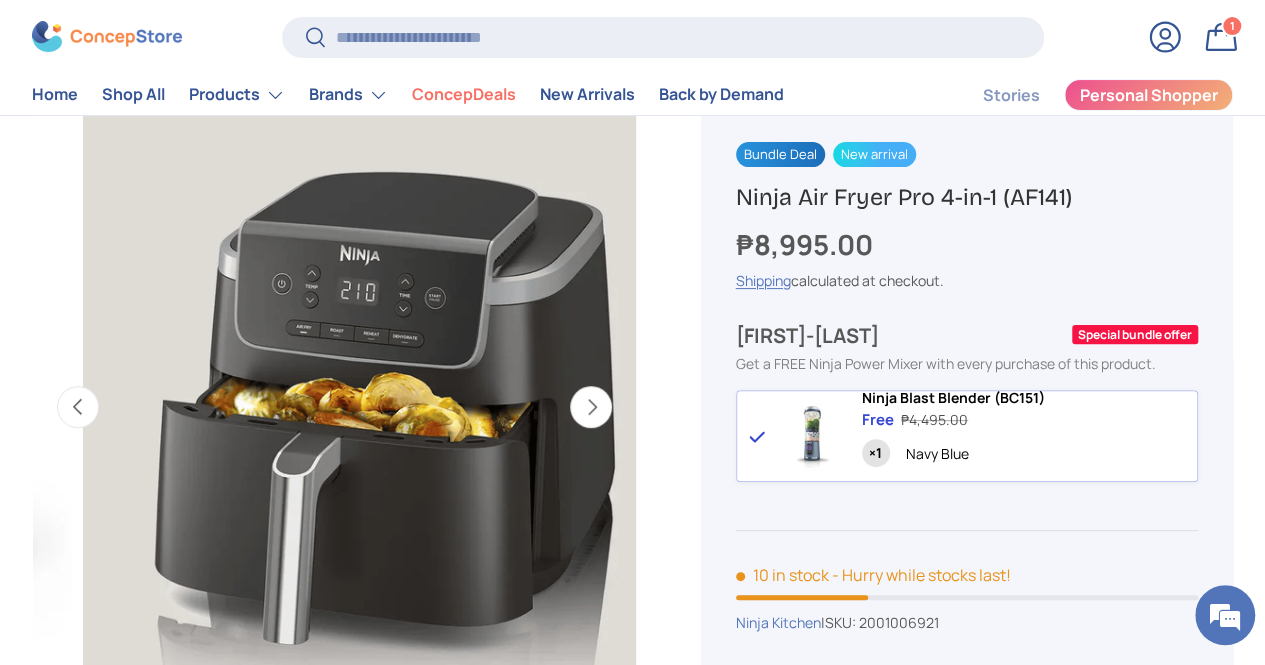 click on "Previous" at bounding box center (78, 407) 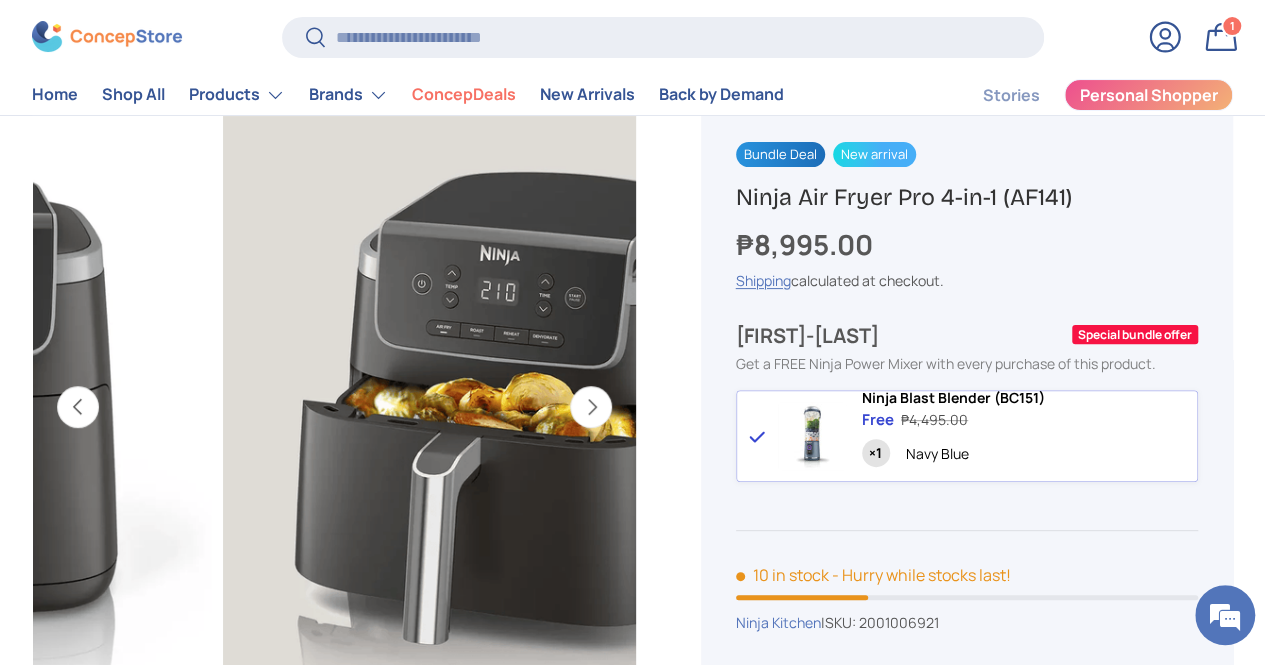 scroll, scrollTop: 0, scrollLeft: 202, axis: horizontal 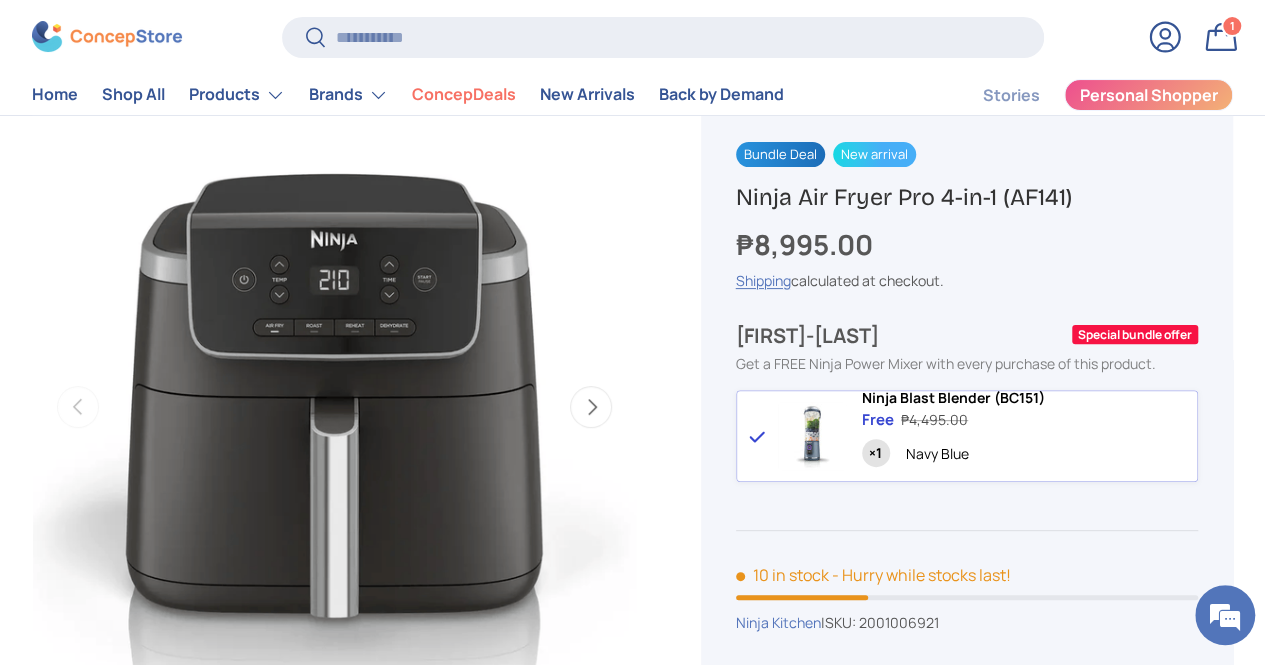 click on "Next" at bounding box center (591, 407) 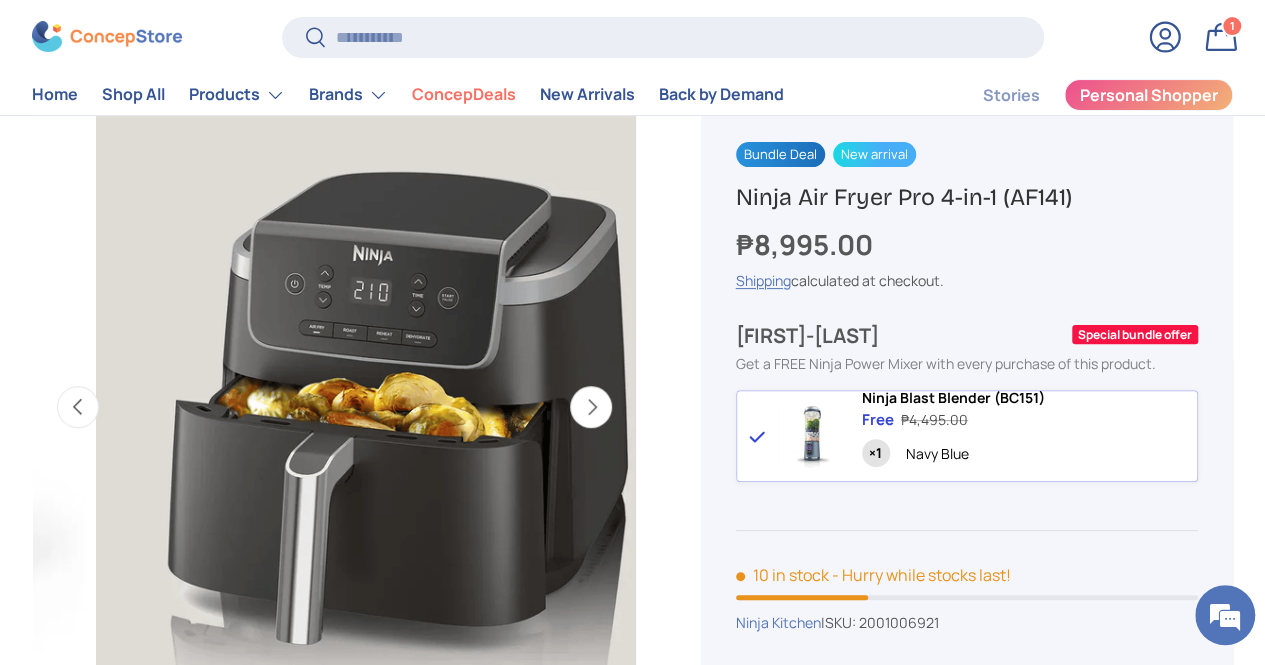 click on "Next" at bounding box center (591, 407) 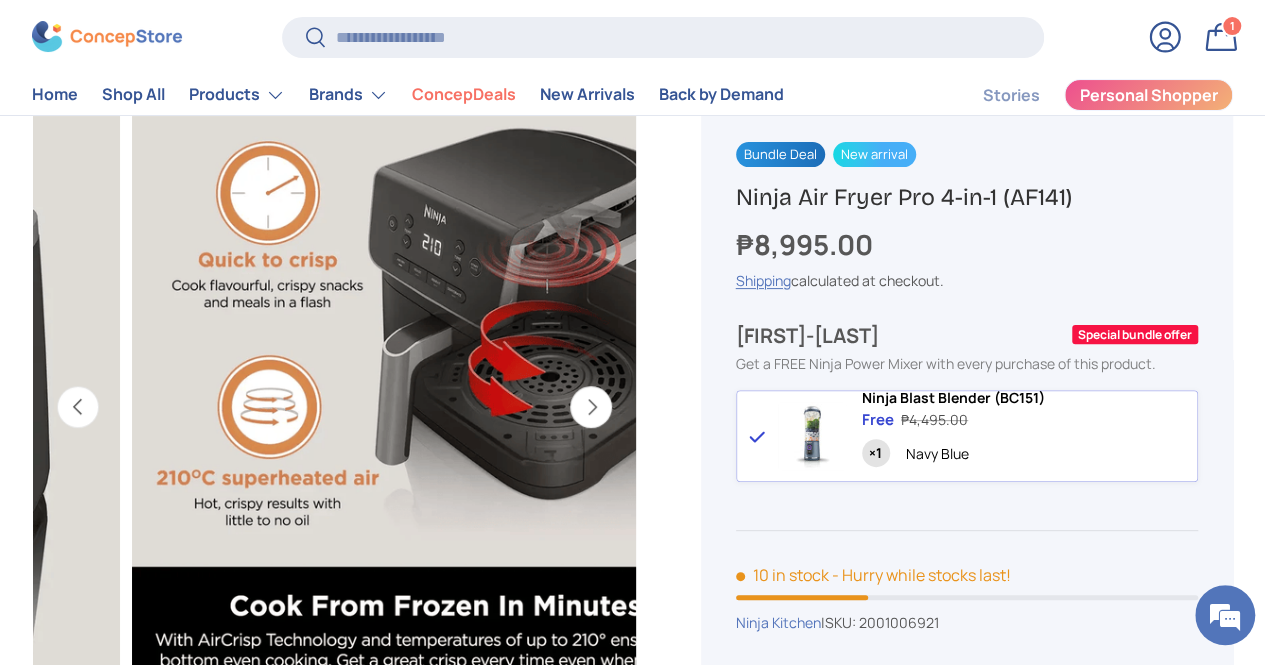 click on "Next" at bounding box center (591, 407) 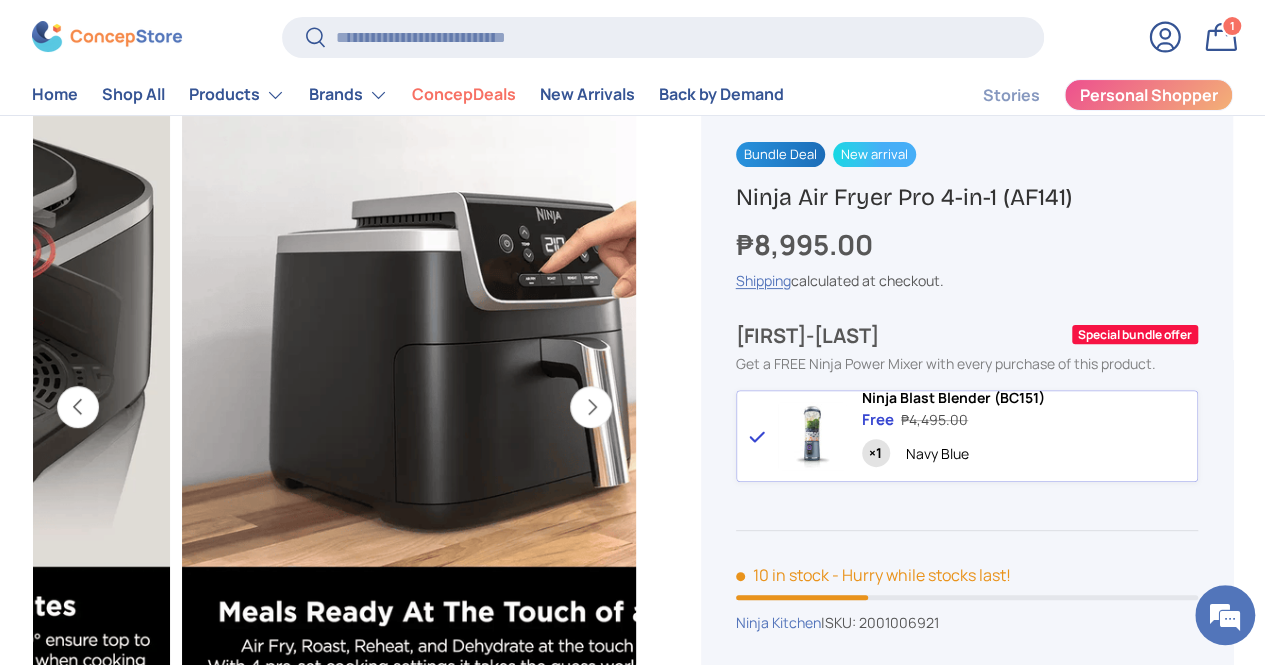 click on "Next" at bounding box center [591, 407] 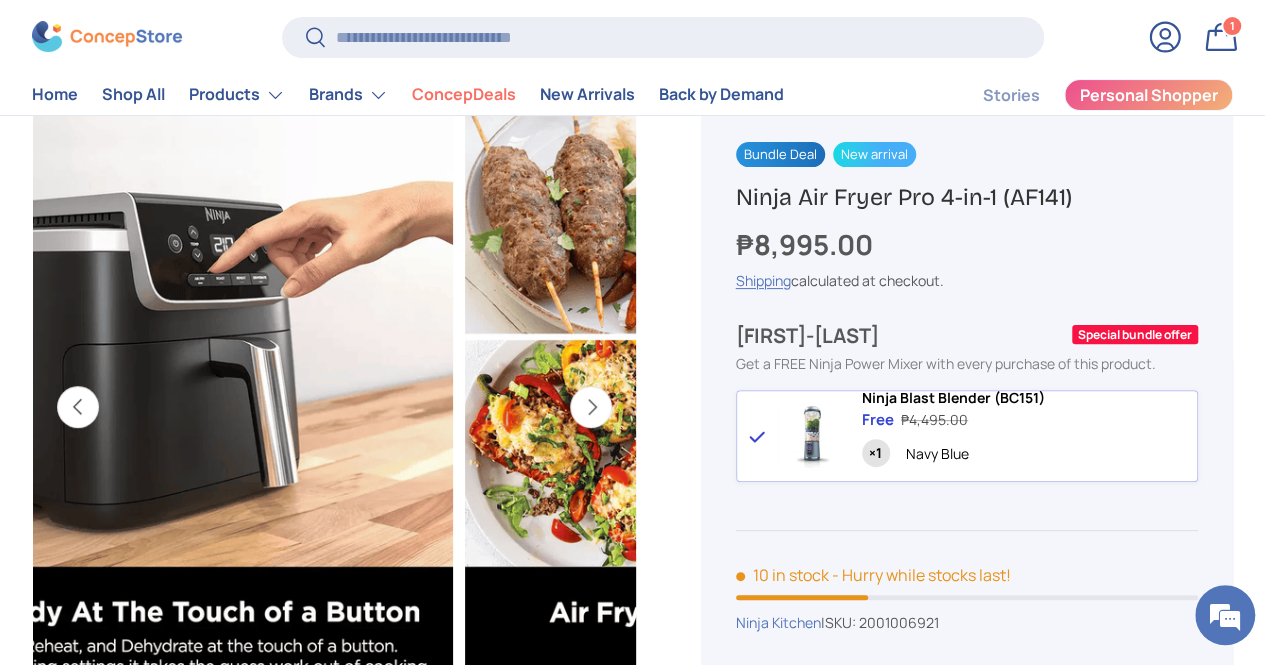 scroll, scrollTop: 0, scrollLeft: 2260, axis: horizontal 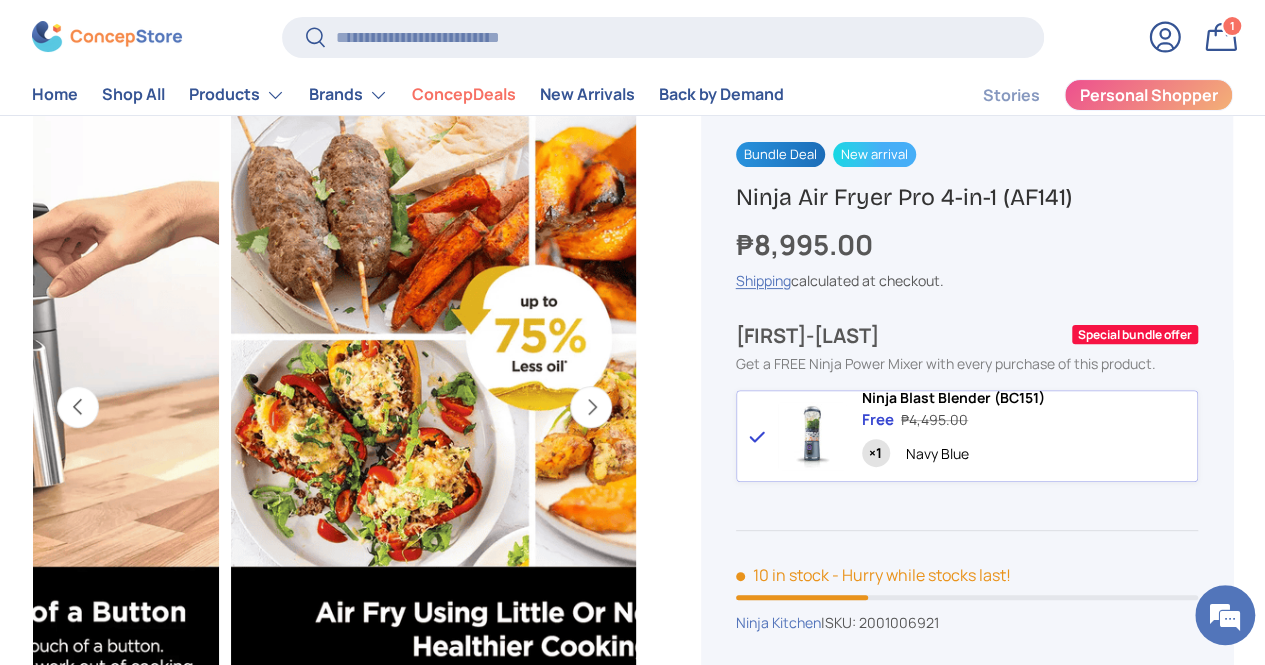 click on "Next" at bounding box center [591, 407] 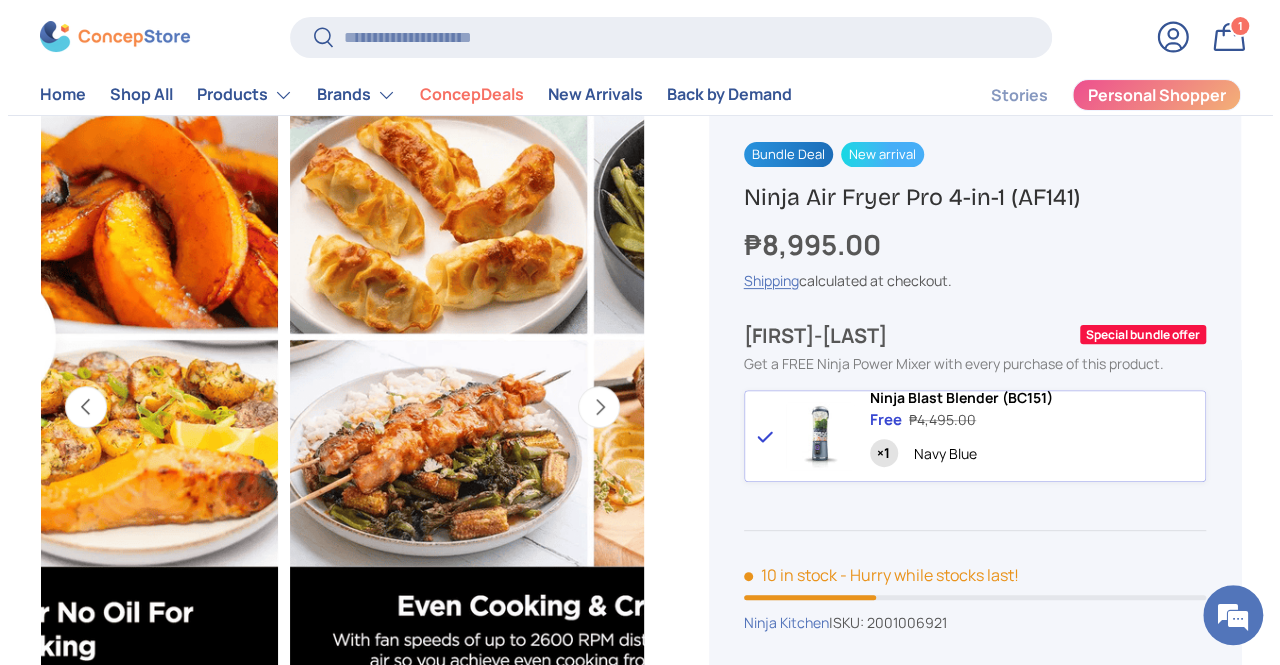 scroll, scrollTop: 0, scrollLeft: 2825, axis: horizontal 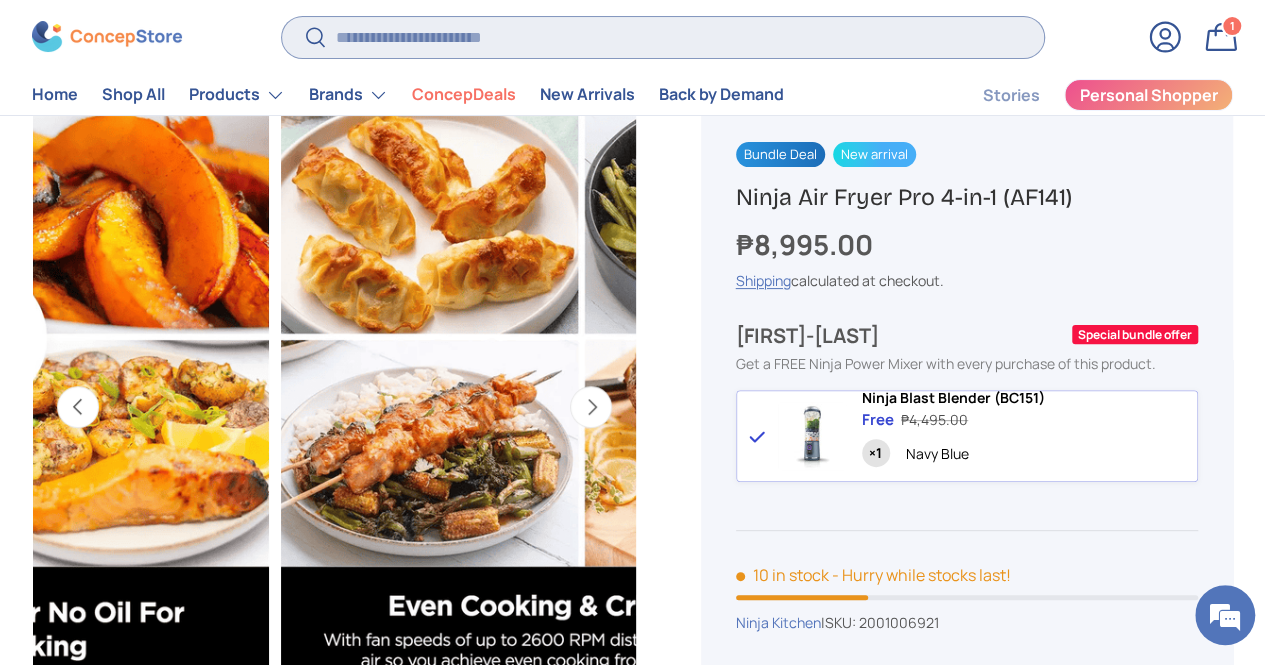click on "Search" at bounding box center [663, 37] 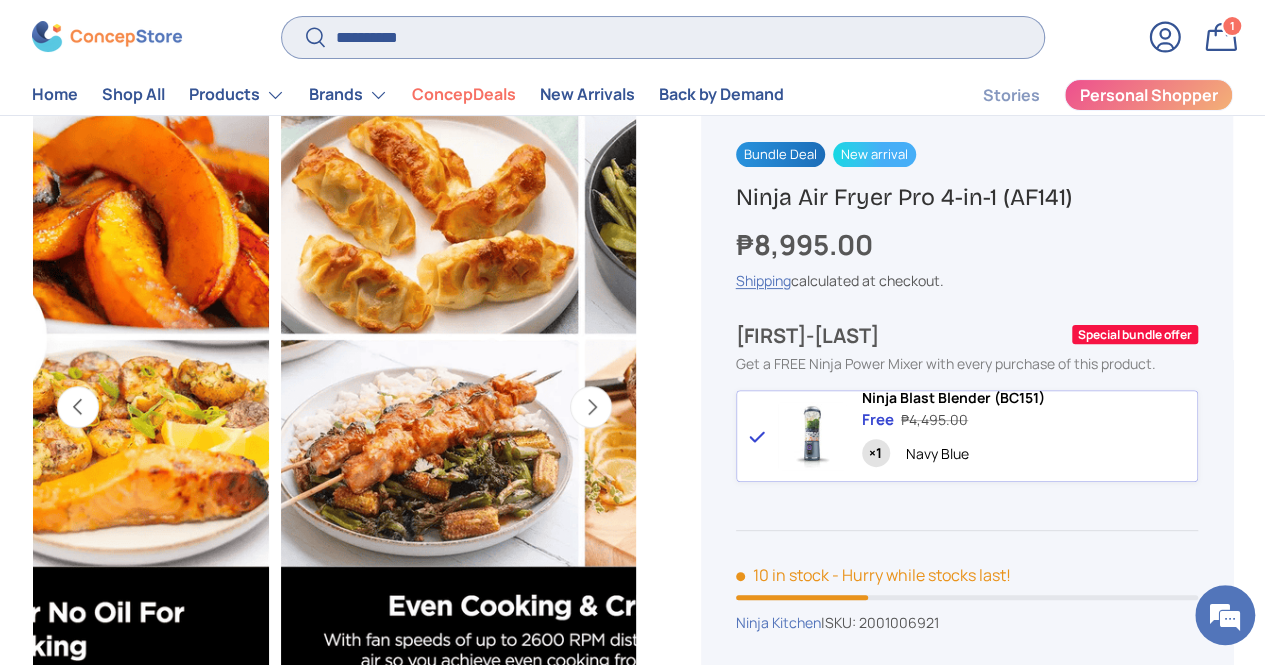 type on "**********" 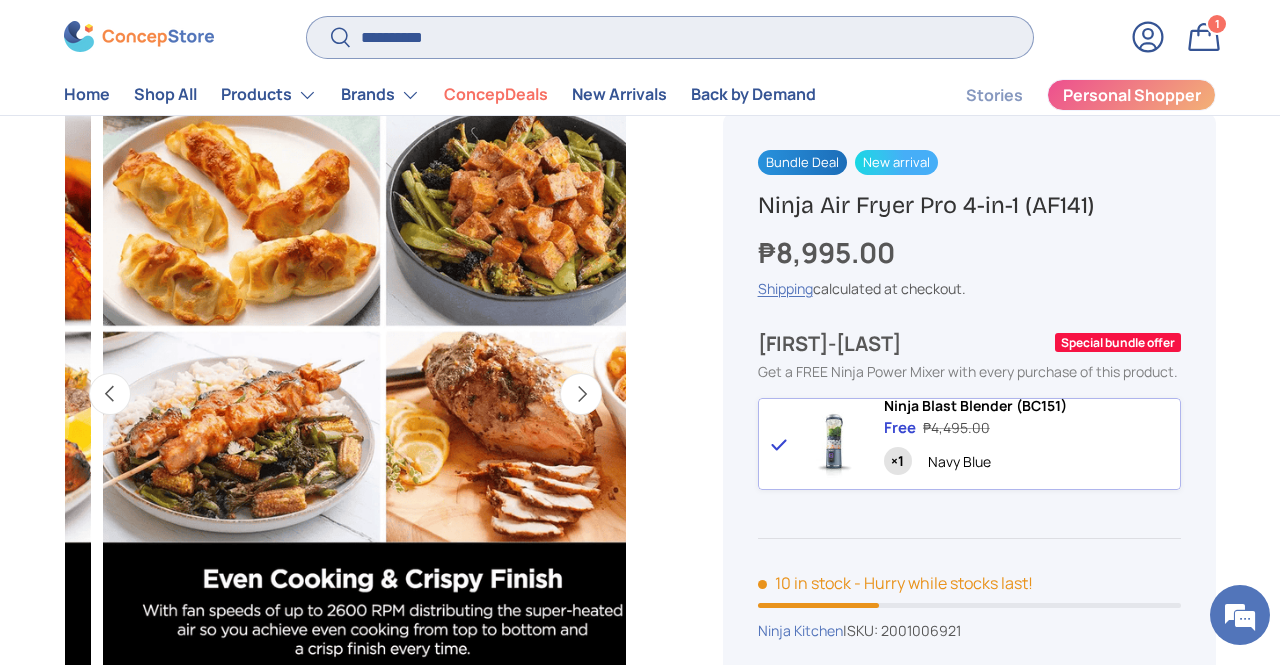 scroll, scrollTop: 0, scrollLeft: 2866, axis: horizontal 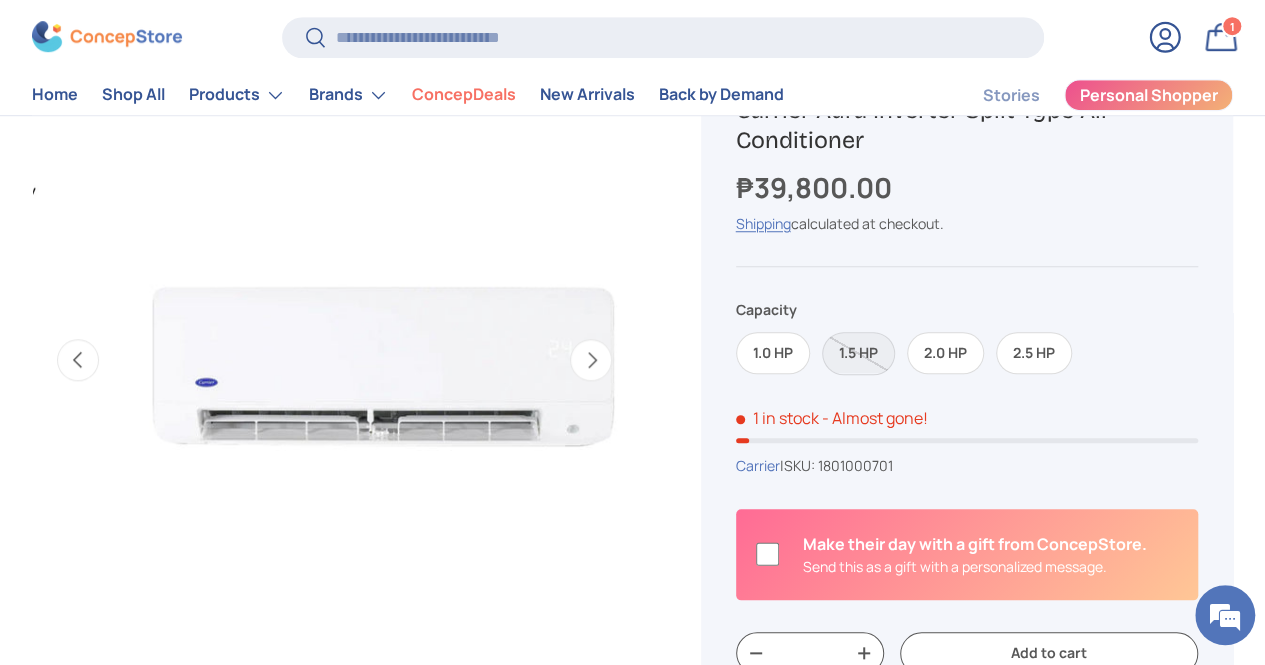 click on "Air Conditioners
Refrigerators & Freezers
Washers & Dryers
Ranges & Hoods" at bounding box center (766, 257) 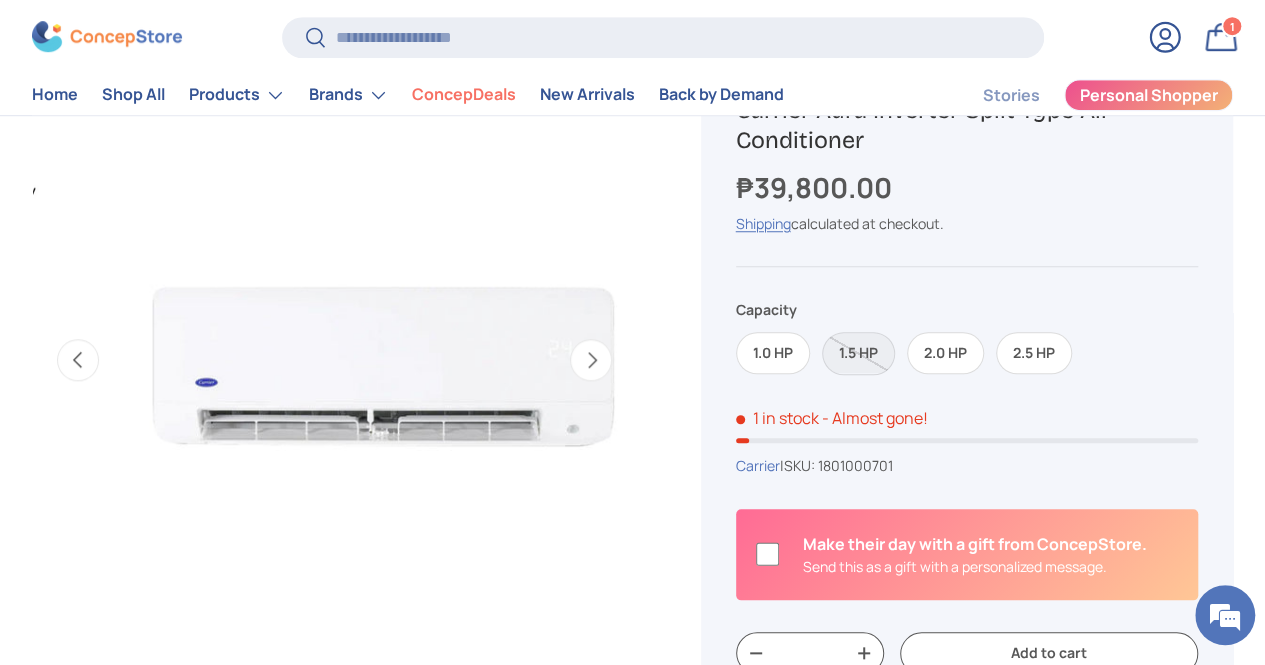 click on "Air Conditioners
Refrigerators & Freezers
Washers & Dryers
Ranges & Hoods" at bounding box center (750, 313) 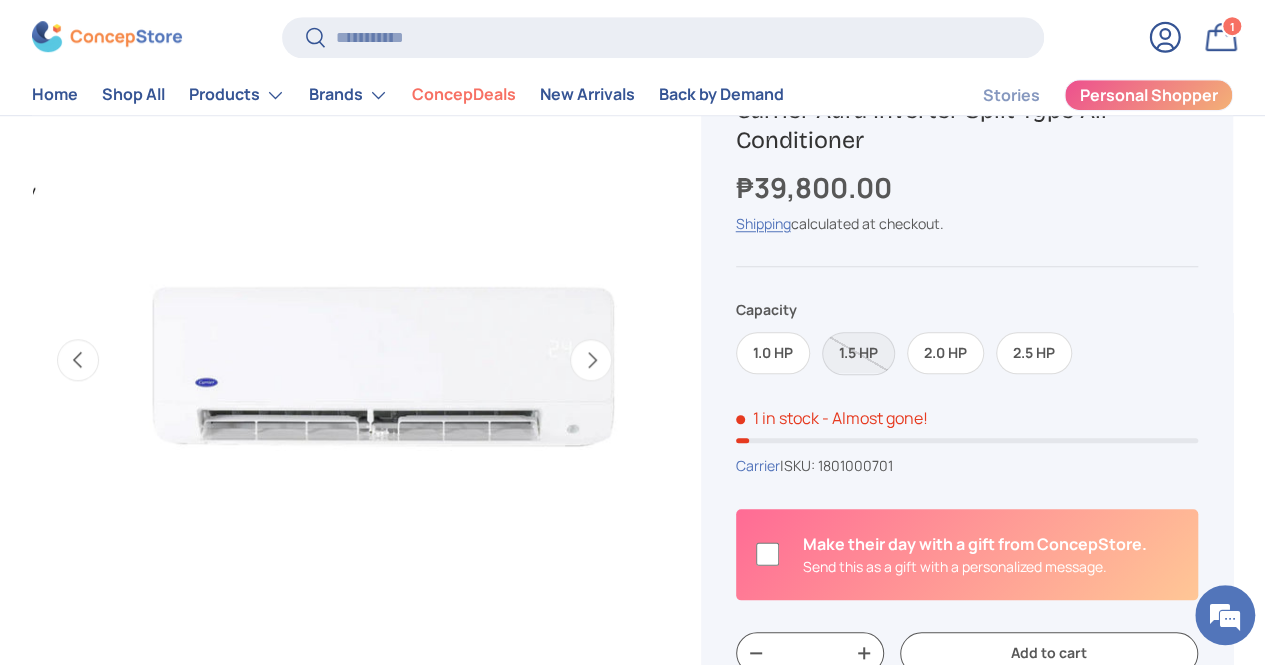 click on "Air Conditioners" at bounding box center [426, 257] 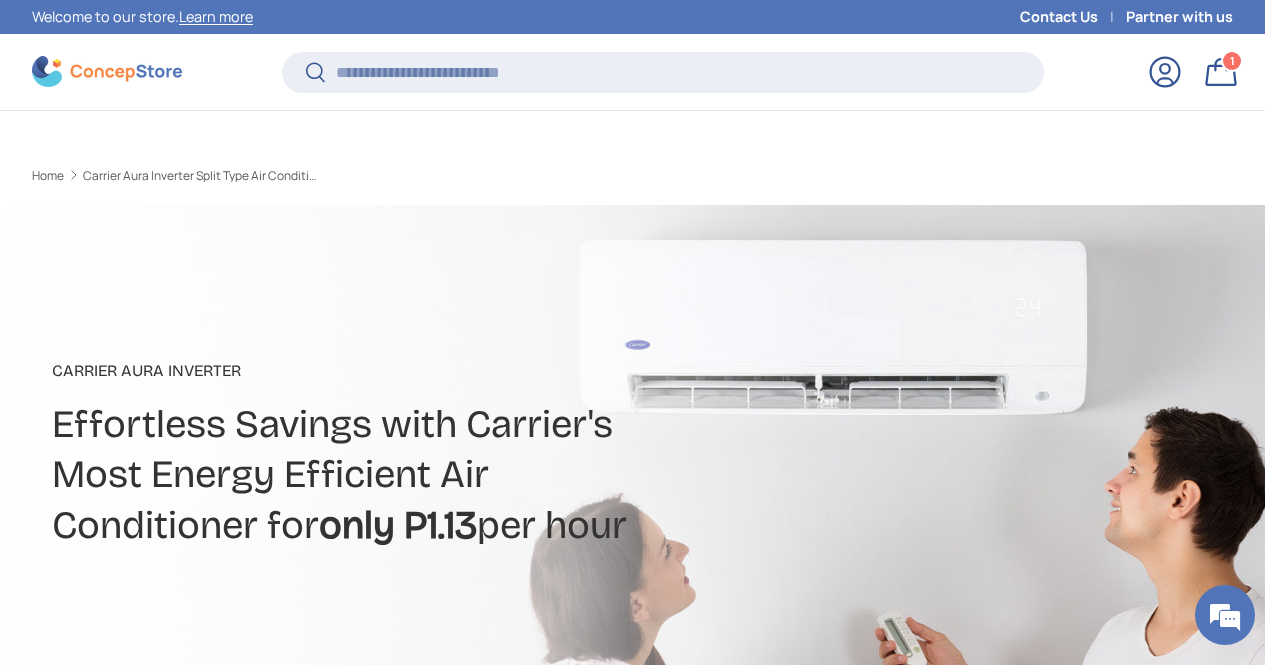 scroll, scrollTop: 468, scrollLeft: 0, axis: vertical 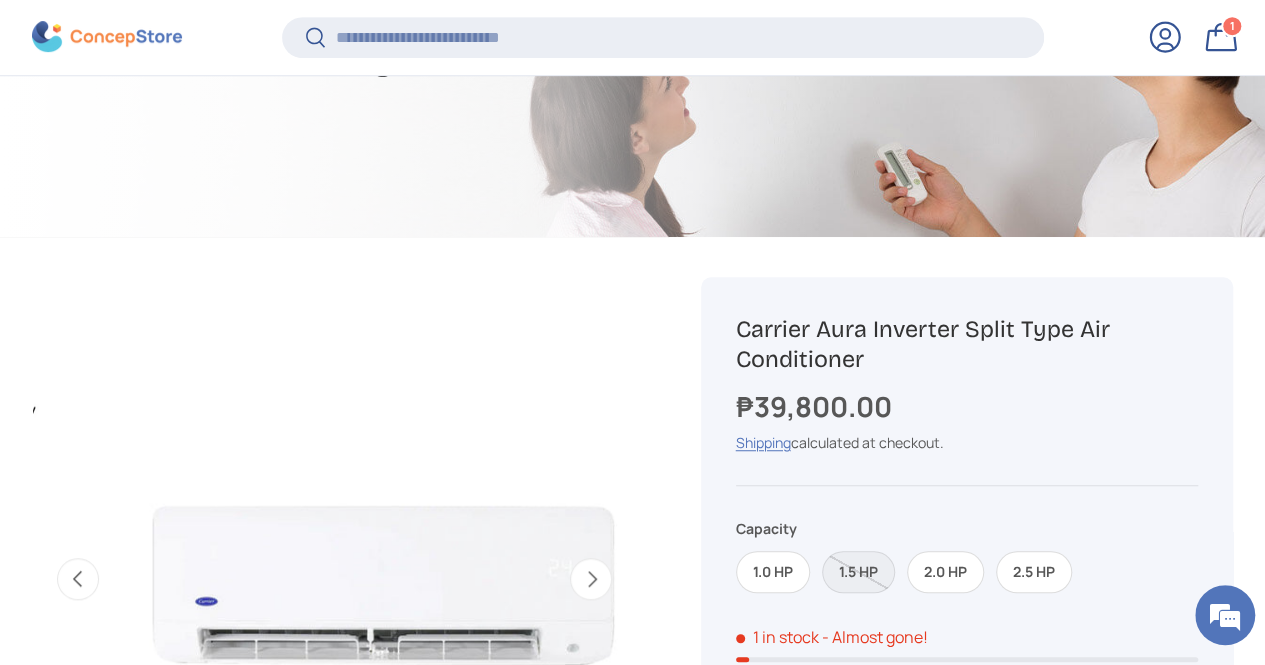 drag, startPoint x: 896, startPoint y: 364, endPoint x: 738, endPoint y: 331, distance: 161.40942 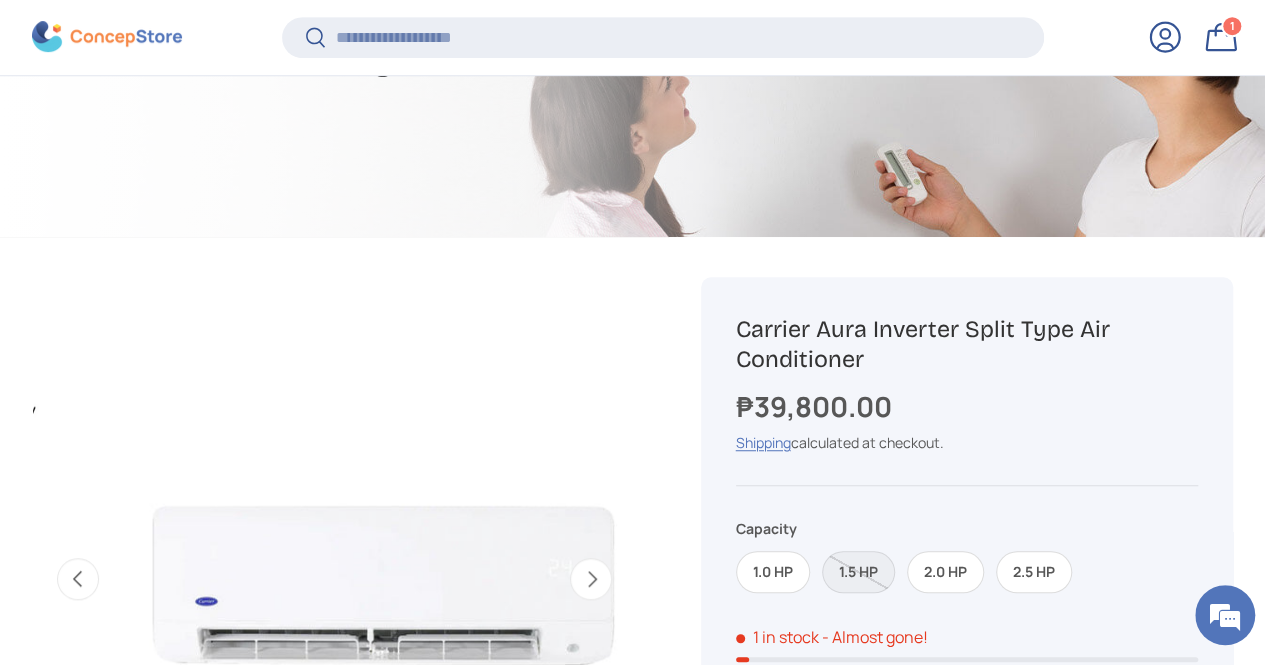 copy on "Carrier Aura Inverter Split Type Air Conditioner" 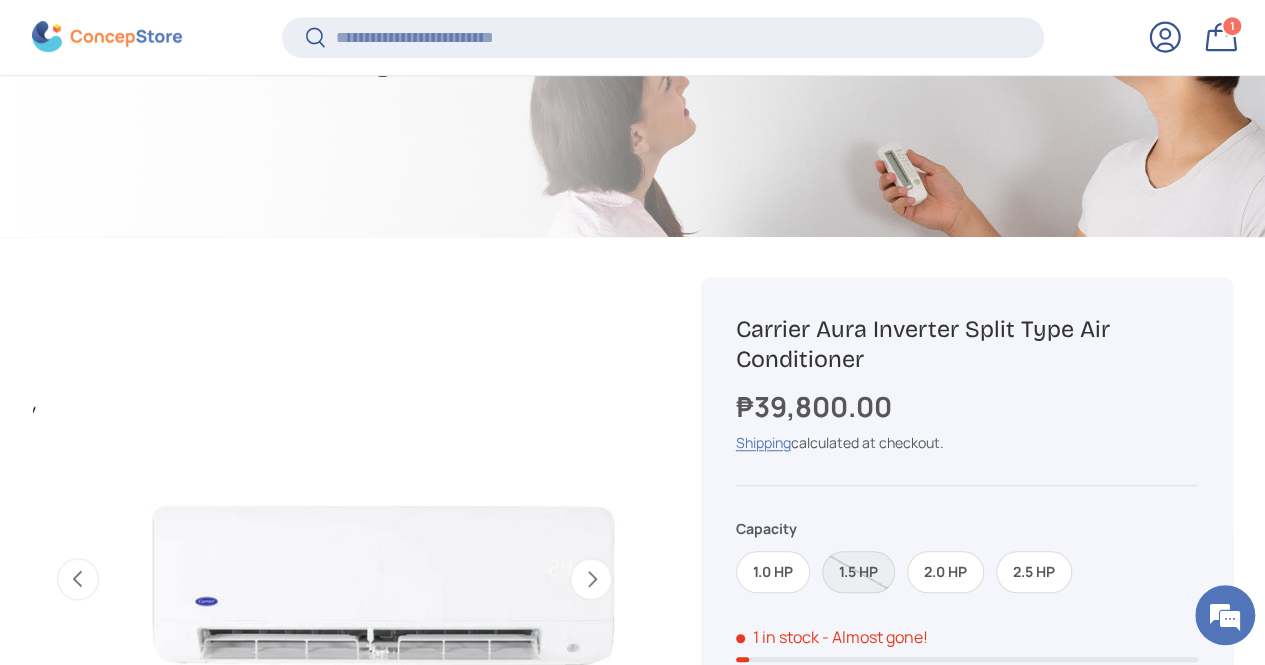 scroll, scrollTop: 0, scrollLeft: 0, axis: both 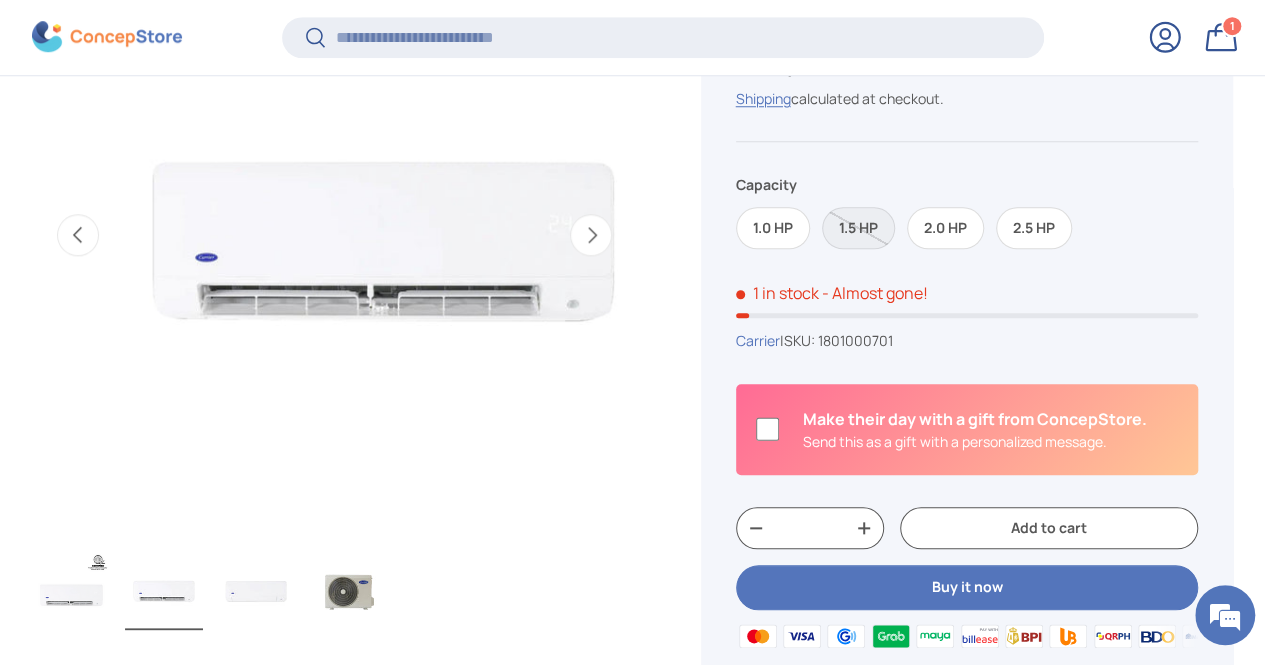 click on "Next" at bounding box center (591, 235) 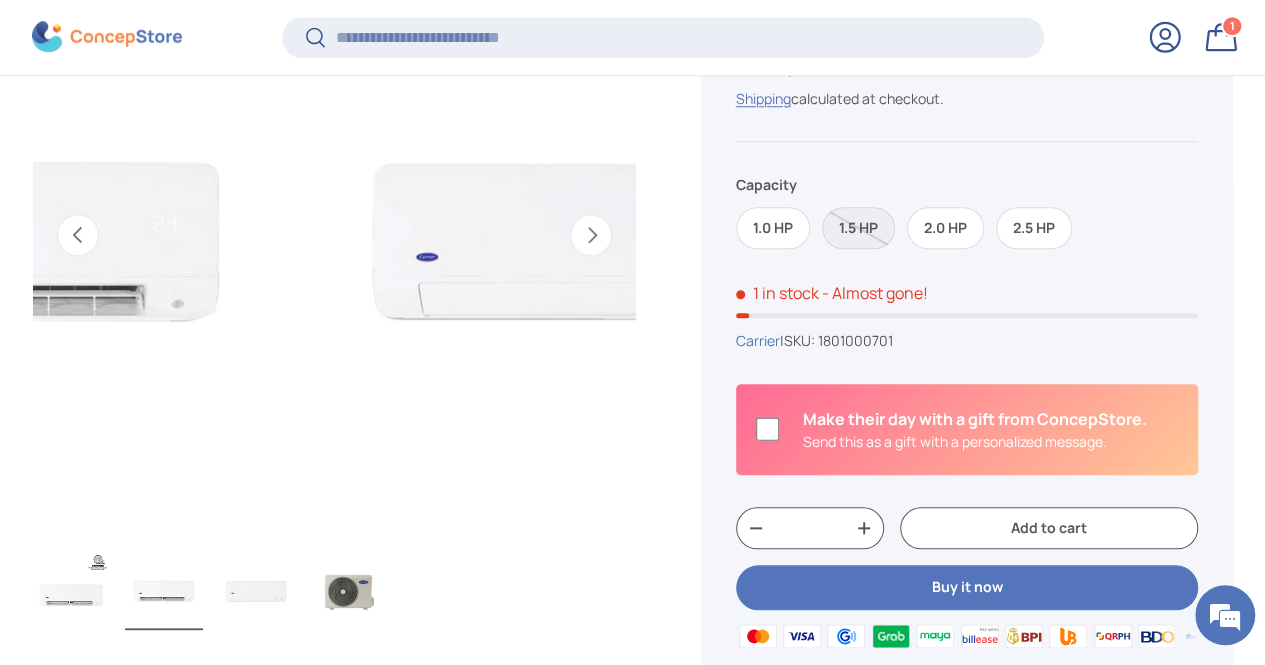 click on "Next" at bounding box center (591, 235) 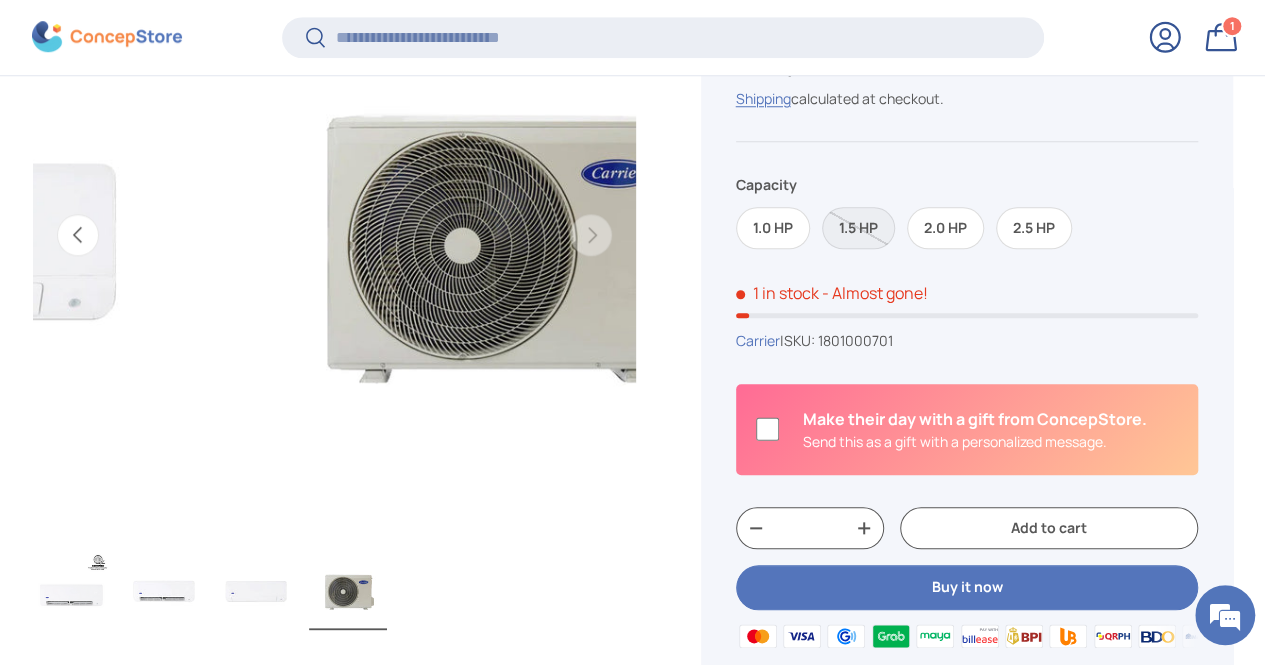 scroll, scrollTop: 0, scrollLeft: 1695, axis: horizontal 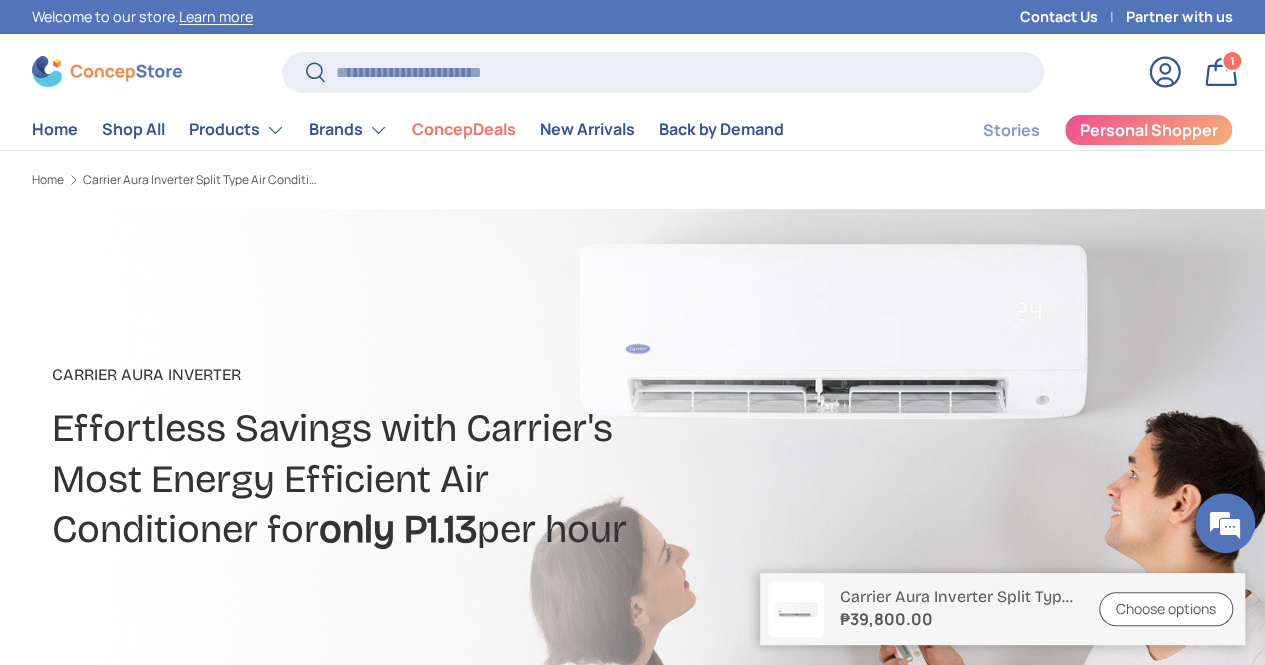 click at bounding box center (107, 71) 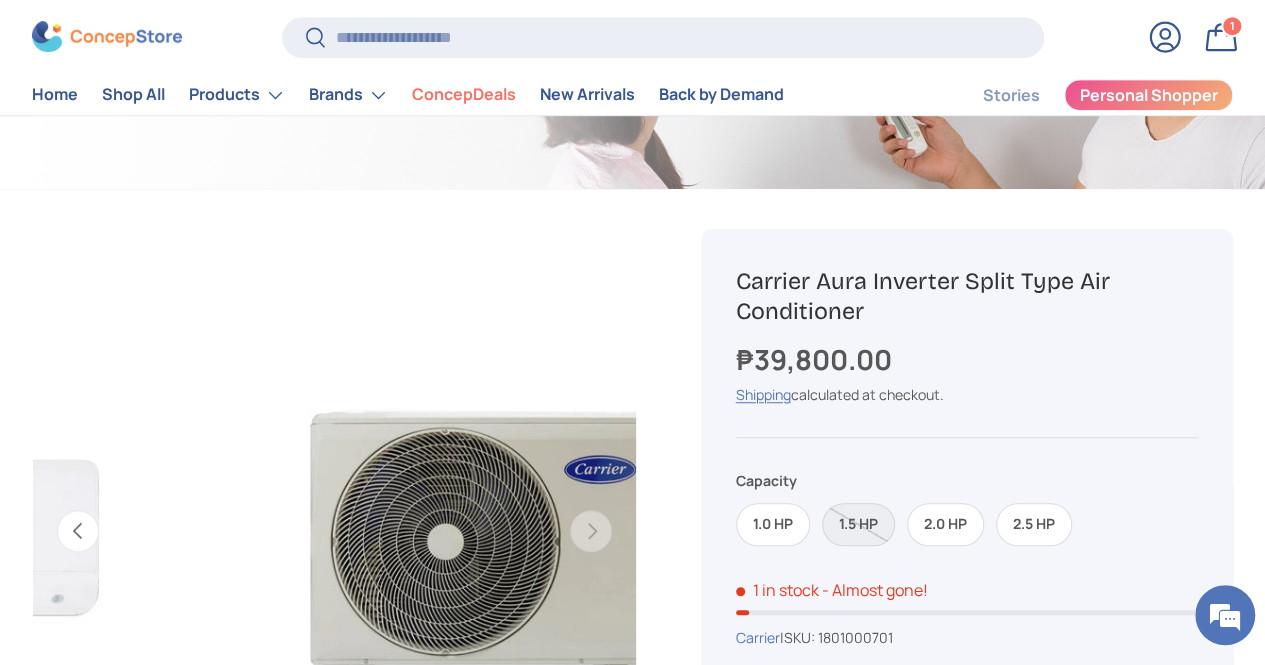 scroll, scrollTop: 0, scrollLeft: 0, axis: both 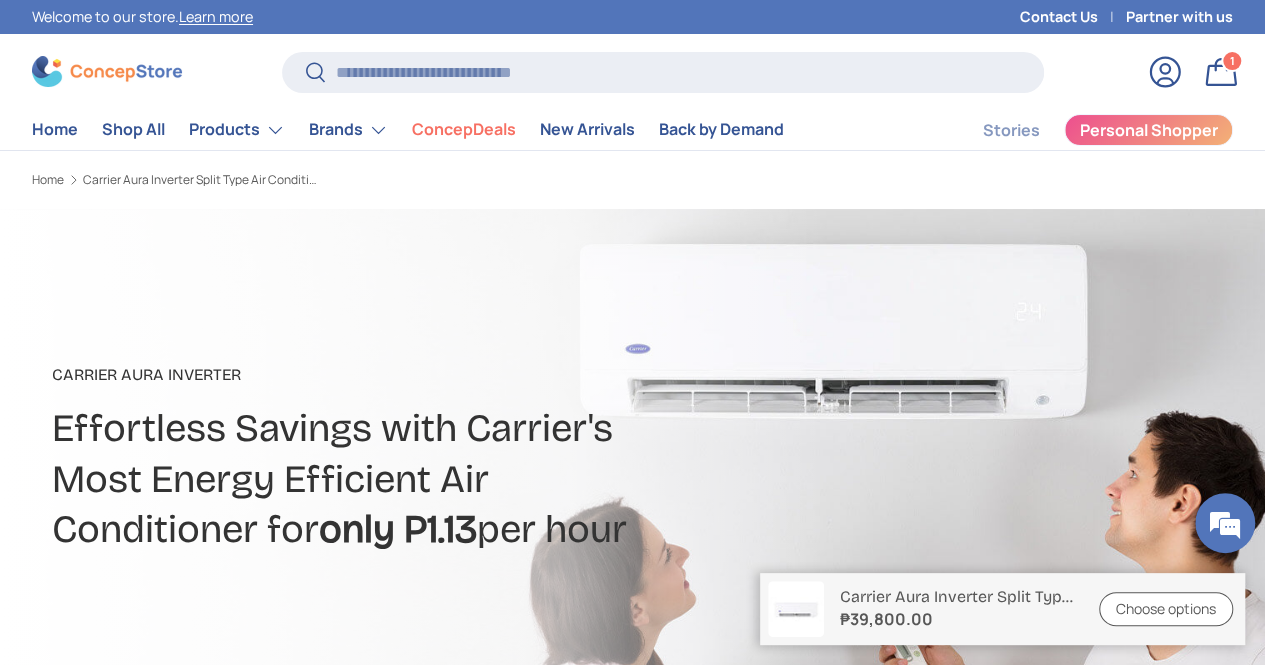 click at bounding box center (107, 71) 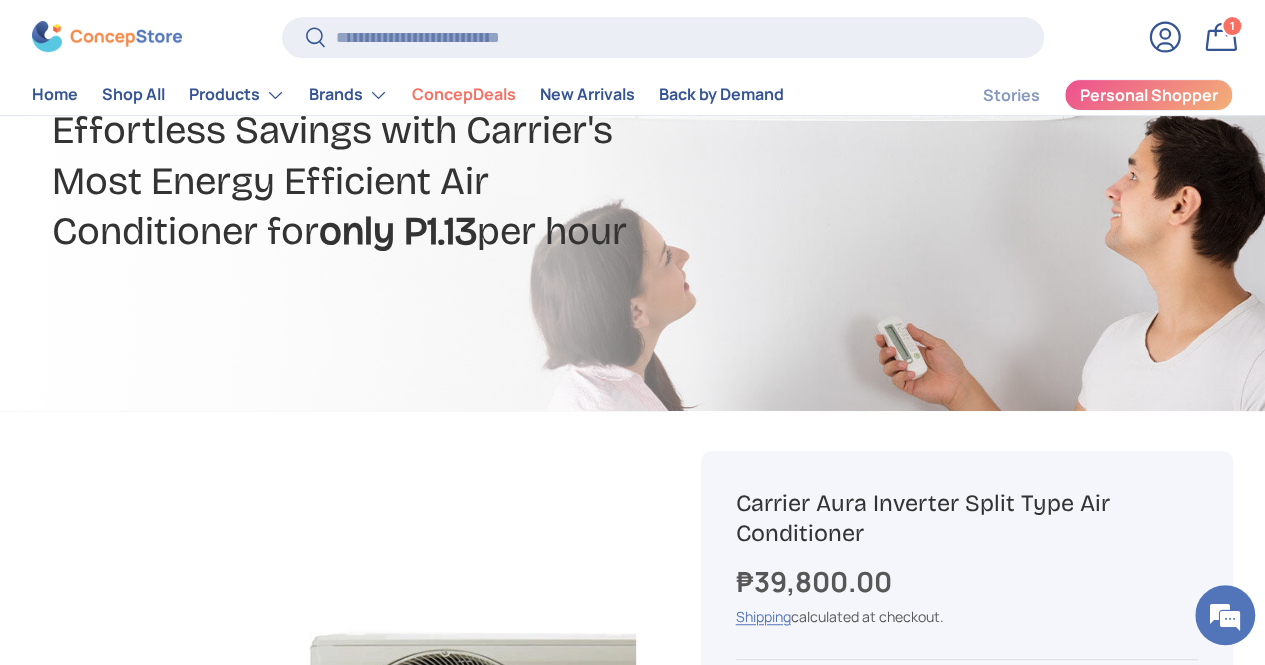 scroll, scrollTop: 16, scrollLeft: 0, axis: vertical 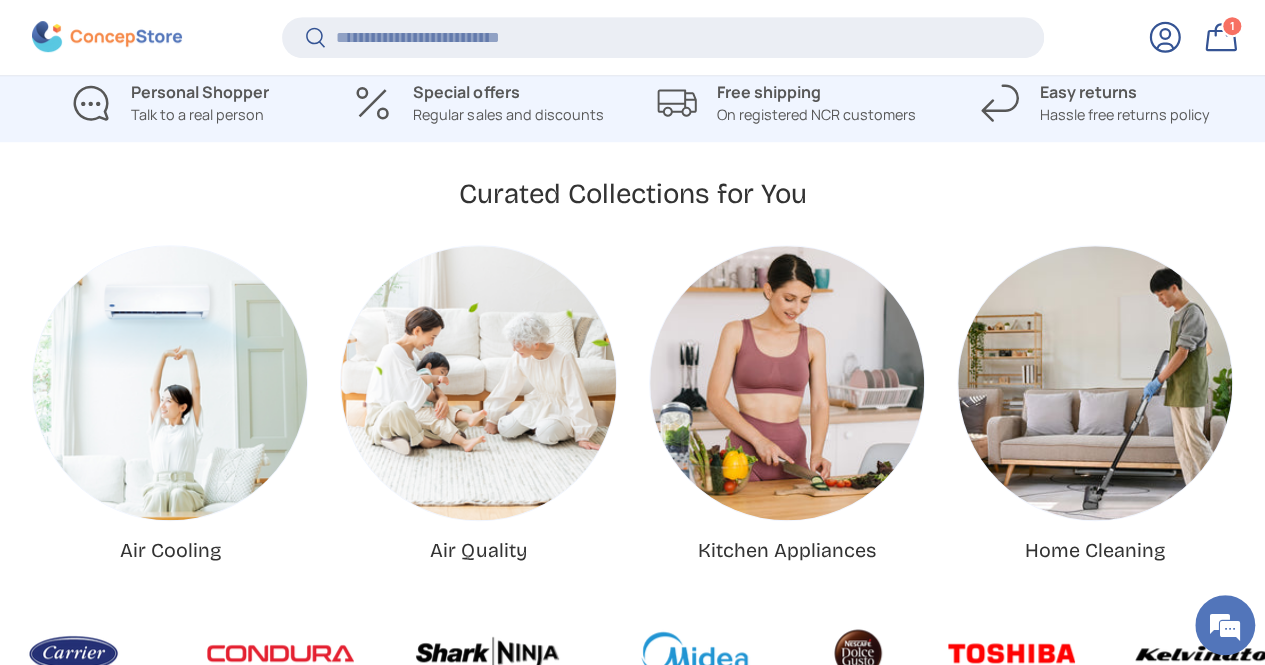 click at bounding box center (170, 383) 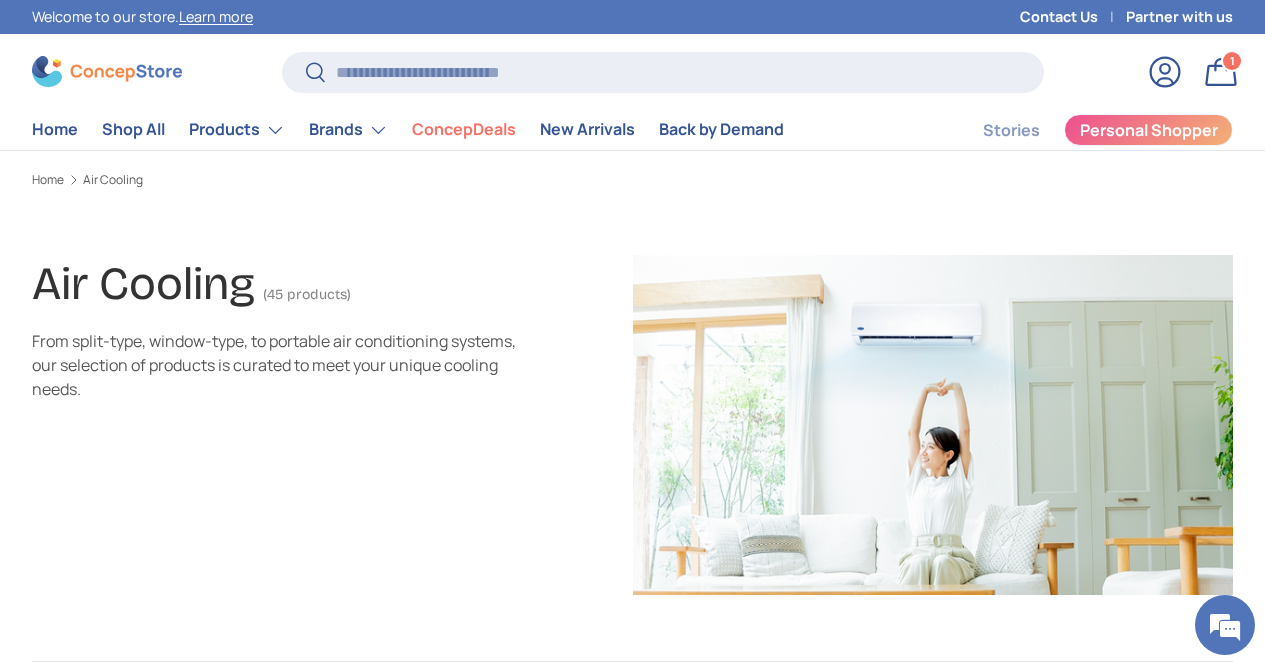scroll, scrollTop: 566, scrollLeft: 0, axis: vertical 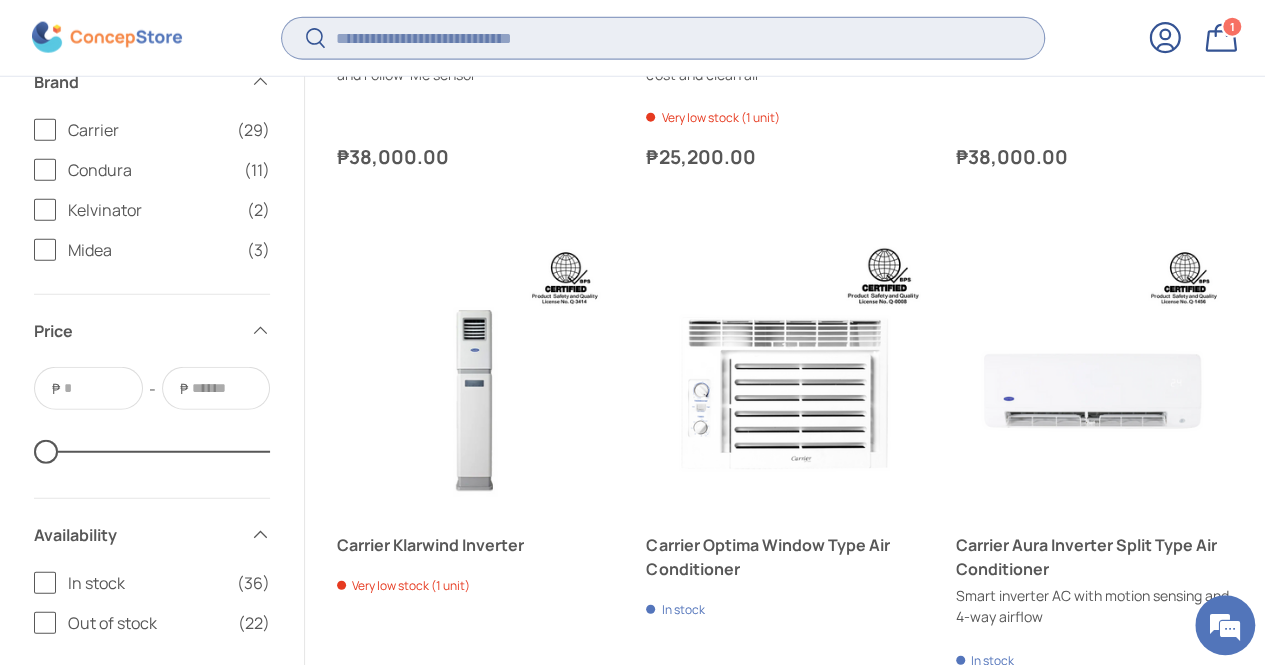 click on "Search" at bounding box center [663, 37] 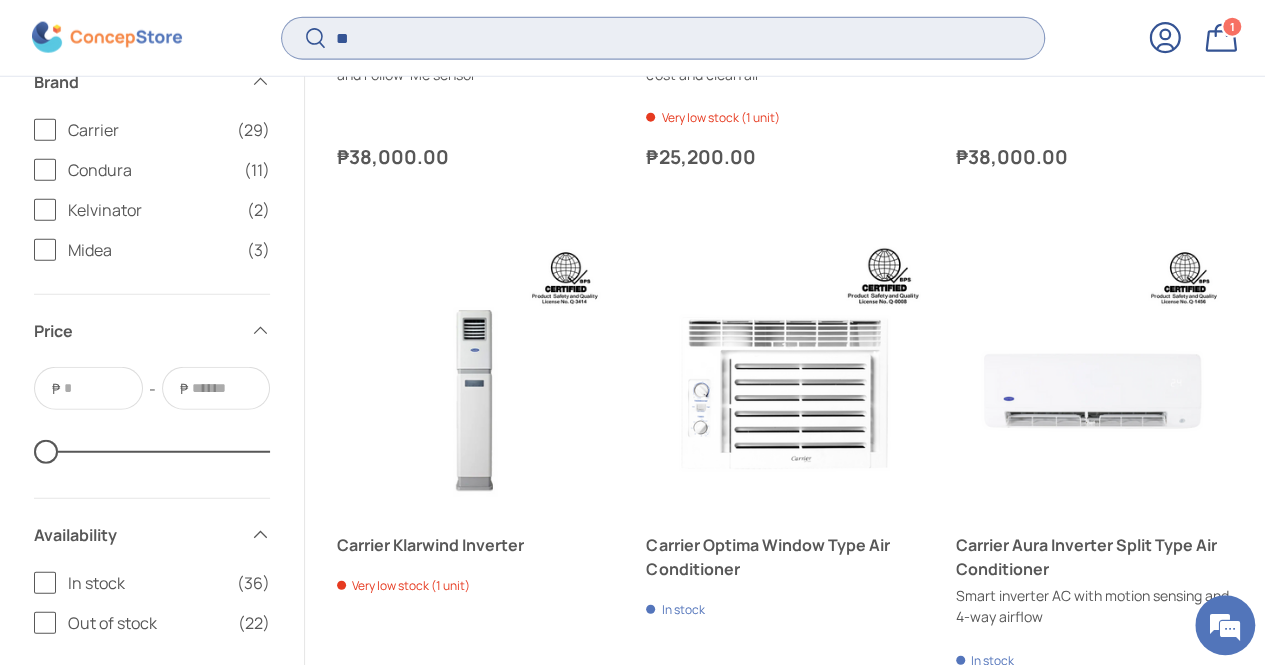 type on "*" 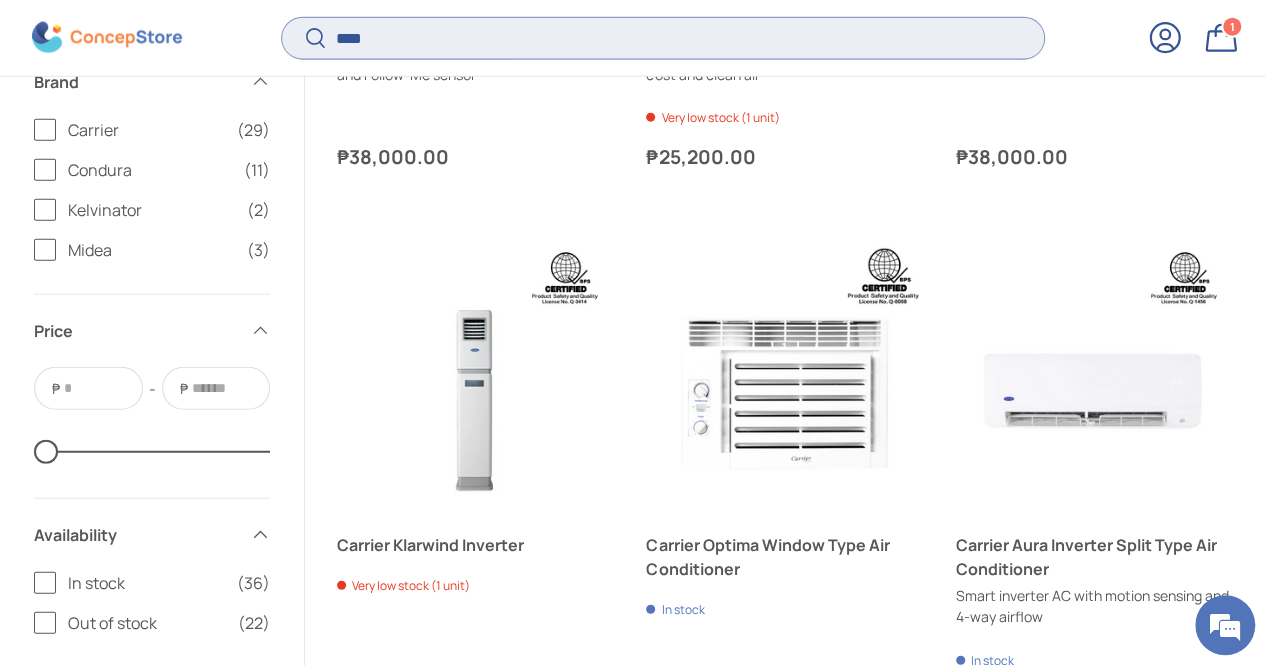 type on "****" 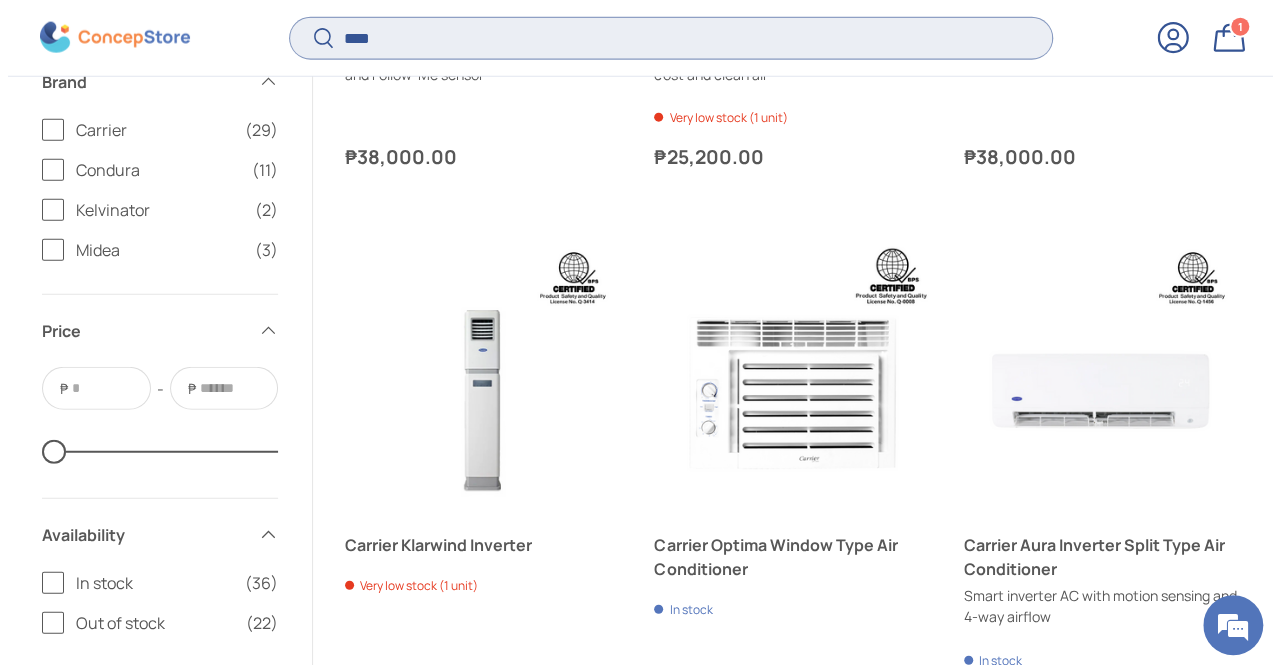 scroll, scrollTop: 2395, scrollLeft: 0, axis: vertical 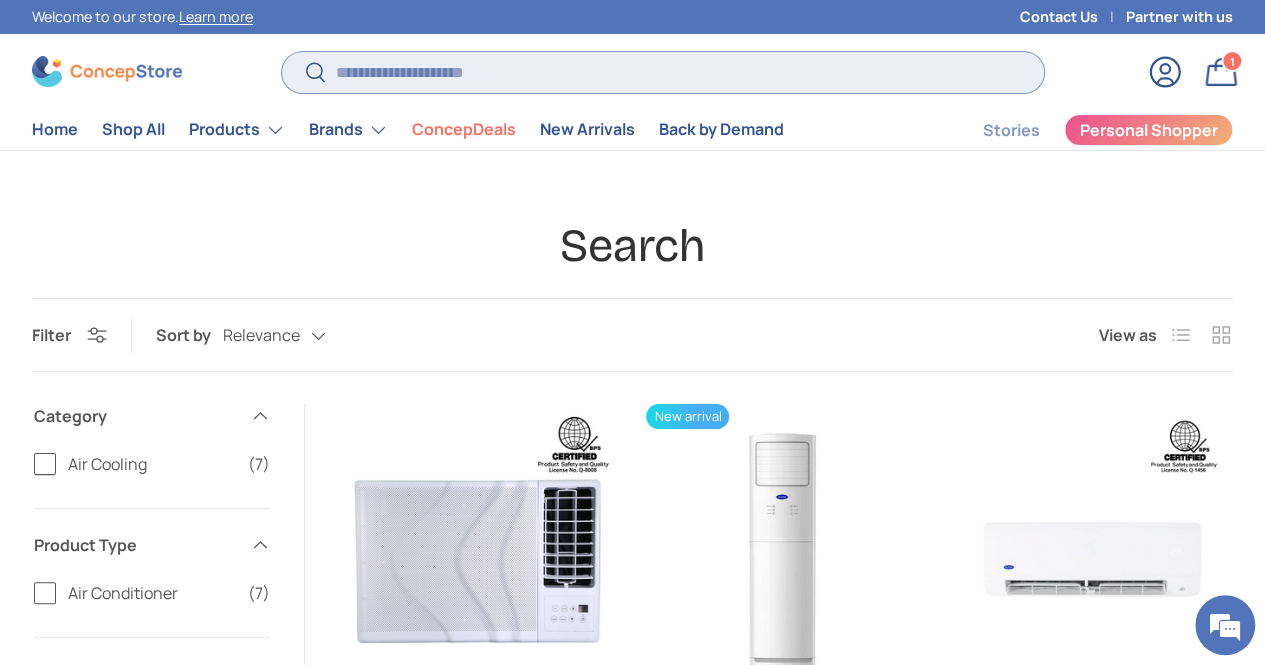 click on "Search" at bounding box center [663, 72] 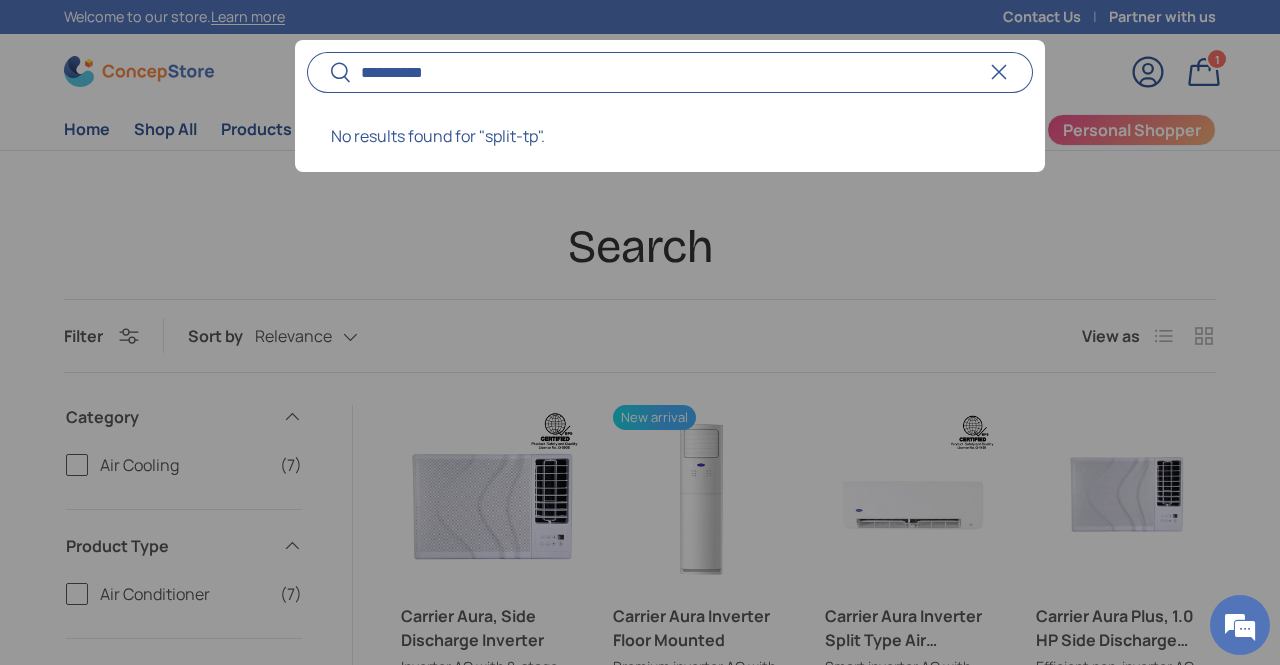 type on "**********" 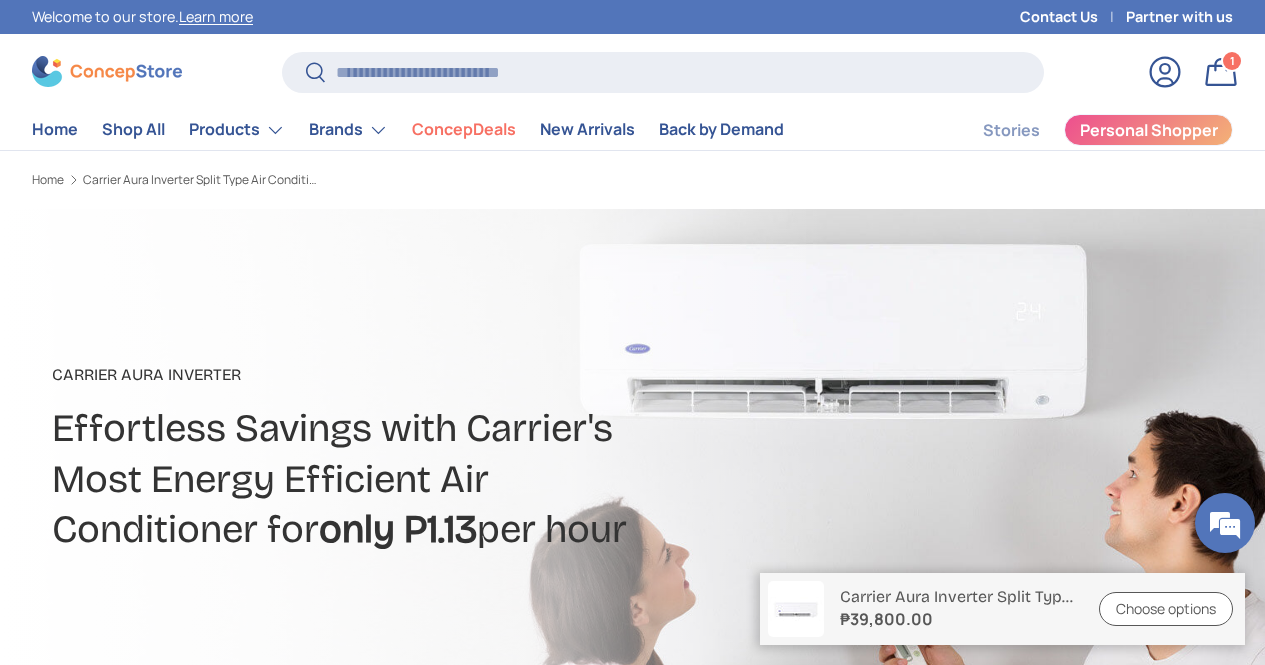 scroll, scrollTop: 0, scrollLeft: 0, axis: both 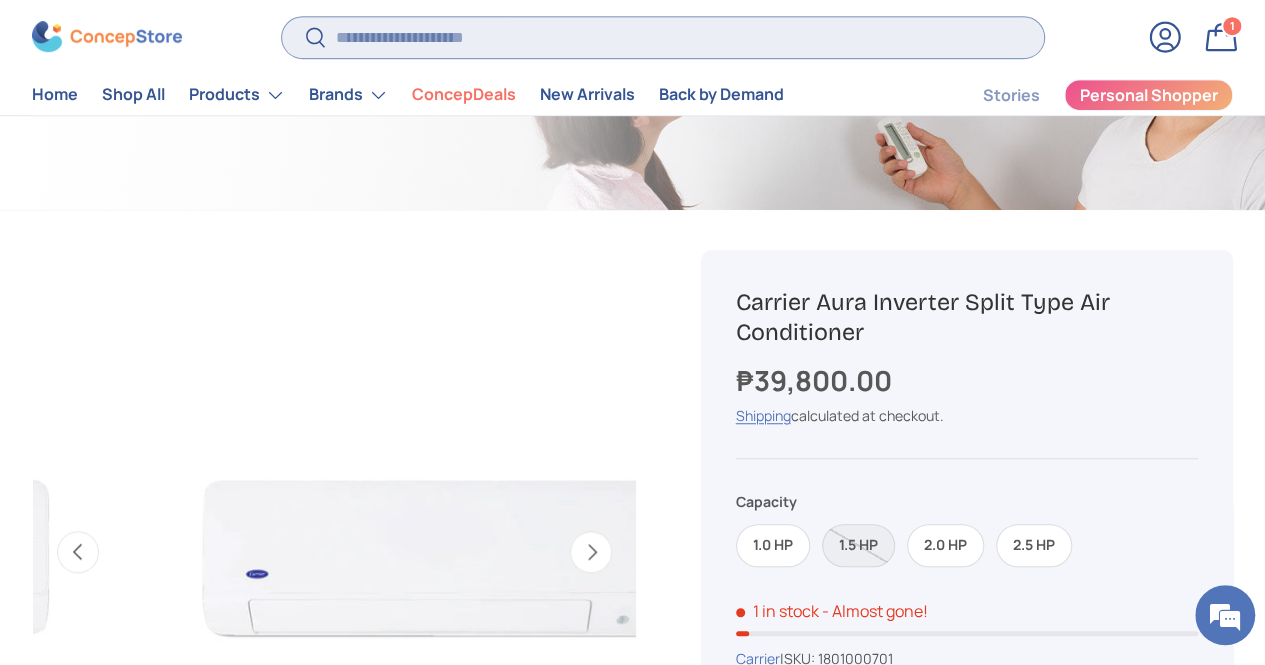 click on "Search" at bounding box center (663, 37) 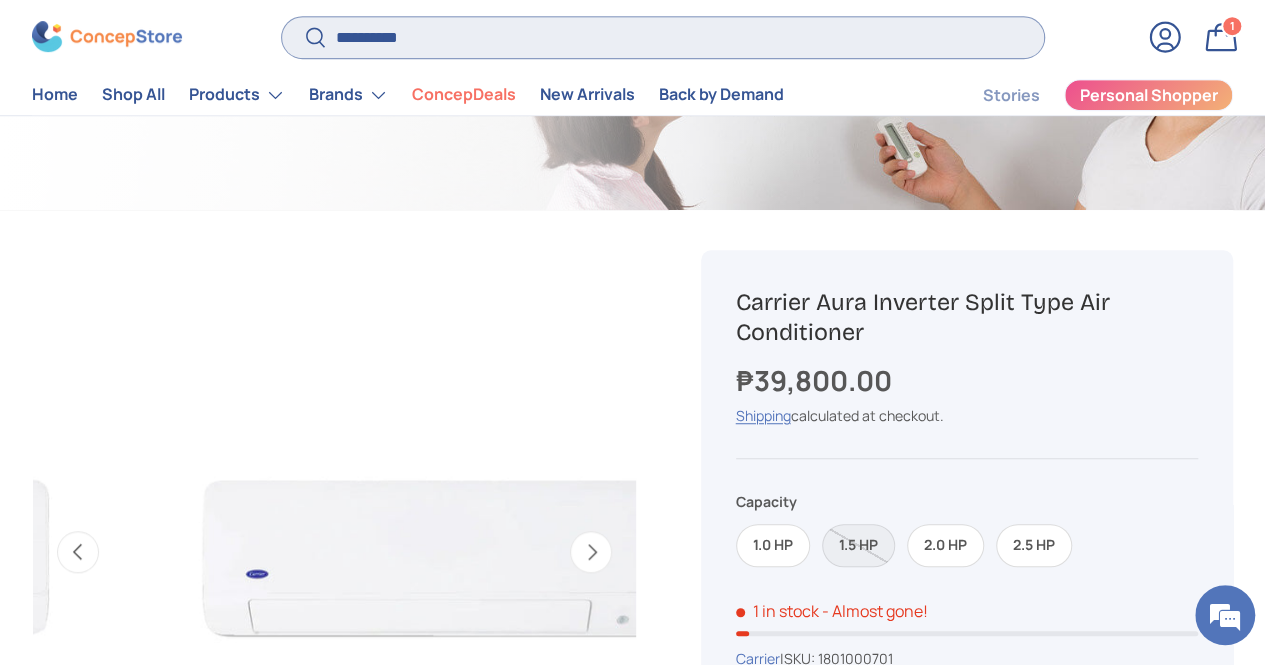 type on "**********" 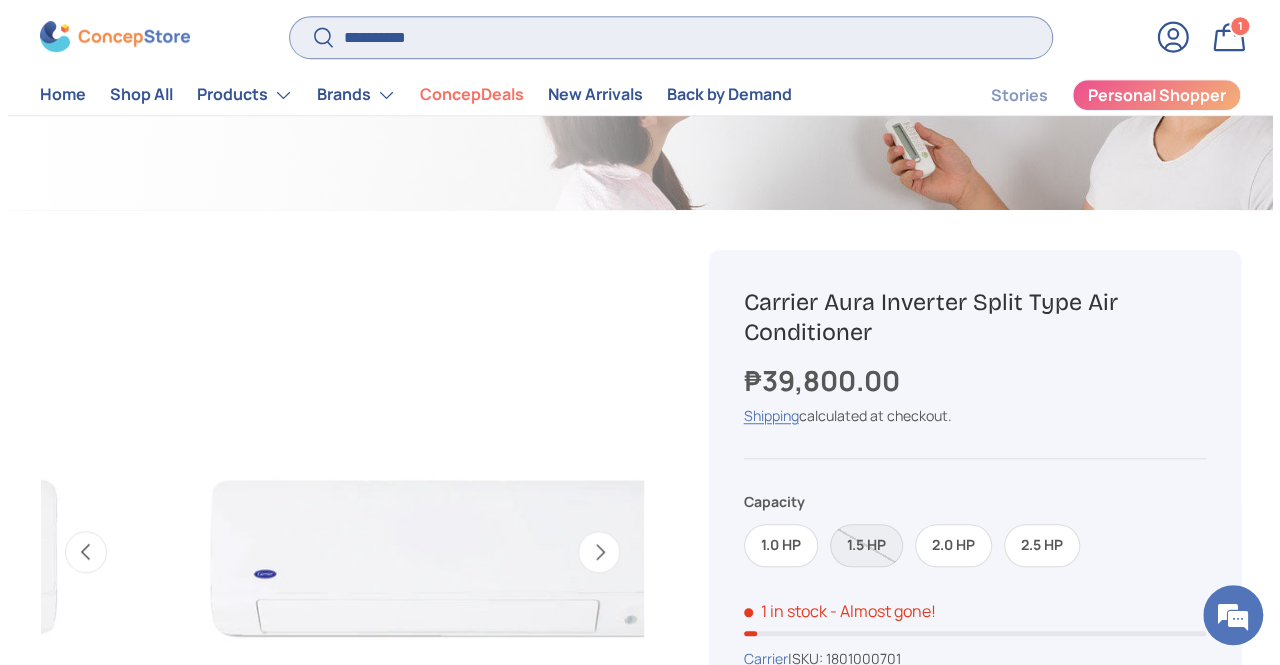 scroll, scrollTop: 0, scrollLeft: 1146, axis: horizontal 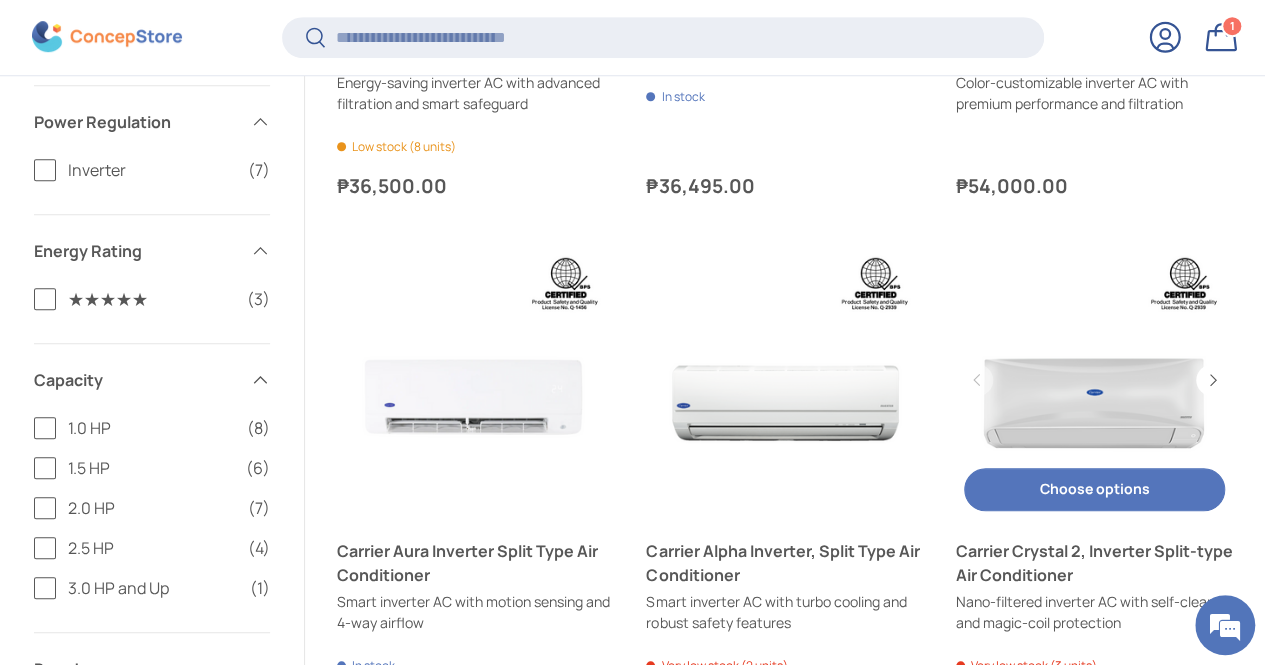 click at bounding box center (1094, 379) 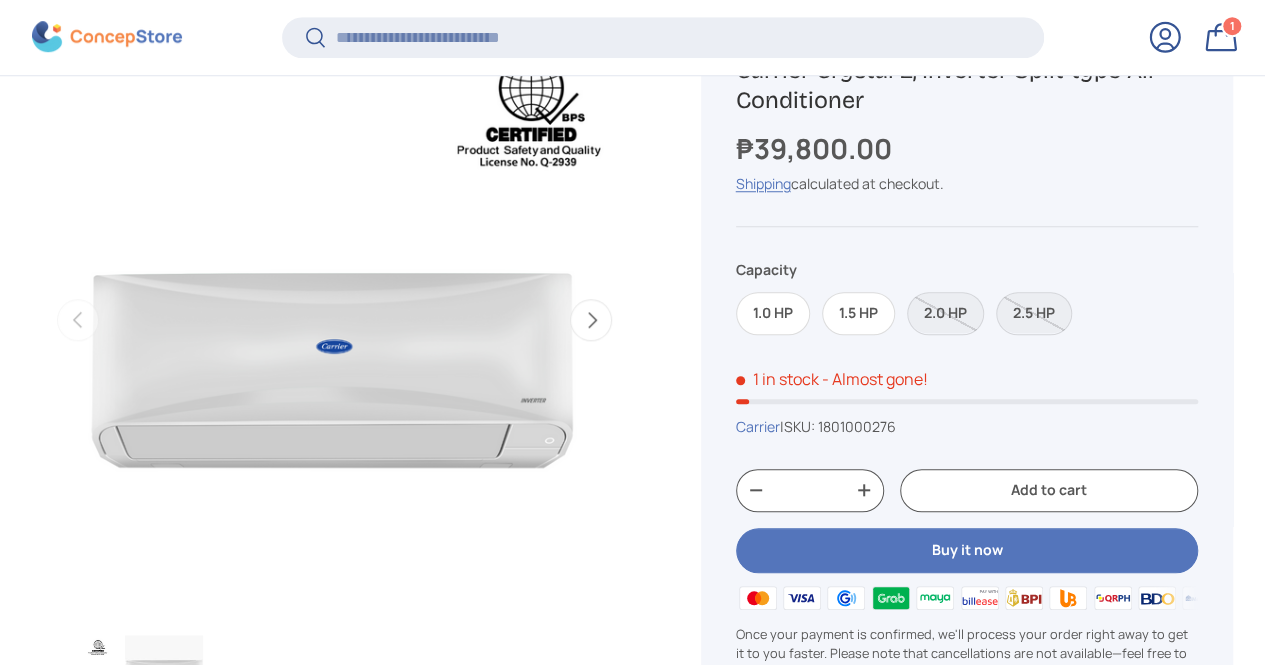 scroll, scrollTop: 0, scrollLeft: 0, axis: both 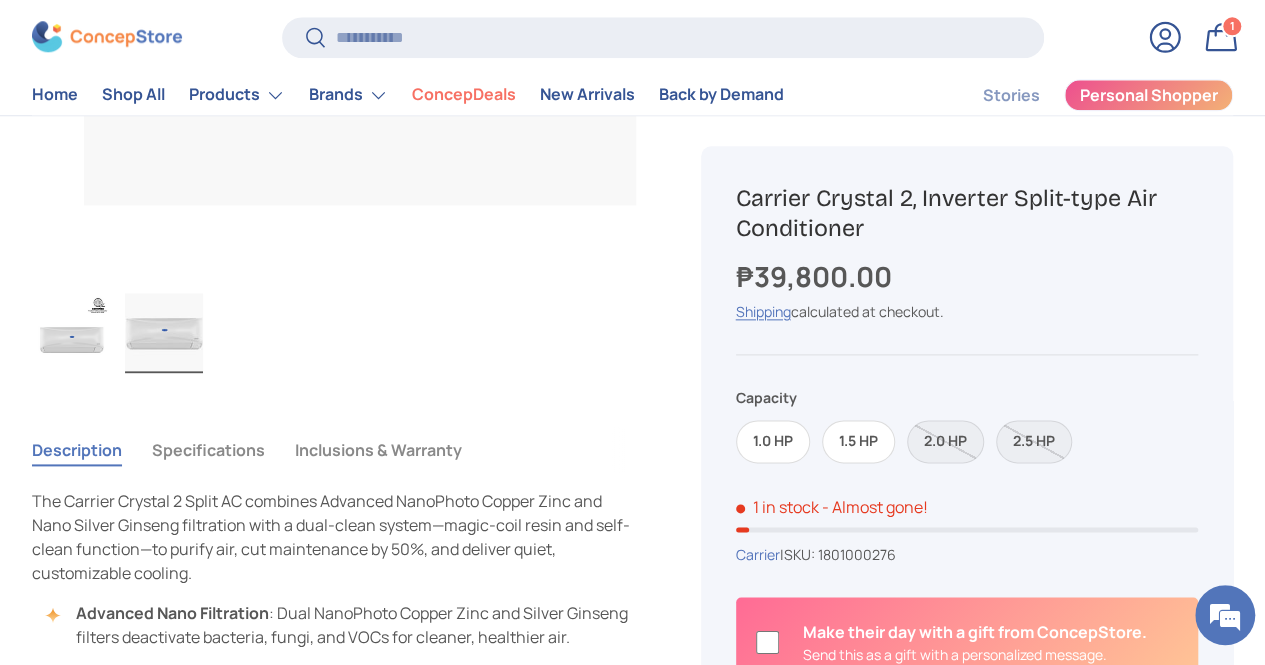 click on "Specifications" at bounding box center [208, 450] 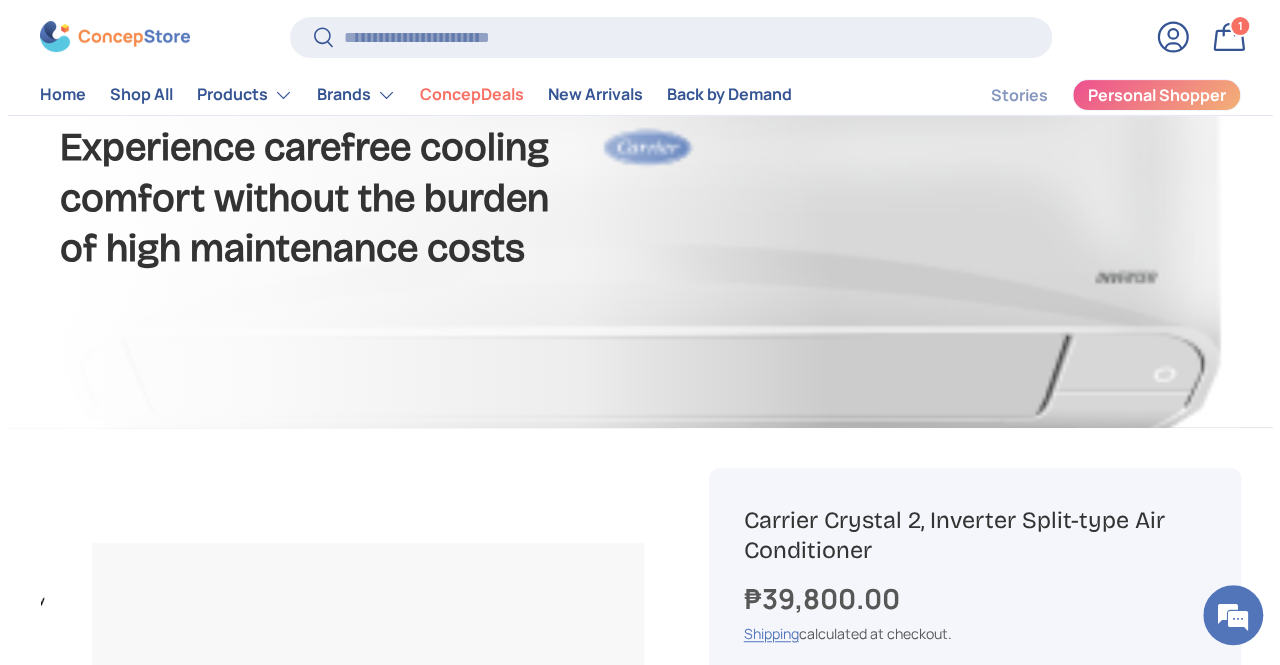 scroll, scrollTop: 104, scrollLeft: 0, axis: vertical 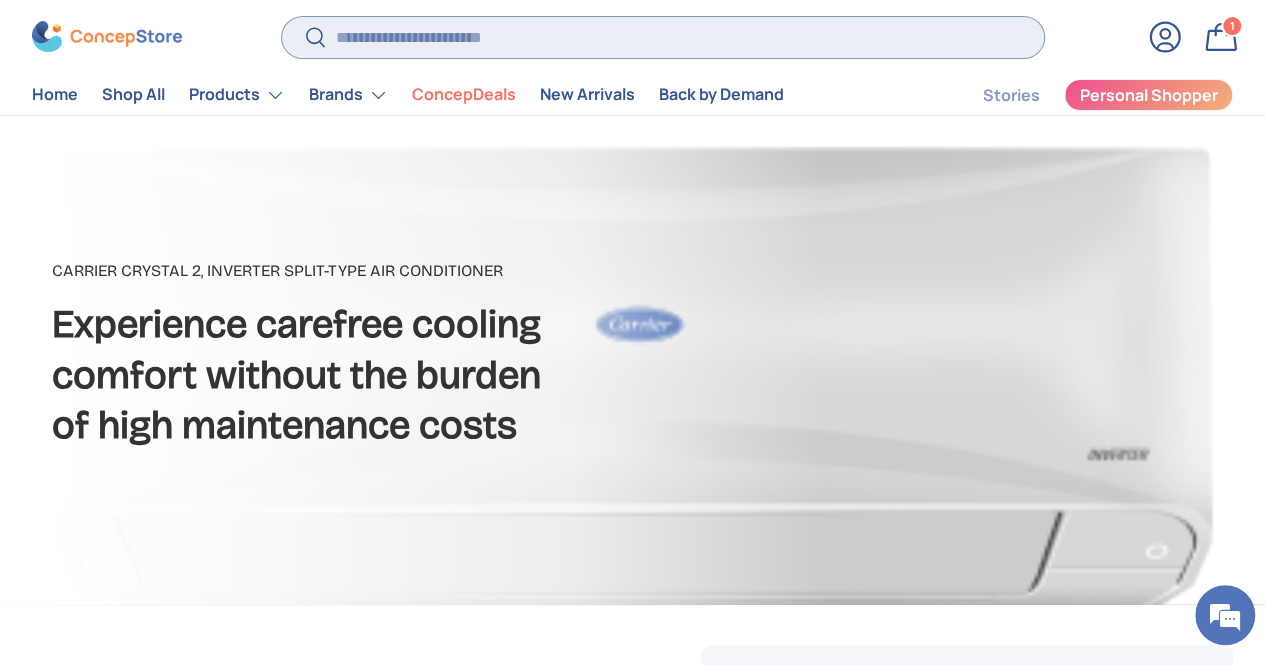 click on "Search" at bounding box center (663, 37) 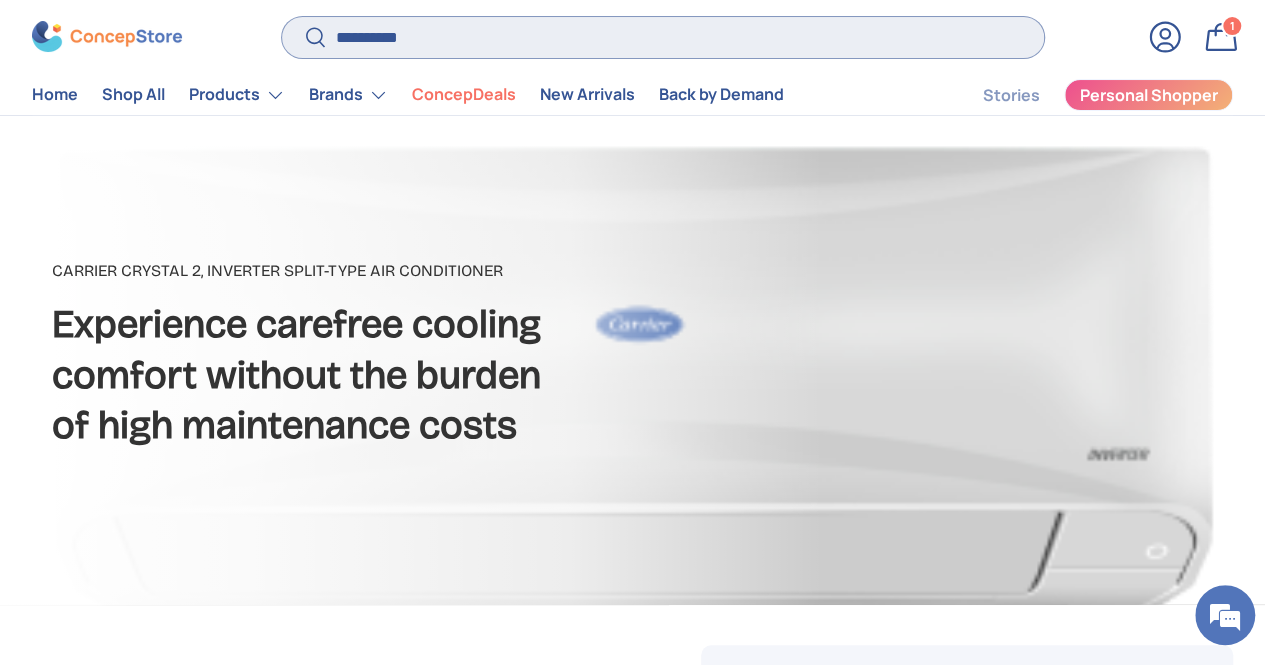 type on "**********" 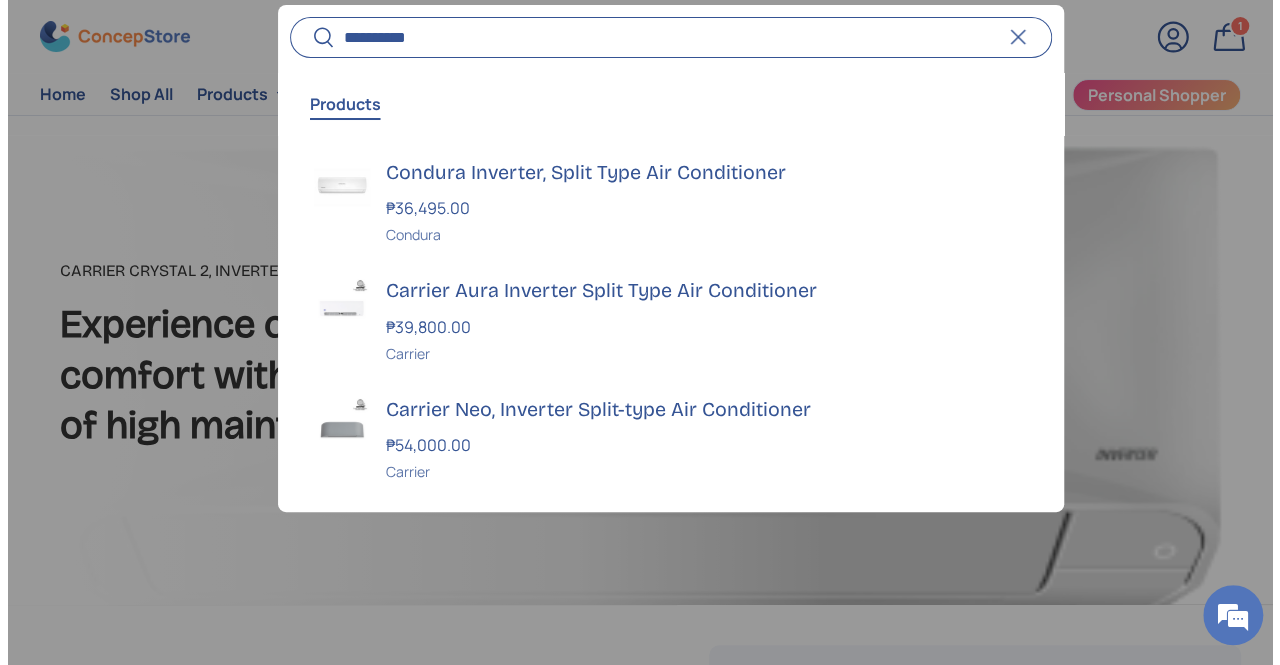 scroll, scrollTop: 0, scrollLeft: 573, axis: horizontal 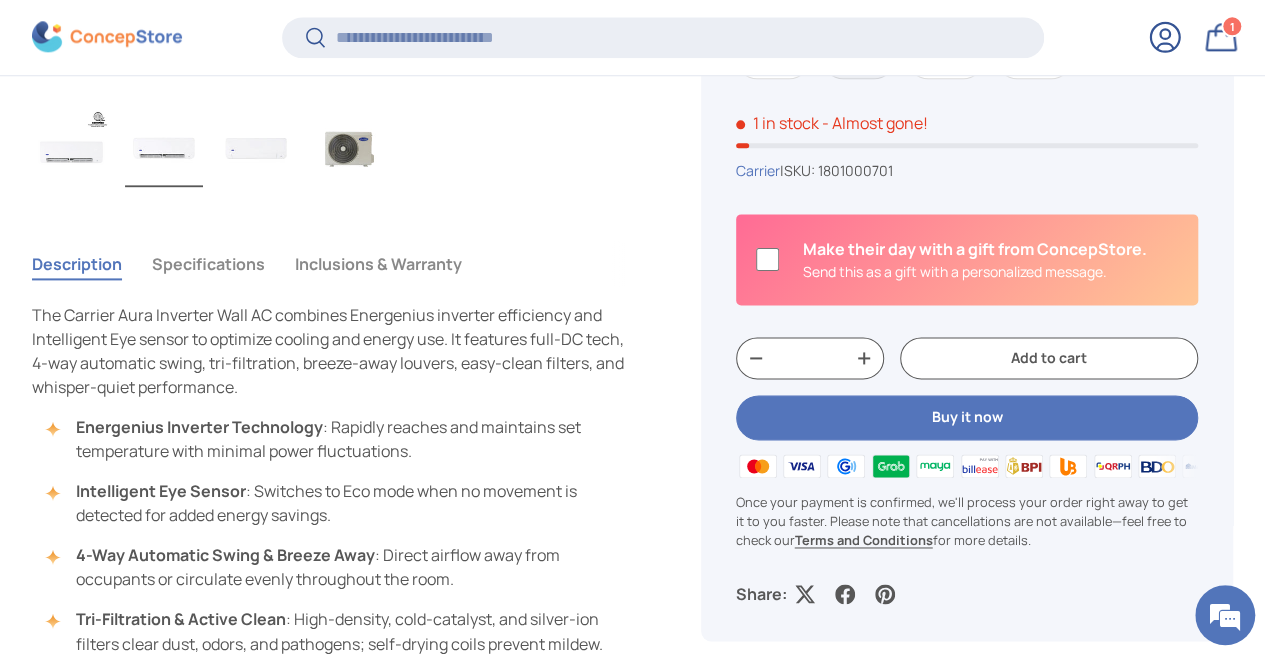 click on "Specifications" at bounding box center [208, 264] 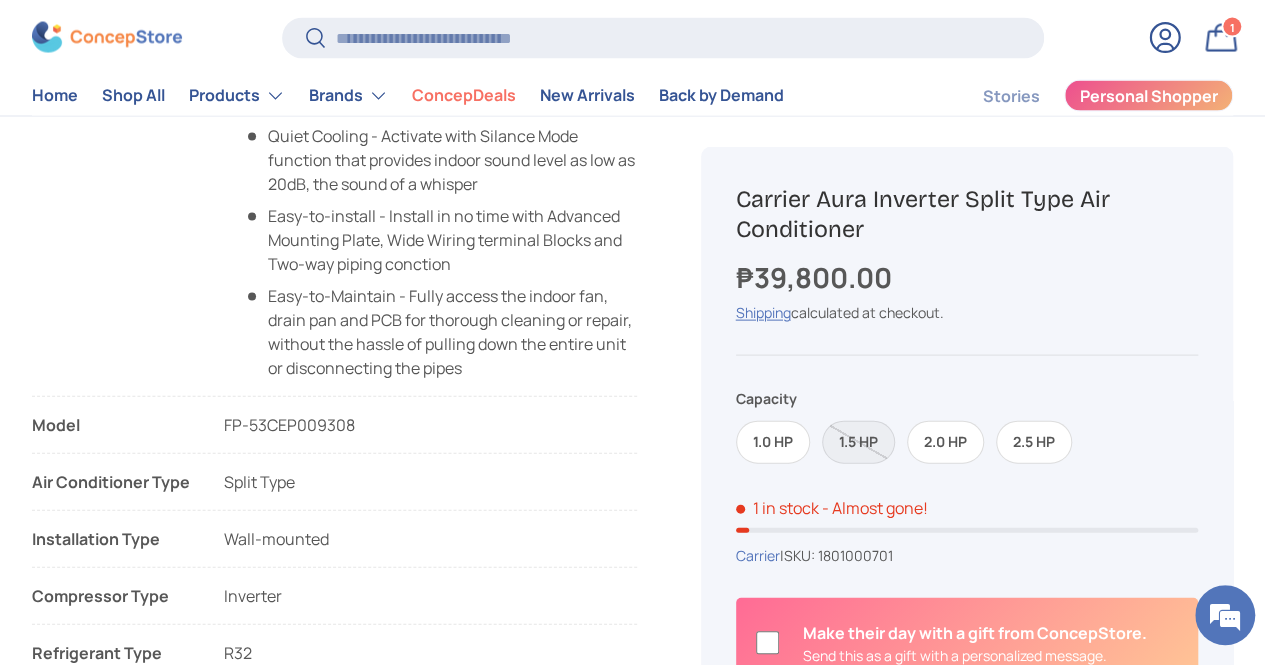 scroll, scrollTop: 1964, scrollLeft: 0, axis: vertical 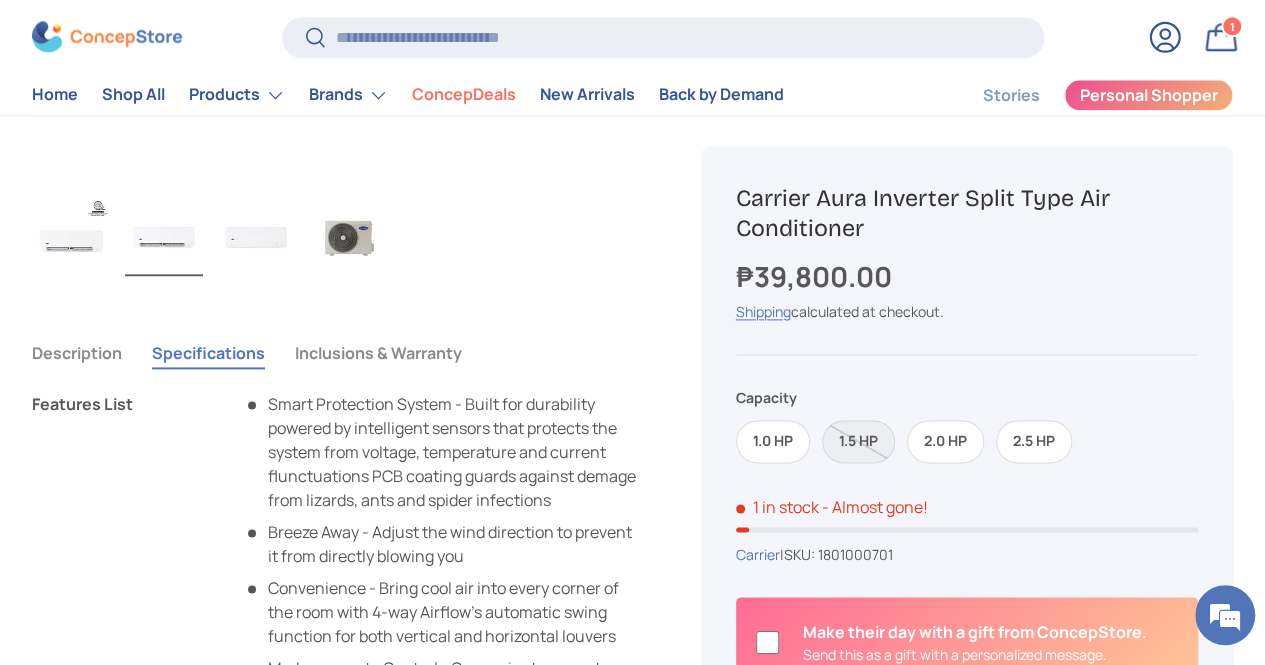 click on "Inclusions & Warranty" at bounding box center (378, 353) 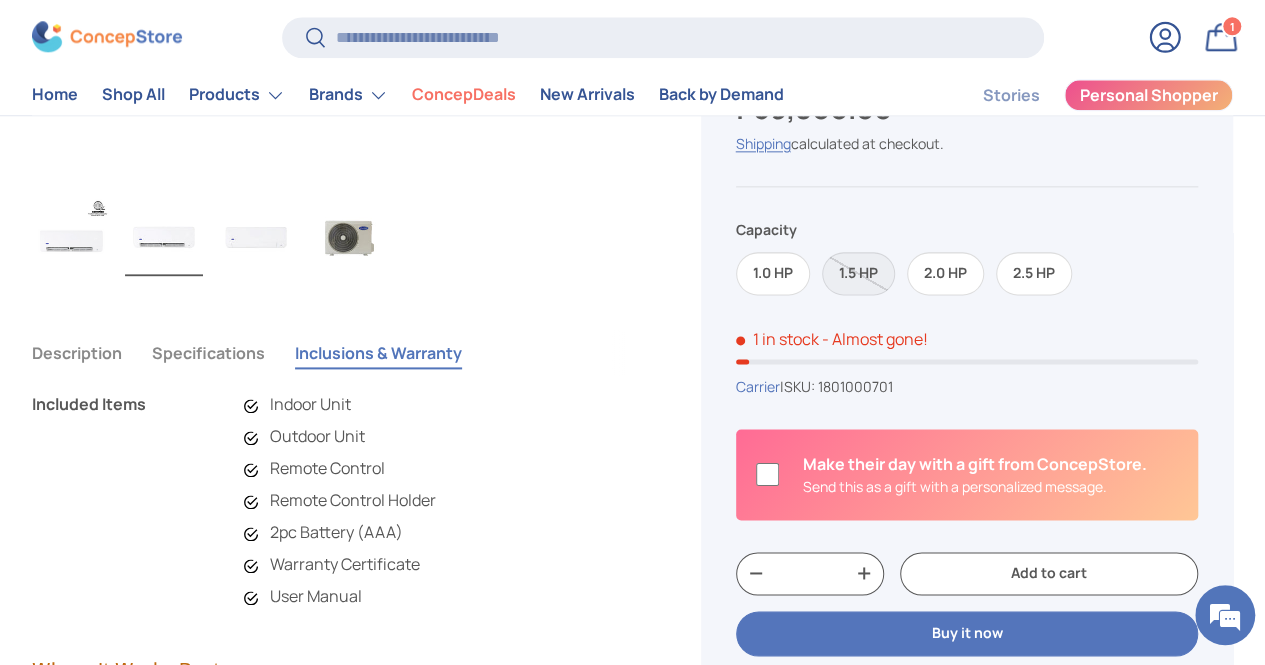 click on "Specifications" at bounding box center [208, 353] 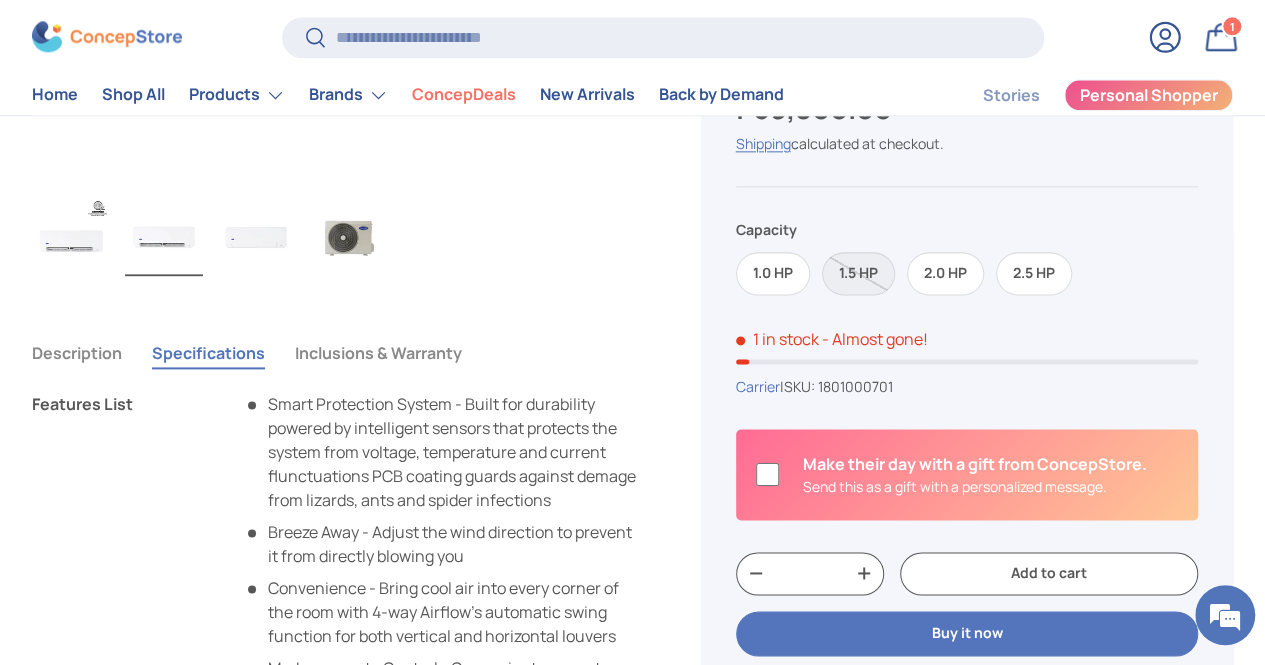 click on "Inclusions & Warranty" at bounding box center [378, 353] 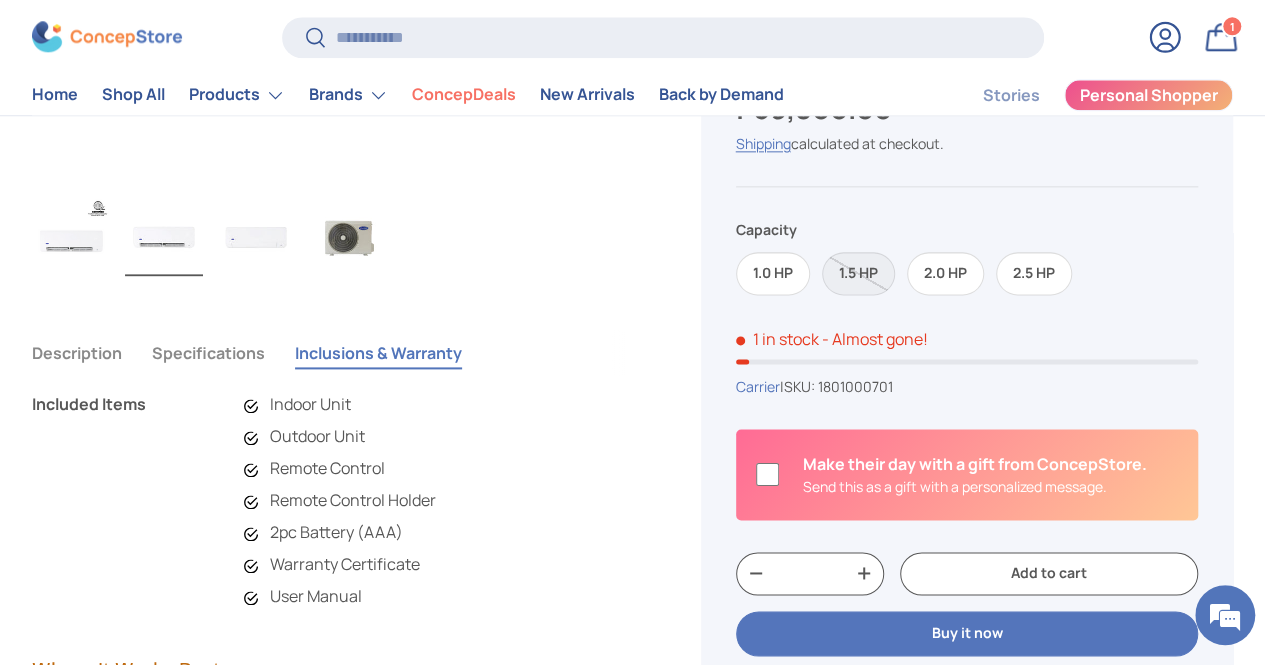 click on "Specifications" at bounding box center [208, 353] 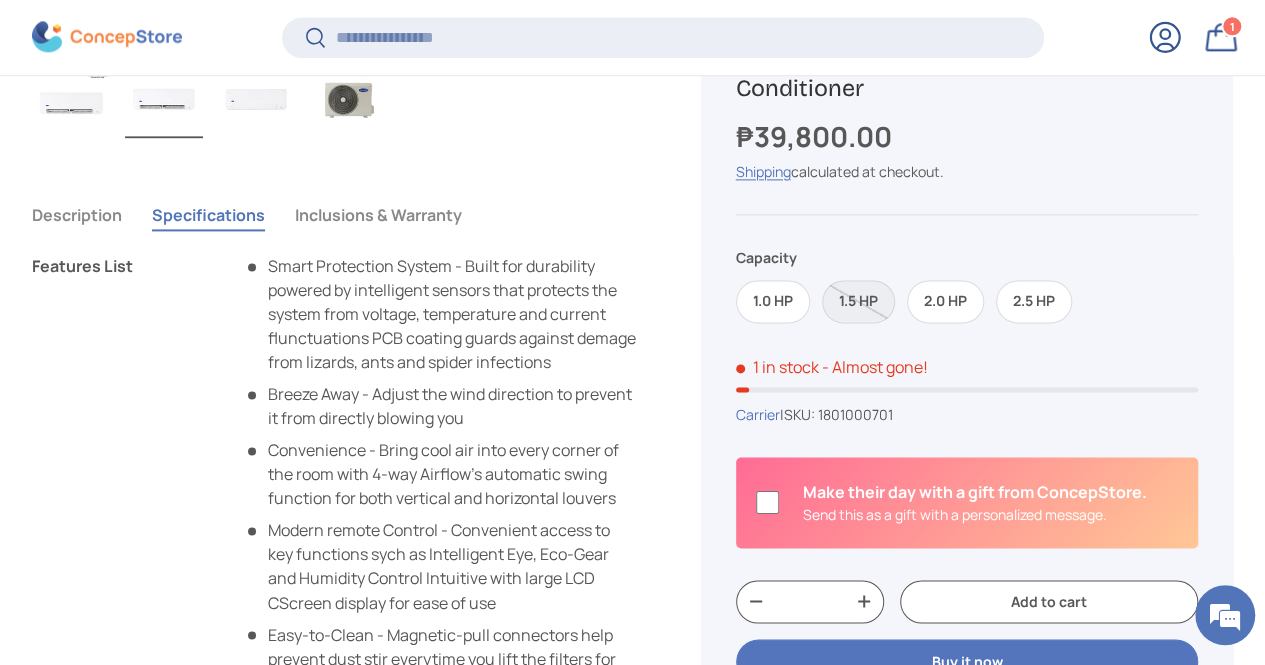scroll, scrollTop: 1312, scrollLeft: 0, axis: vertical 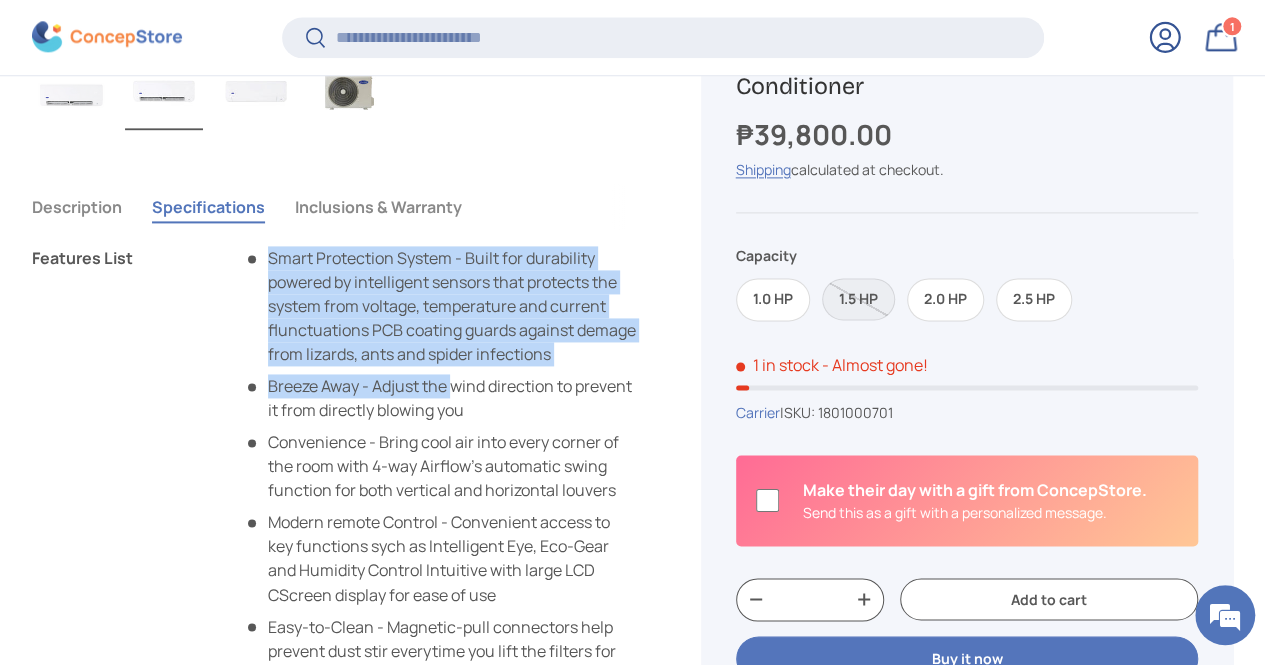 drag, startPoint x: 303, startPoint y: 217, endPoint x: 490, endPoint y: 357, distance: 233.60008 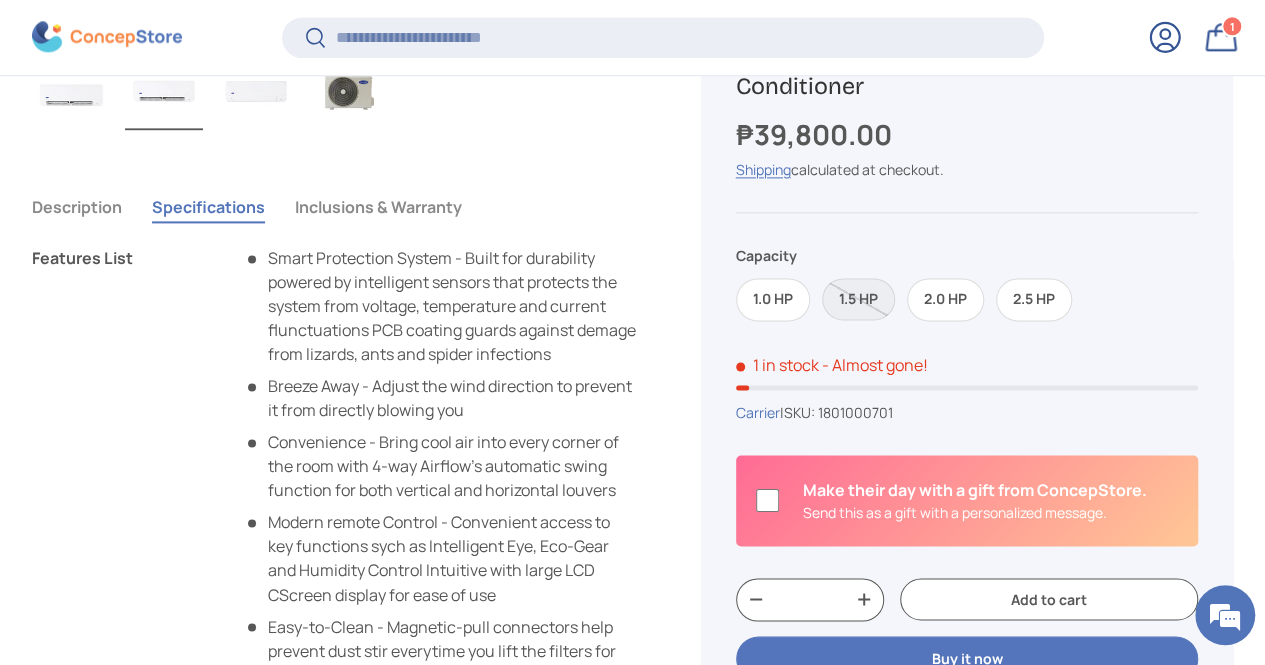 click on "Convenience - Bring cool air into every corner of the room with 4-way Airflow's automatic swing function for both vertical and horizontal louvers" at bounding box center (440, 466) 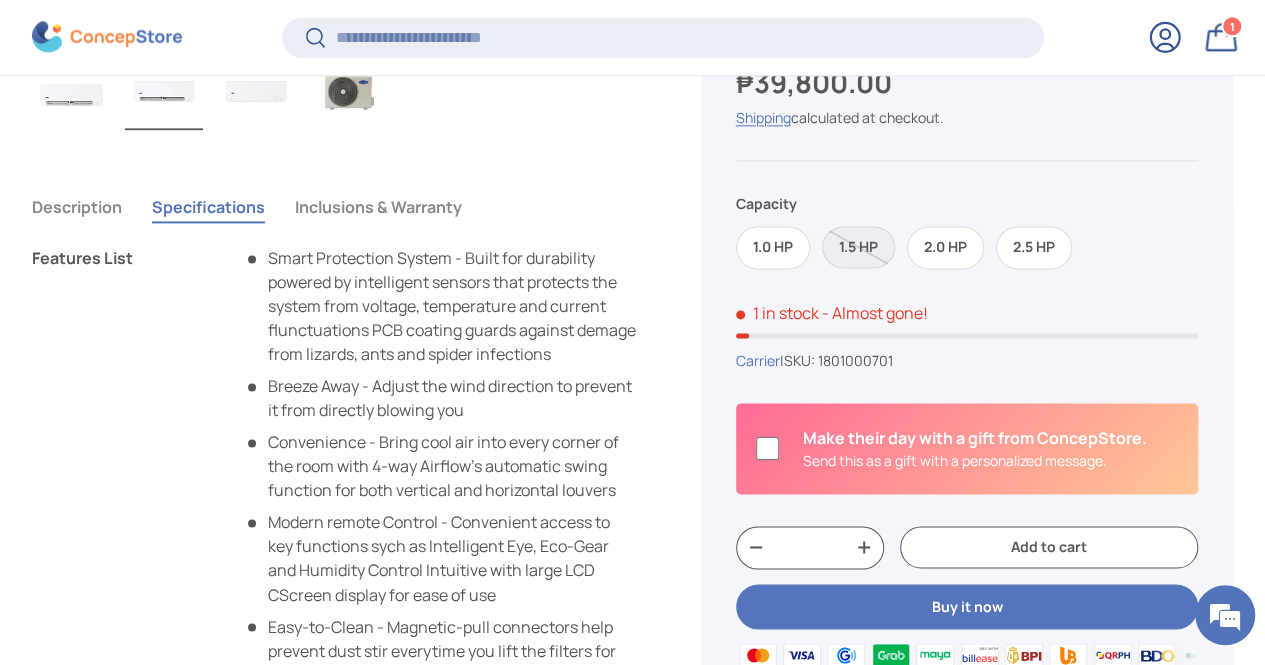 scroll, scrollTop: 1416, scrollLeft: 0, axis: vertical 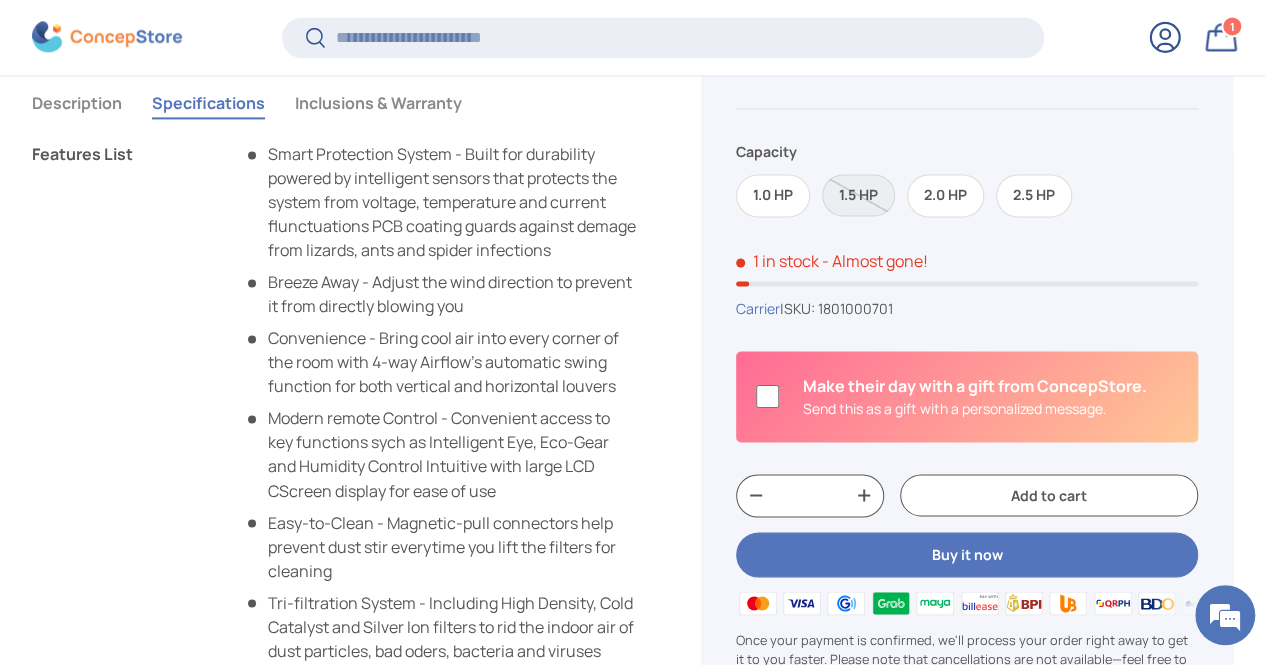 click on "Convenience - Bring cool air into every corner of the room with 4-way Airflow's automatic swing function for both vertical and horizontal louvers" at bounding box center (440, 362) 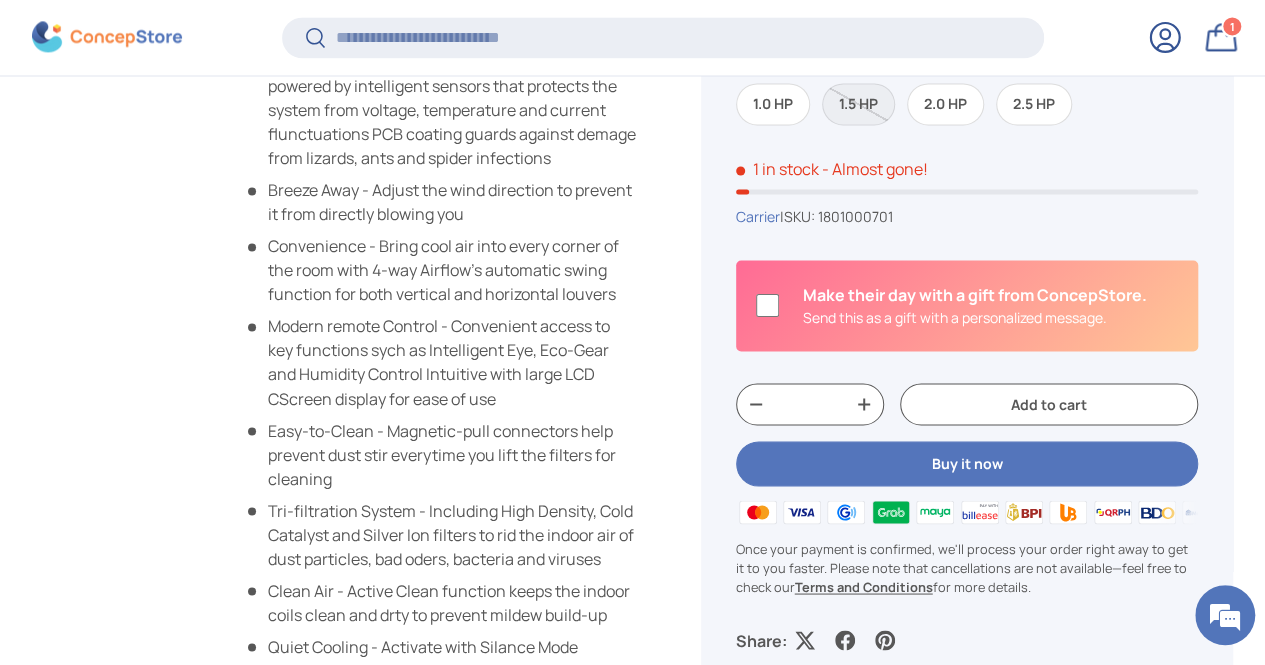 scroll, scrollTop: 1508, scrollLeft: 0, axis: vertical 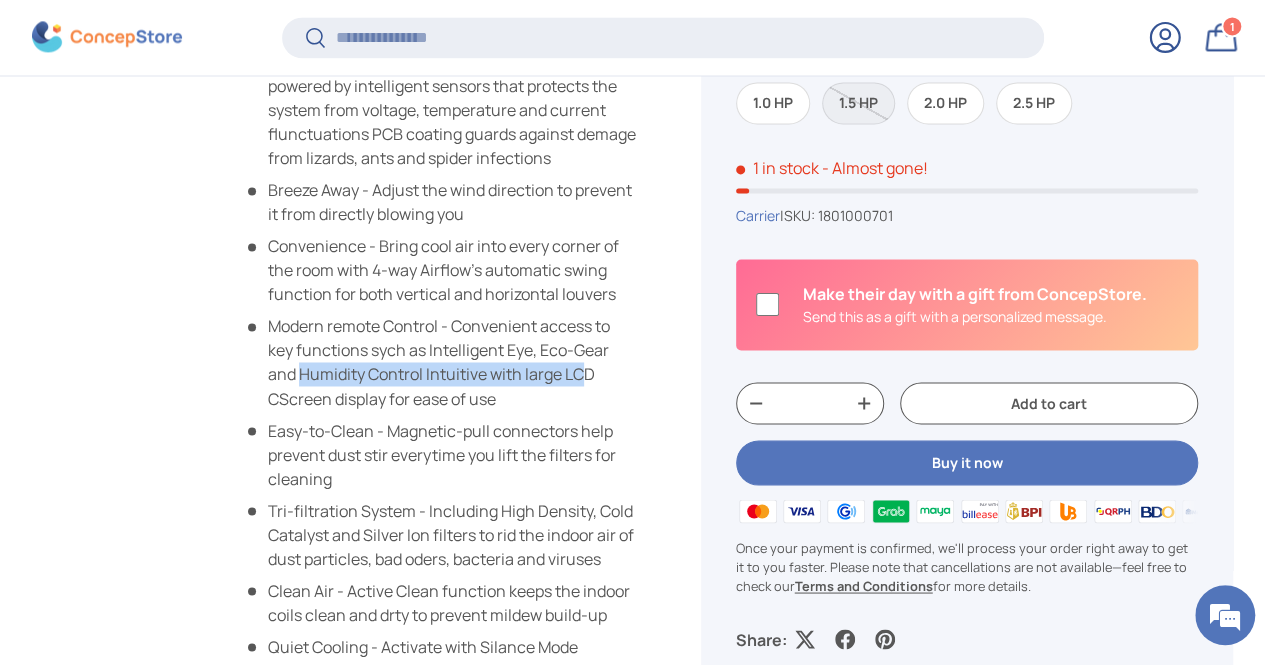 drag, startPoint x: 439, startPoint y: 373, endPoint x: 458, endPoint y: 407, distance: 38.948685 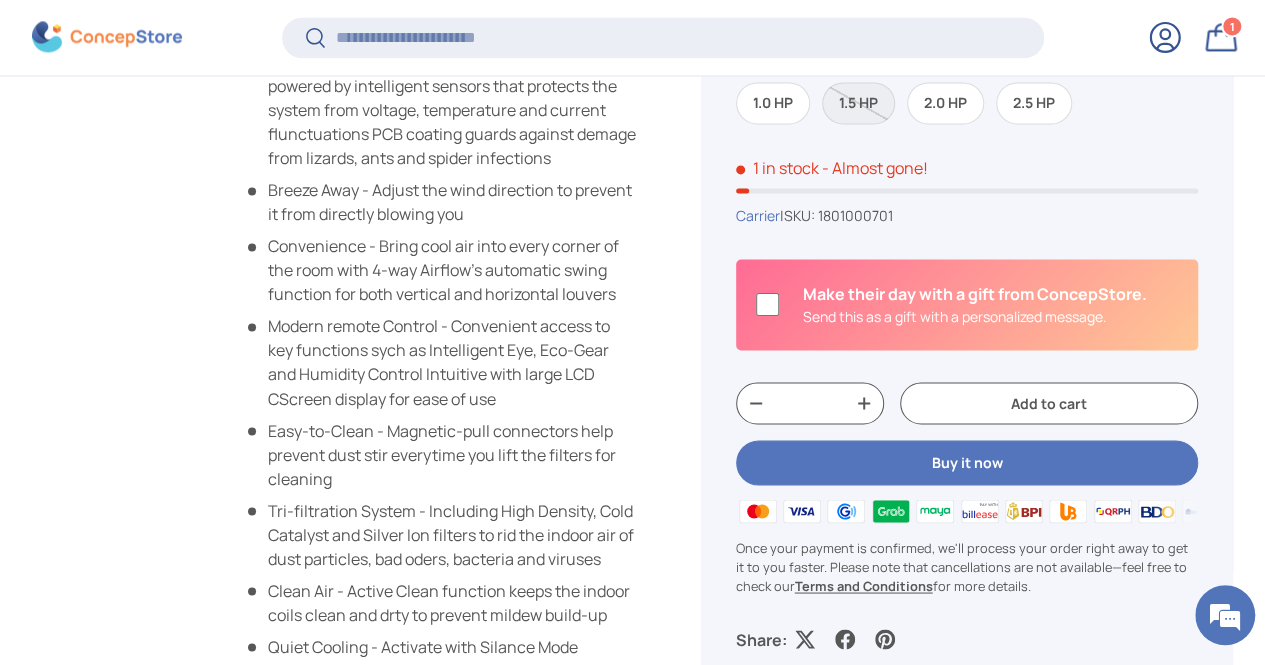 click on "Modern remote Control - Convenient access to key functions sych as Intelligent Eye, Eco-Gear and Humidity Control Intuitive with large LCD CScreen display for ease of use" at bounding box center (440, 362) 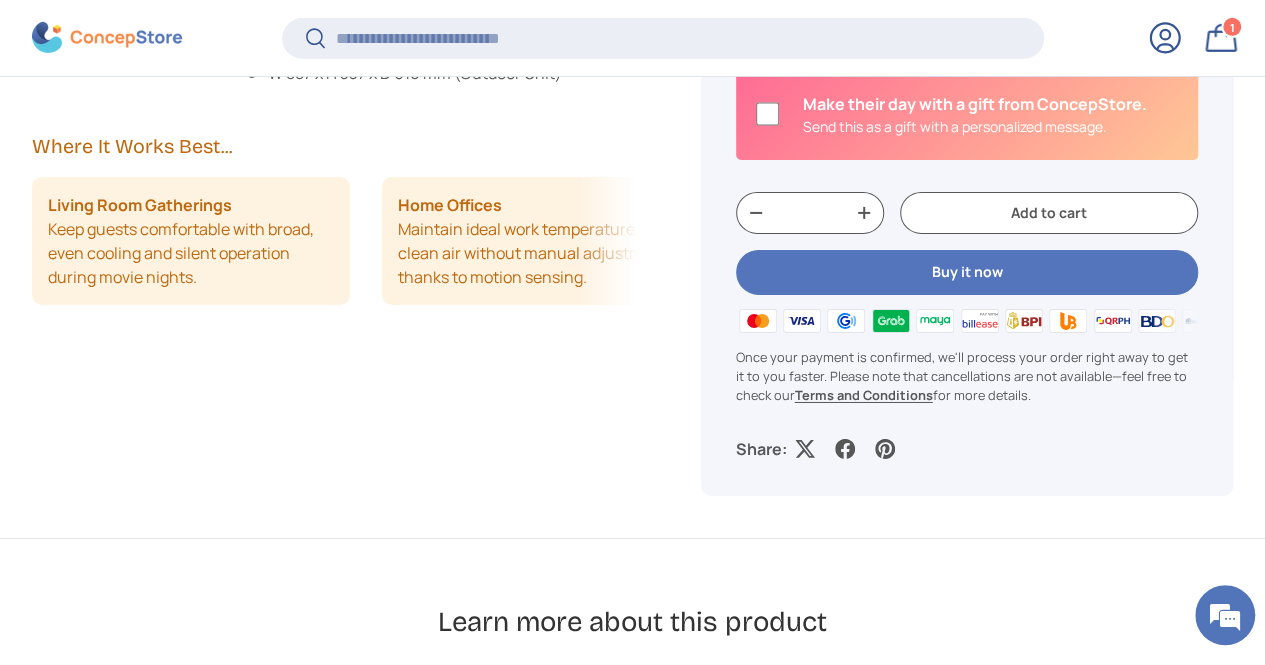 scroll, scrollTop: 3280, scrollLeft: 0, axis: vertical 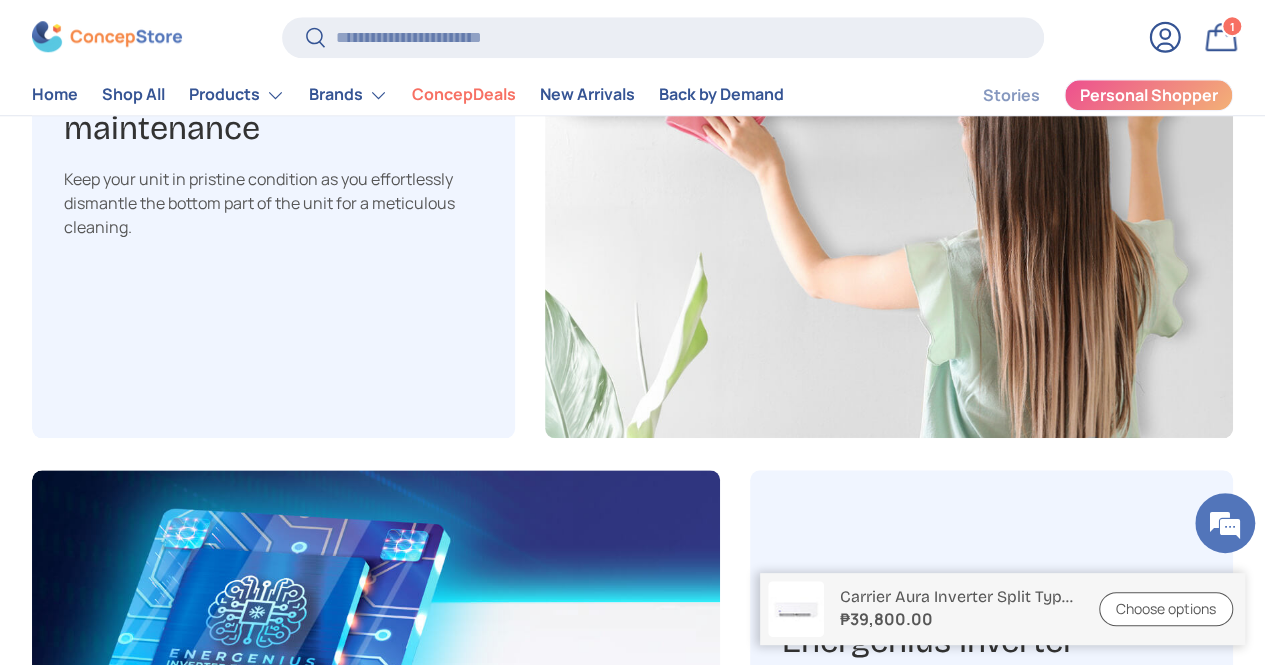 click on "Save time and hassle from a complicated installation
Installing a split-type air conditioner doesn't have to incur unnecessary cost. With its new advanced mounting plate and built-in bubble level, the installation process is a breeze and error-free.
Prevent costly maintenance
Keep your unit in pristine condition as you effortlessly dismantle the bottom part of the unit for a meticulous cleaning.​
Energenius Inverter Technology​" at bounding box center (632, 454) 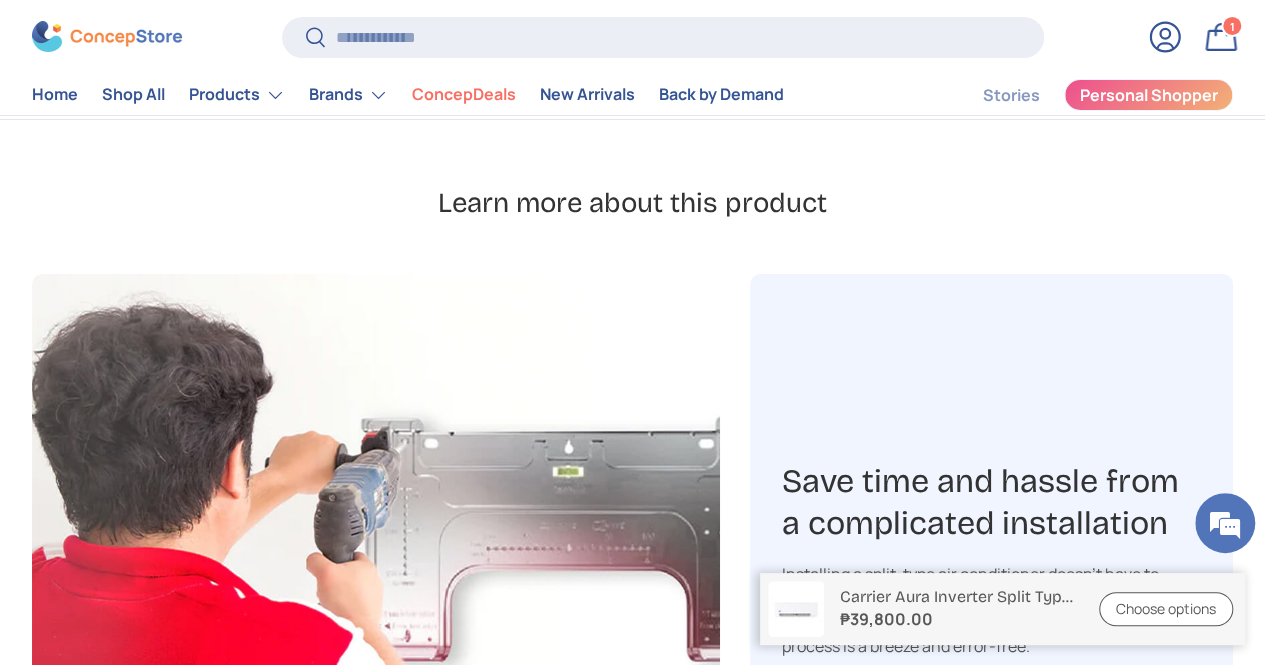scroll, scrollTop: 3662, scrollLeft: 0, axis: vertical 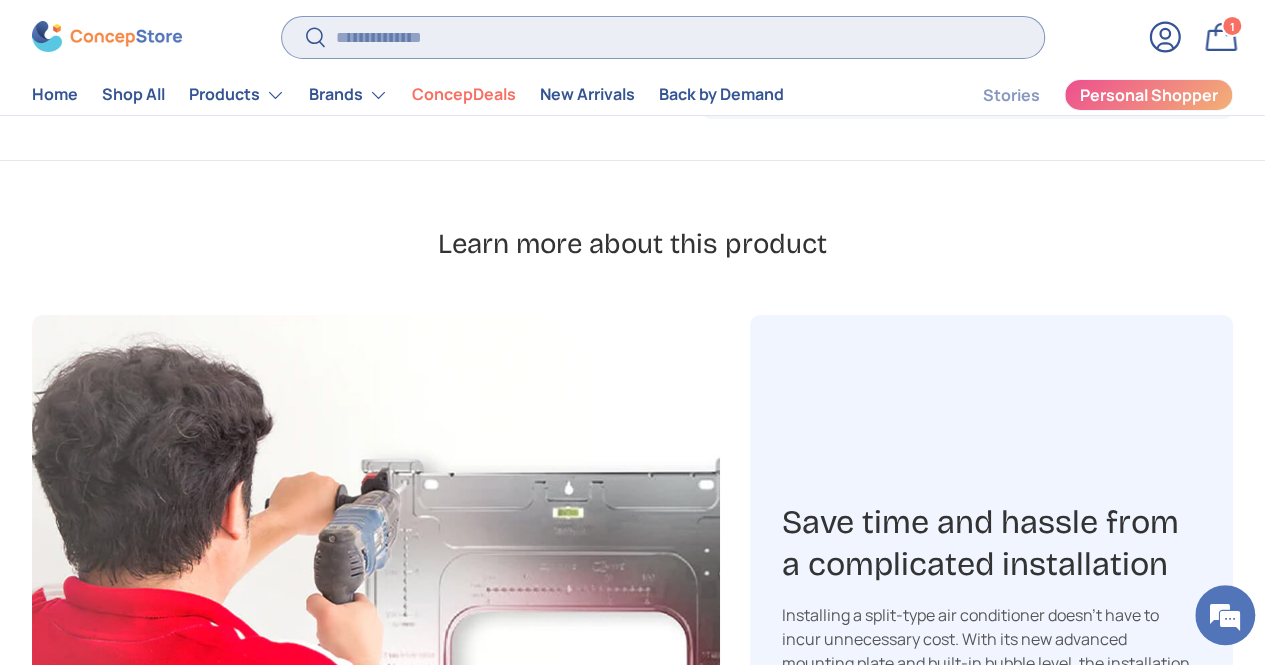 click on "Search" at bounding box center [663, 37] 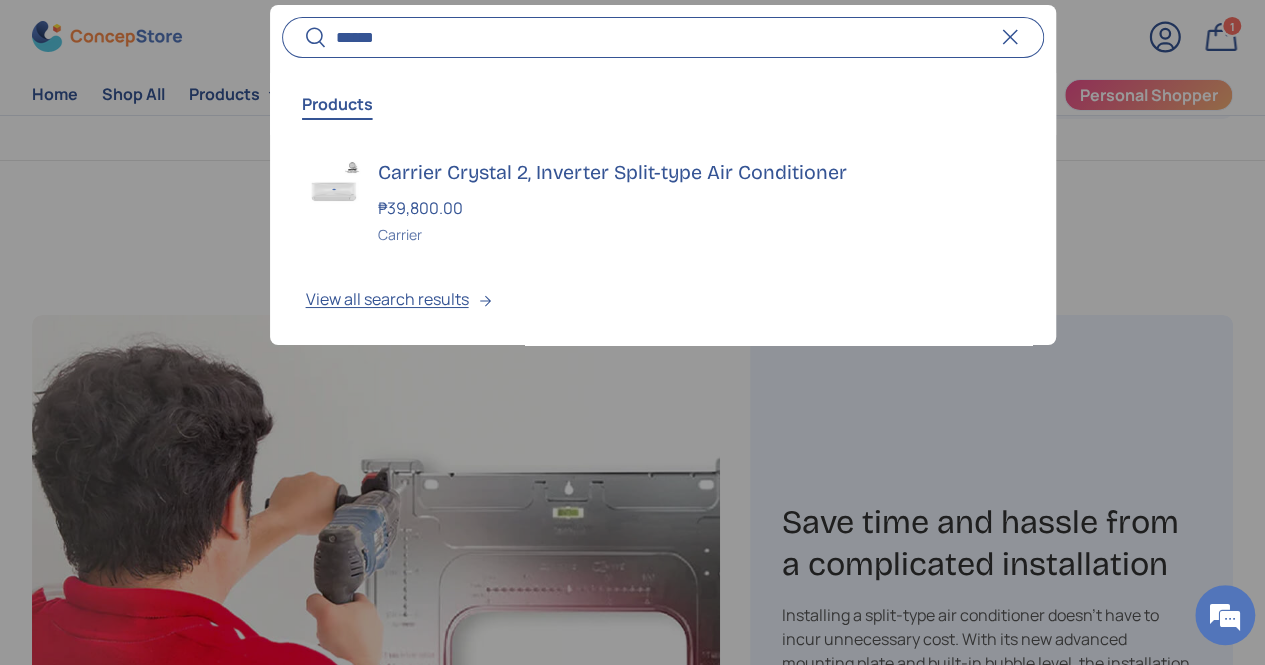scroll, scrollTop: 0, scrollLeft: 653, axis: horizontal 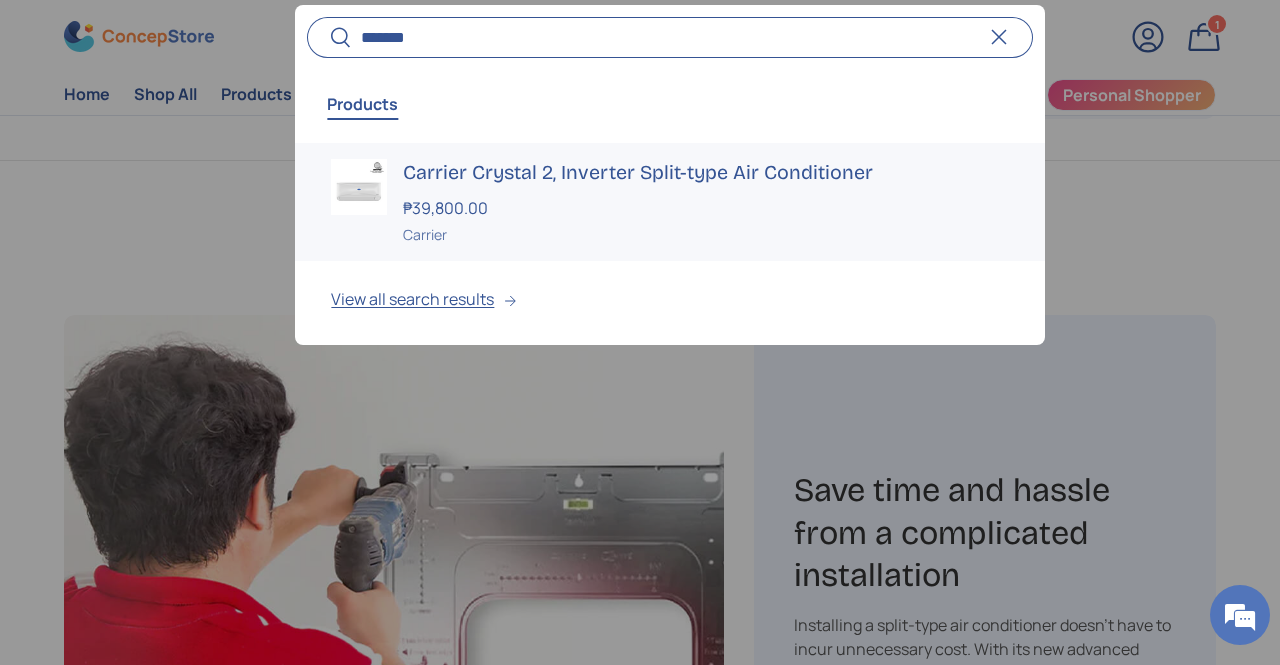 type on "*******" 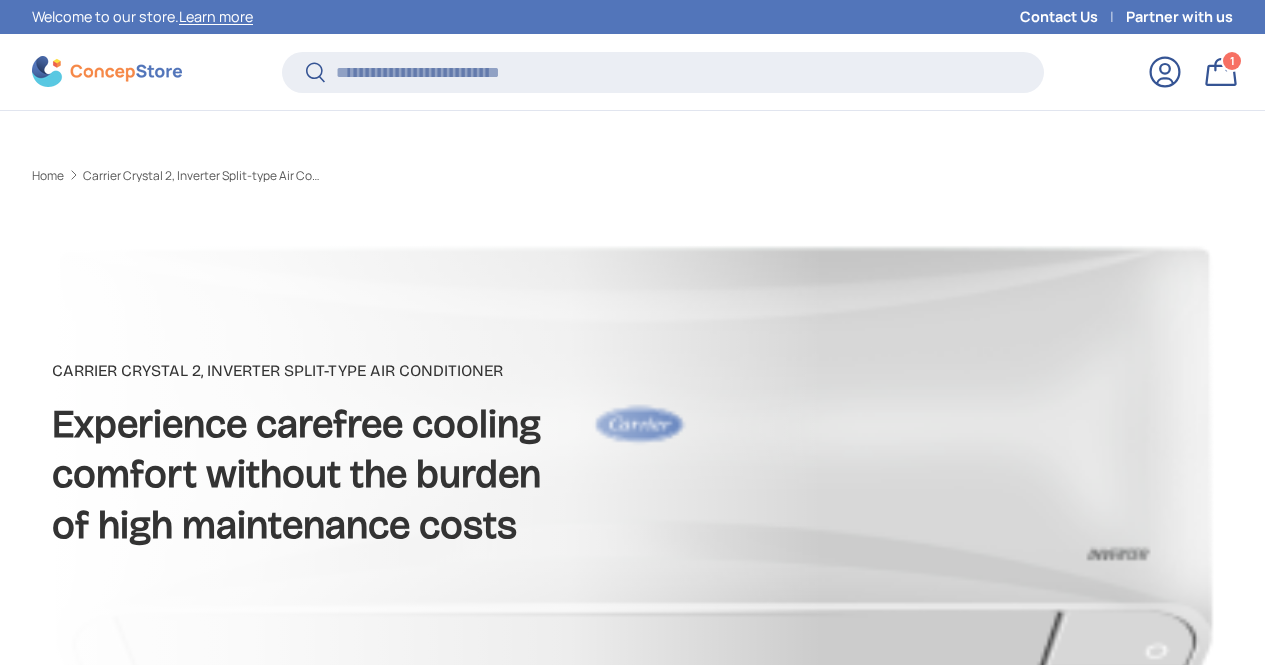 scroll, scrollTop: 1588, scrollLeft: 0, axis: vertical 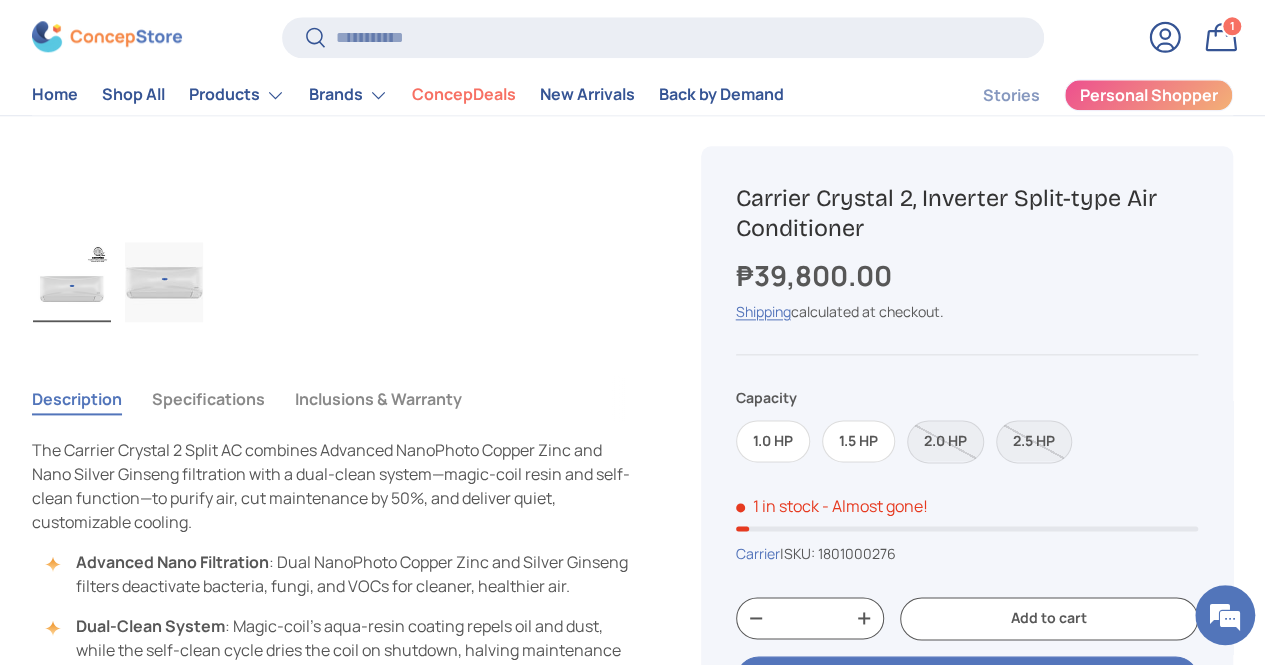 click on "Specifications" at bounding box center (208, 399) 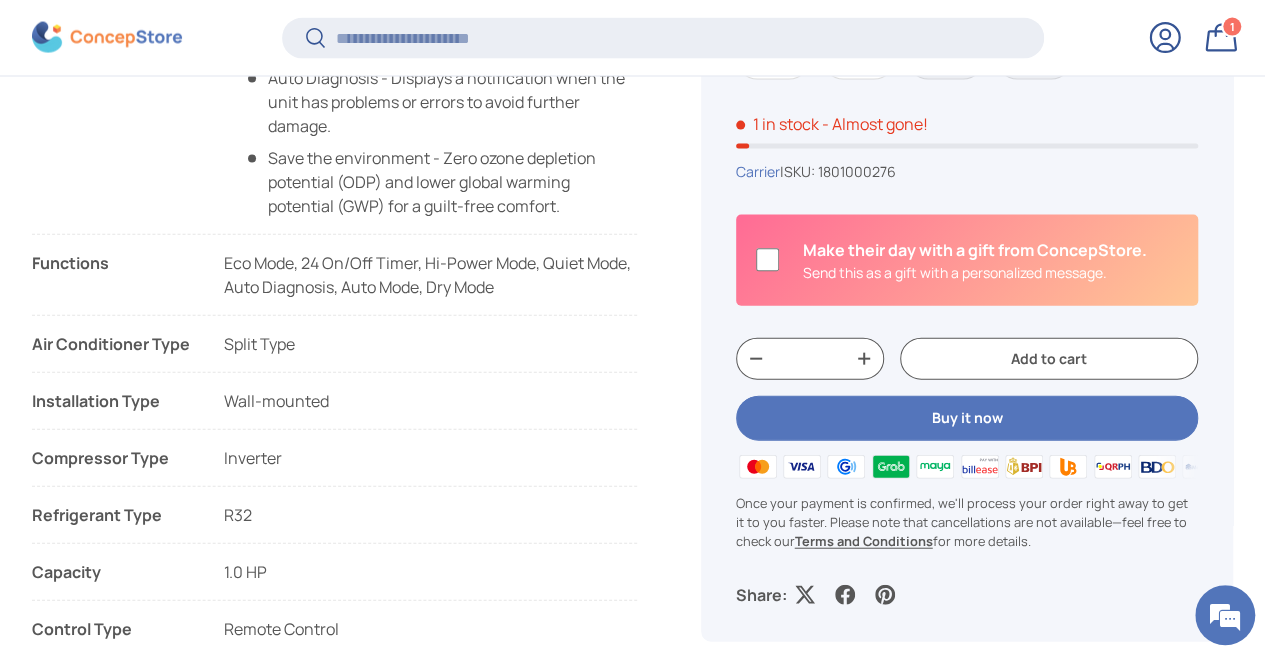 scroll, scrollTop: 2156, scrollLeft: 0, axis: vertical 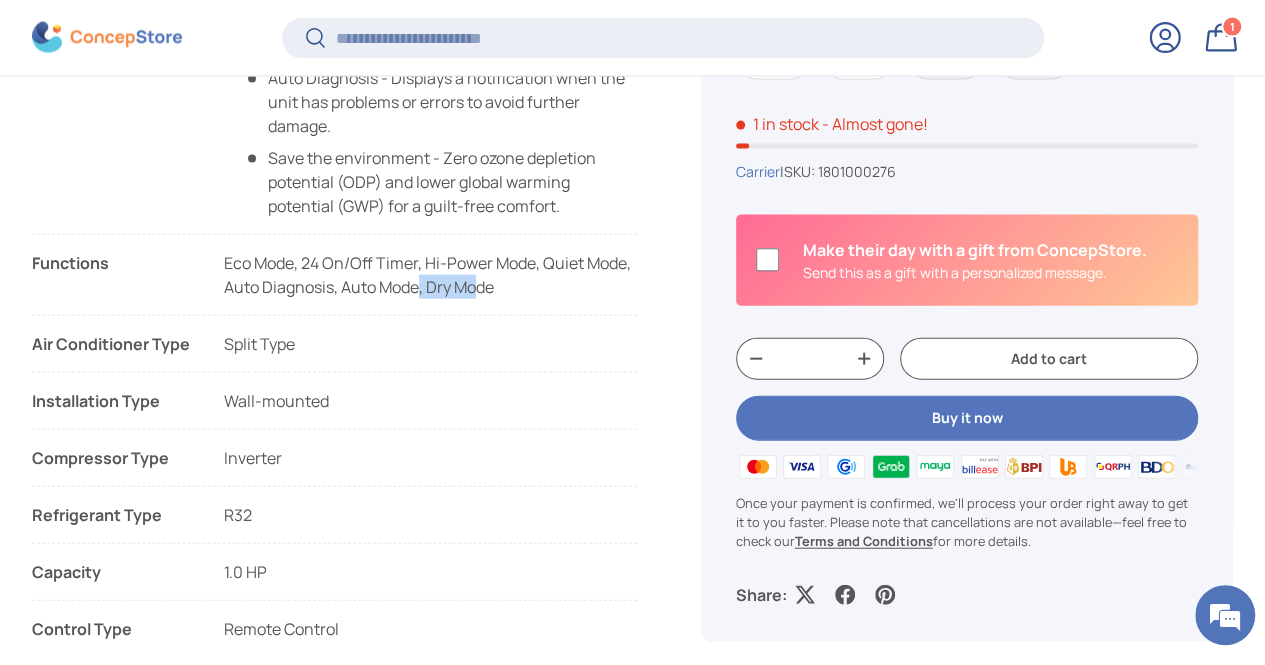 drag, startPoint x: 499, startPoint y: 329, endPoint x: 562, endPoint y: 355, distance: 68.154236 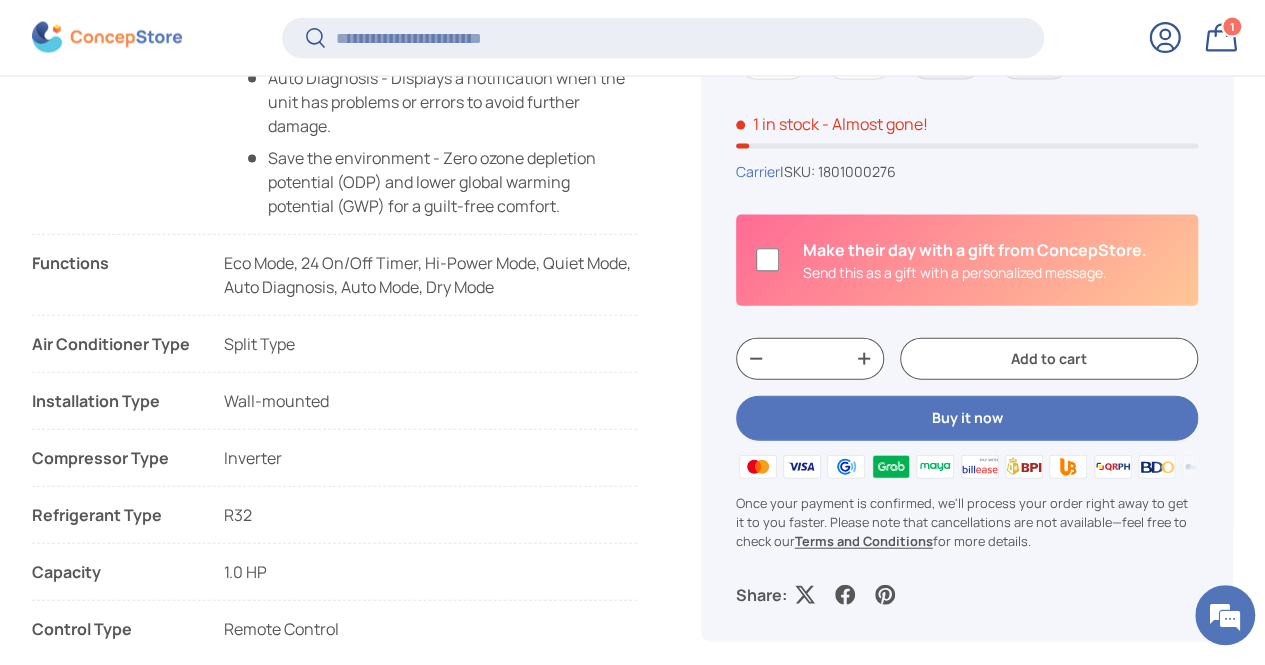 click on "Save the environment - Zero ozone depletion potential (ODP) and lower global warming potential (GWP) for a guilt-free comfort." at bounding box center (440, 182) 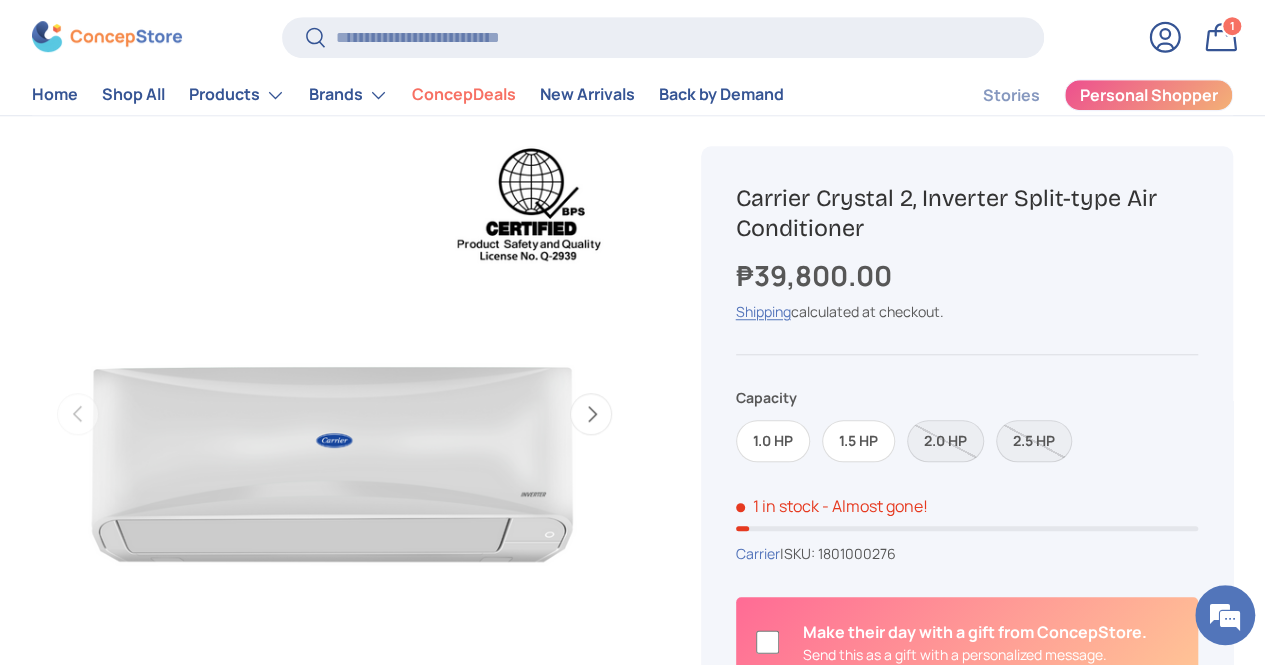 scroll, scrollTop: 528, scrollLeft: 0, axis: vertical 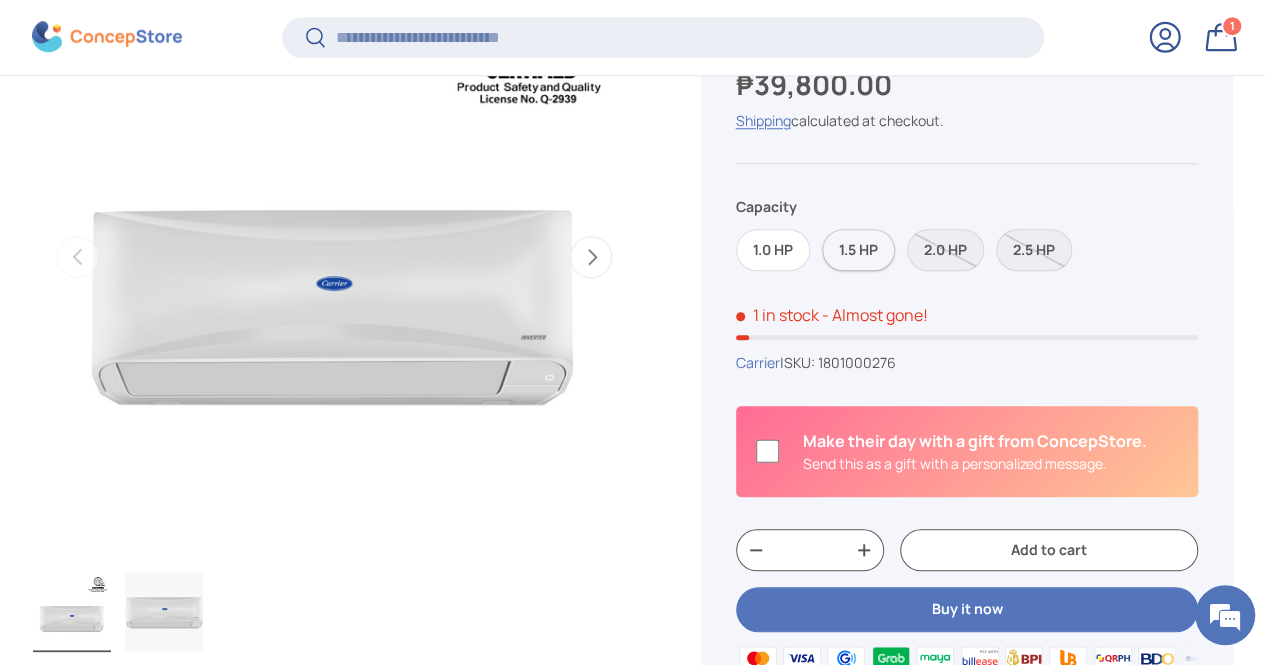 click on "1.5 HP" at bounding box center (858, 250) 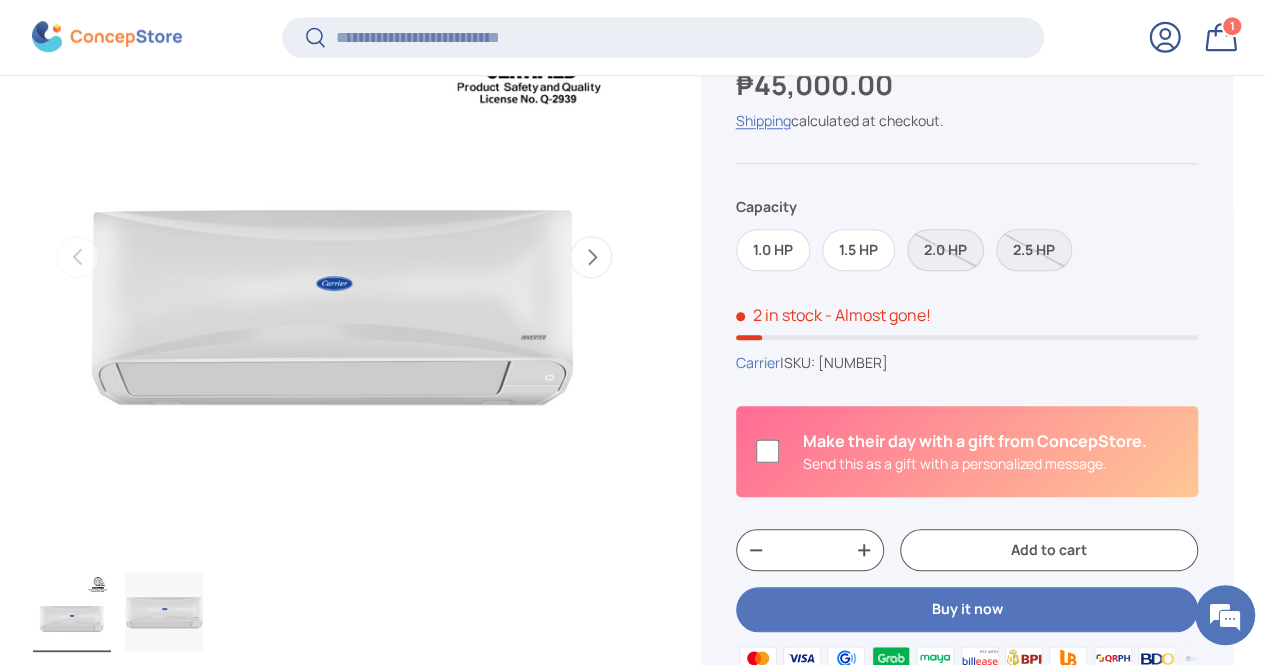 click on "2.0 HP" at bounding box center [945, 250] 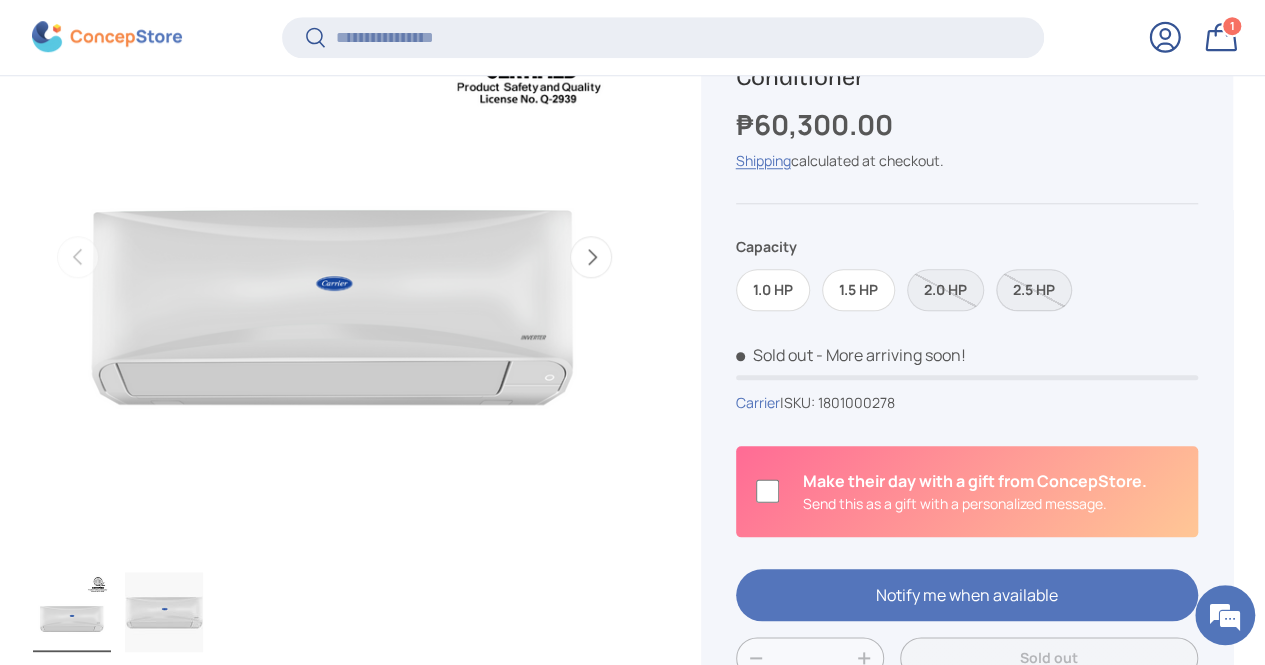 click on "2.5 HP" at bounding box center [1034, 290] 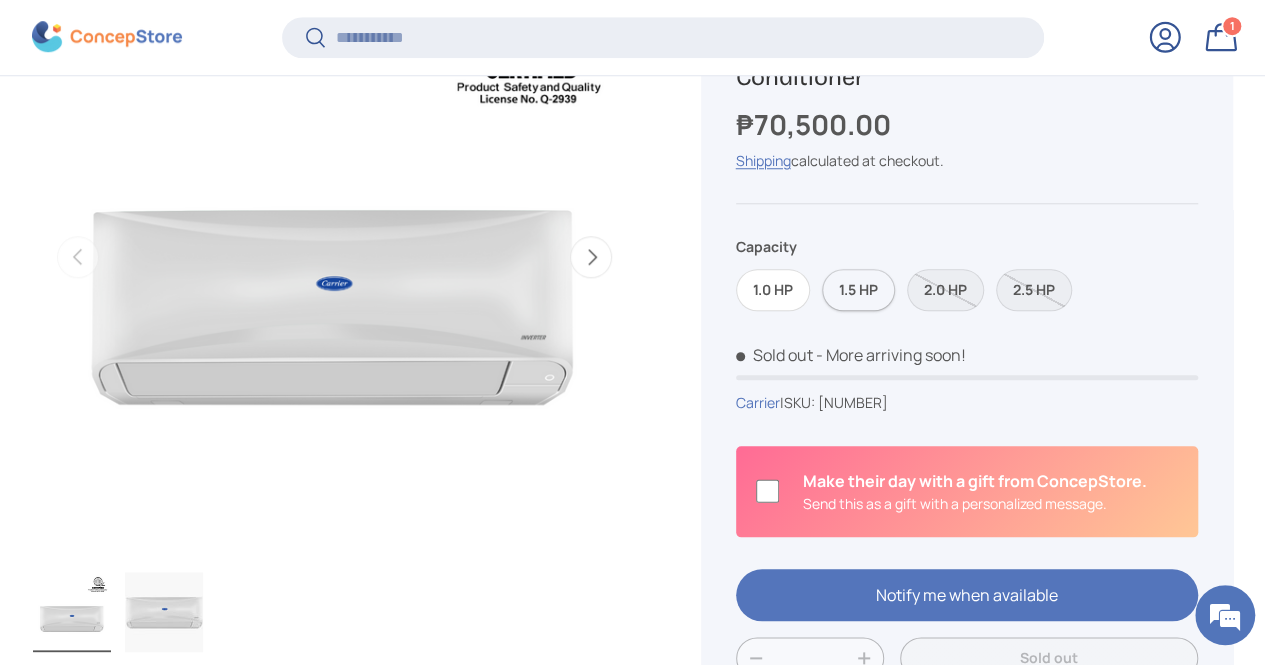 click on "1.5 HP" at bounding box center [858, 290] 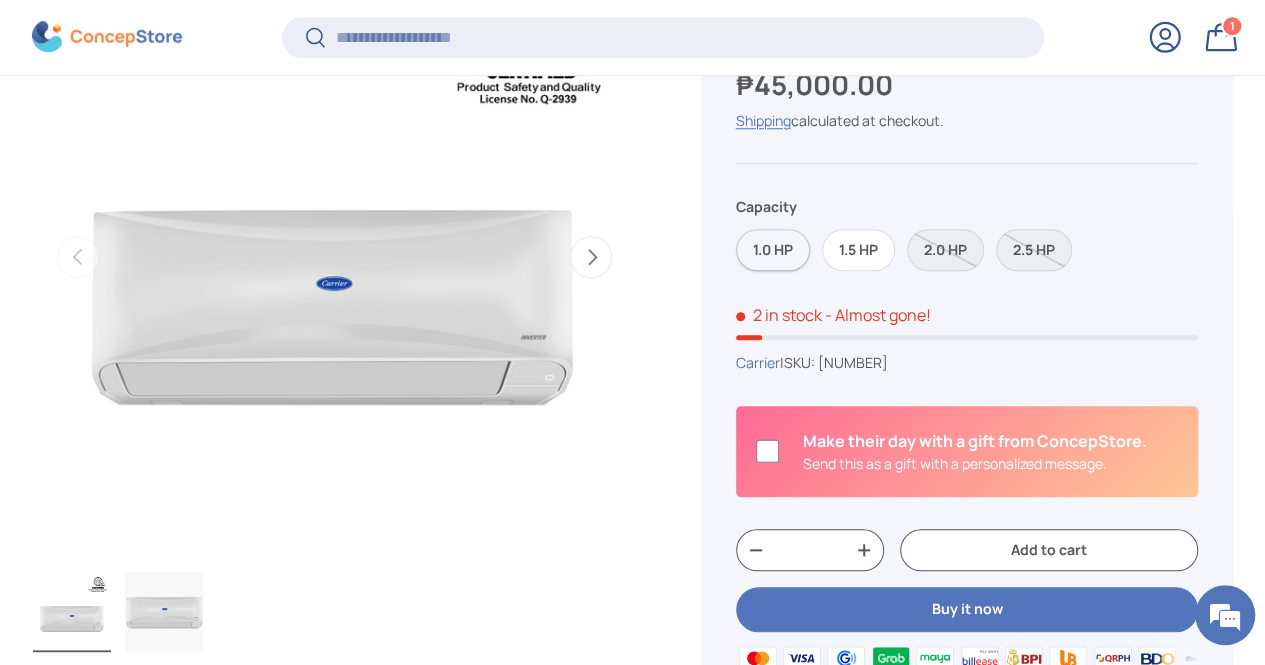 click on "1.0 HP" at bounding box center (773, 250) 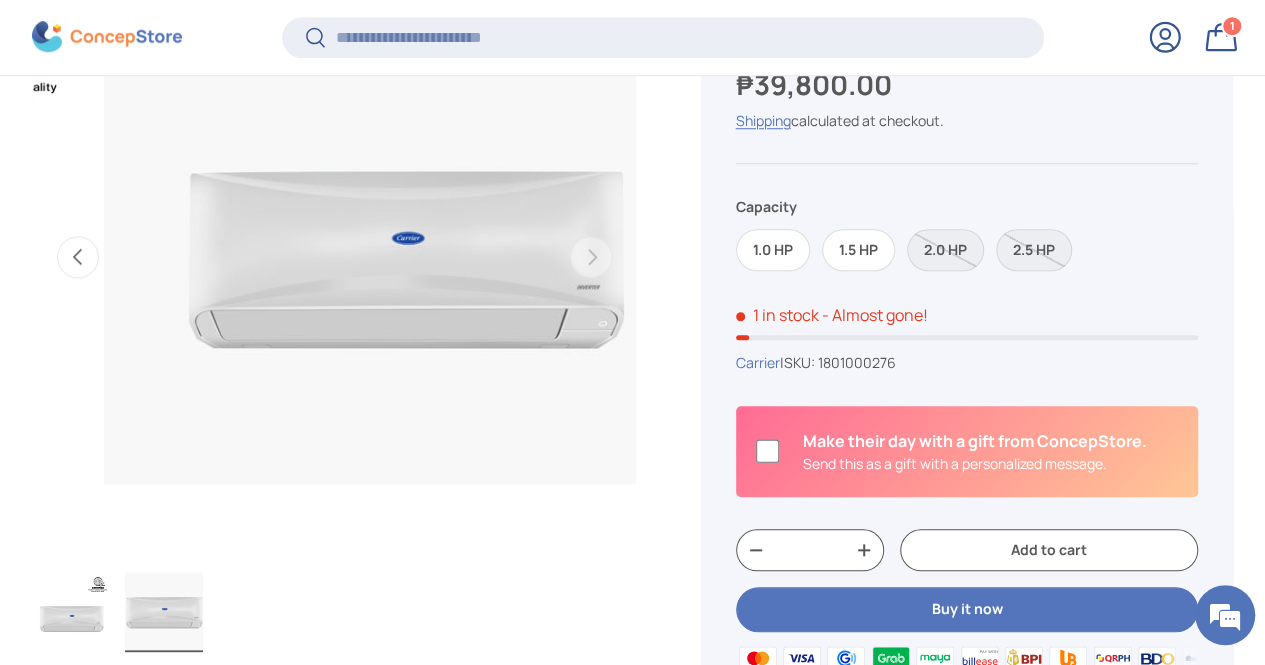 scroll, scrollTop: 0, scrollLeft: 564, axis: horizontal 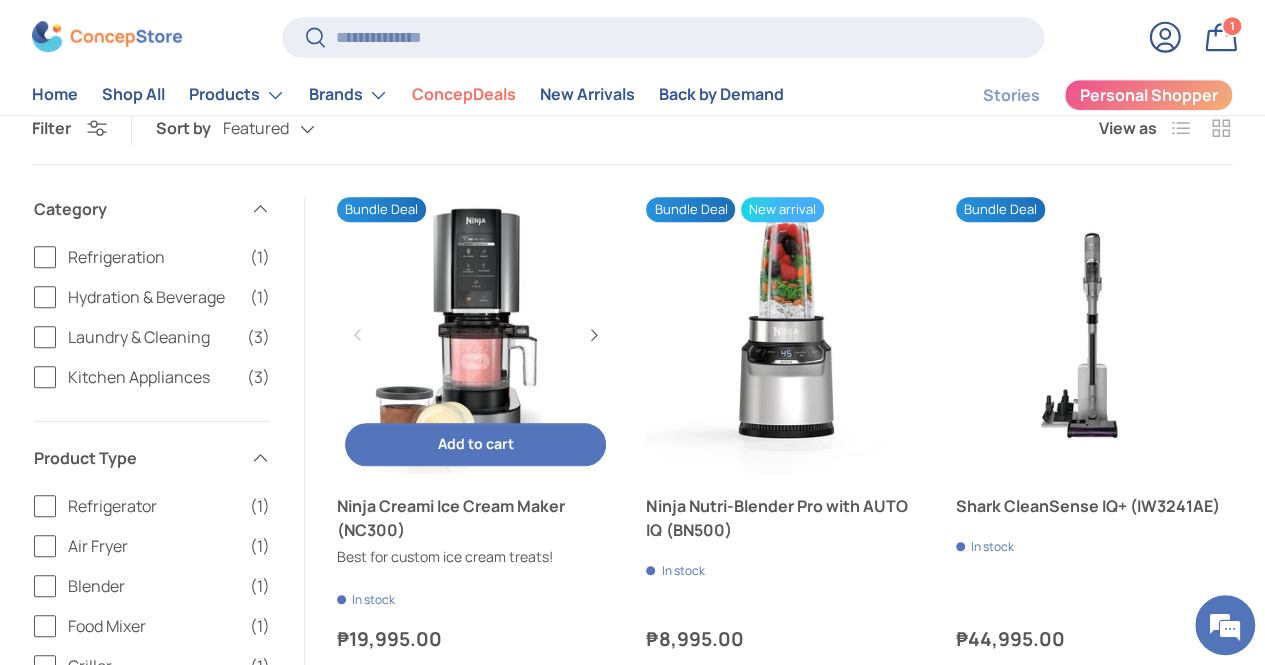 click at bounding box center (475, 335) 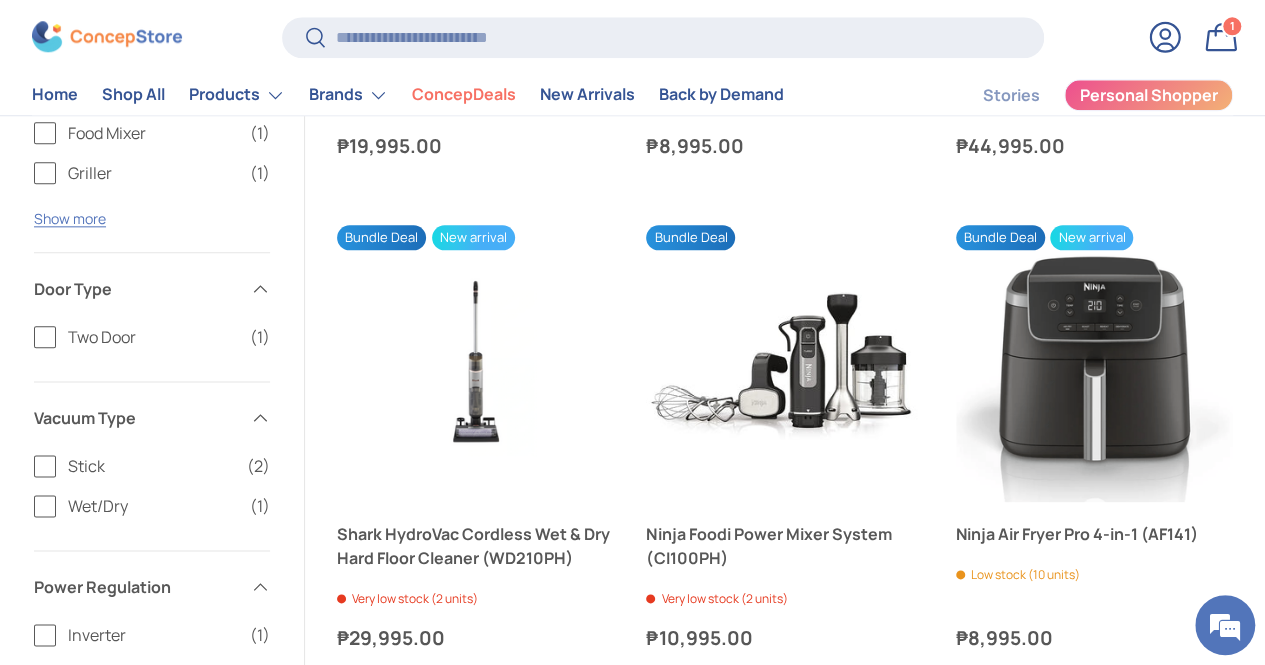 scroll, scrollTop: 1044, scrollLeft: 0, axis: vertical 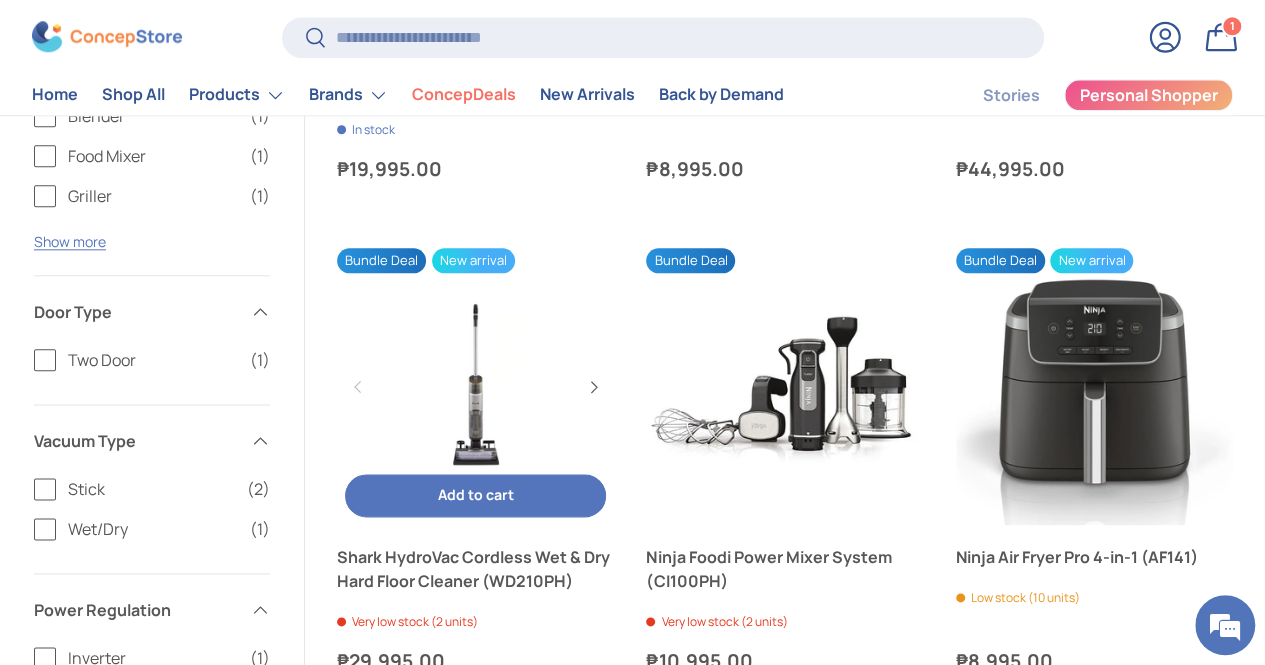 click at bounding box center (475, 386) 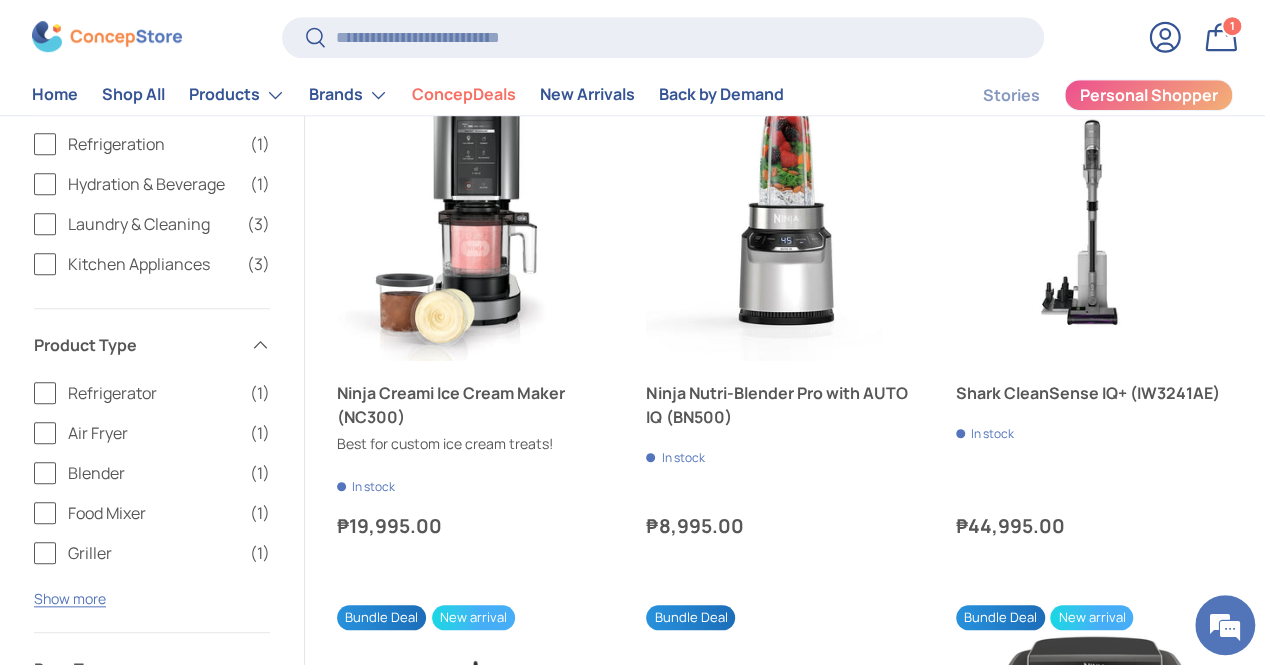 scroll, scrollTop: 0, scrollLeft: 0, axis: both 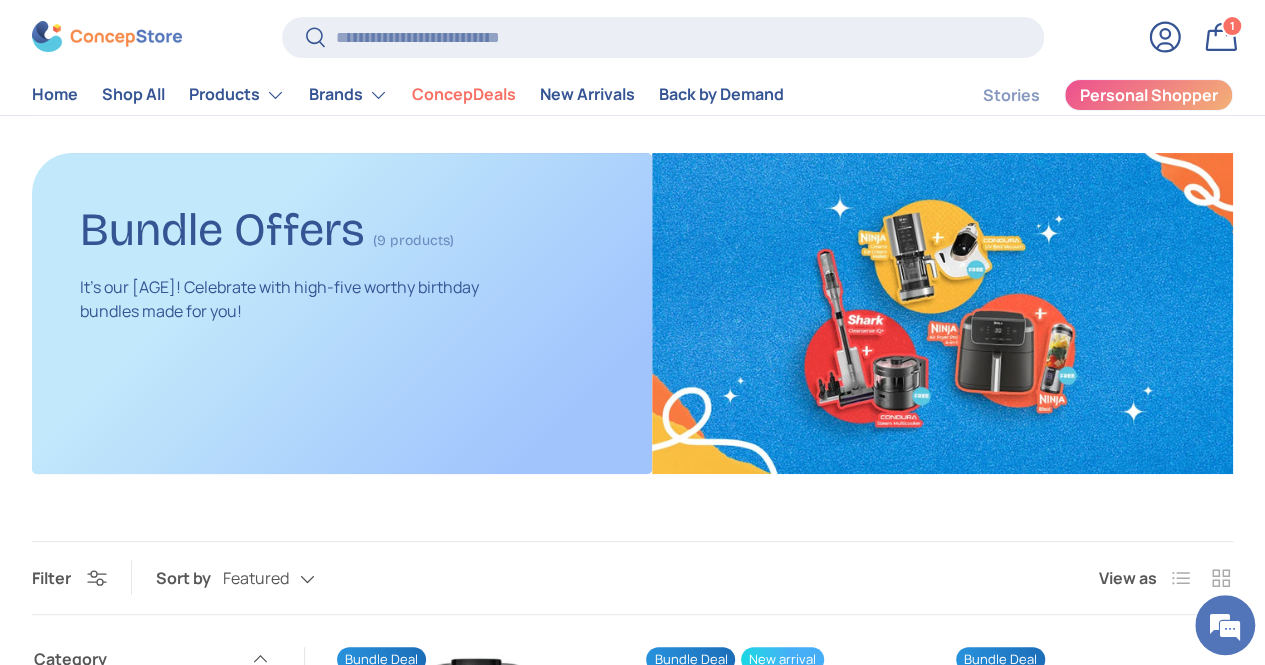 click on "Search
Search
Reset
Log in
Bag 1 1 item
Menu
Home Shop All
Products
Back
Products
Major Appliances" at bounding box center [632, 65] 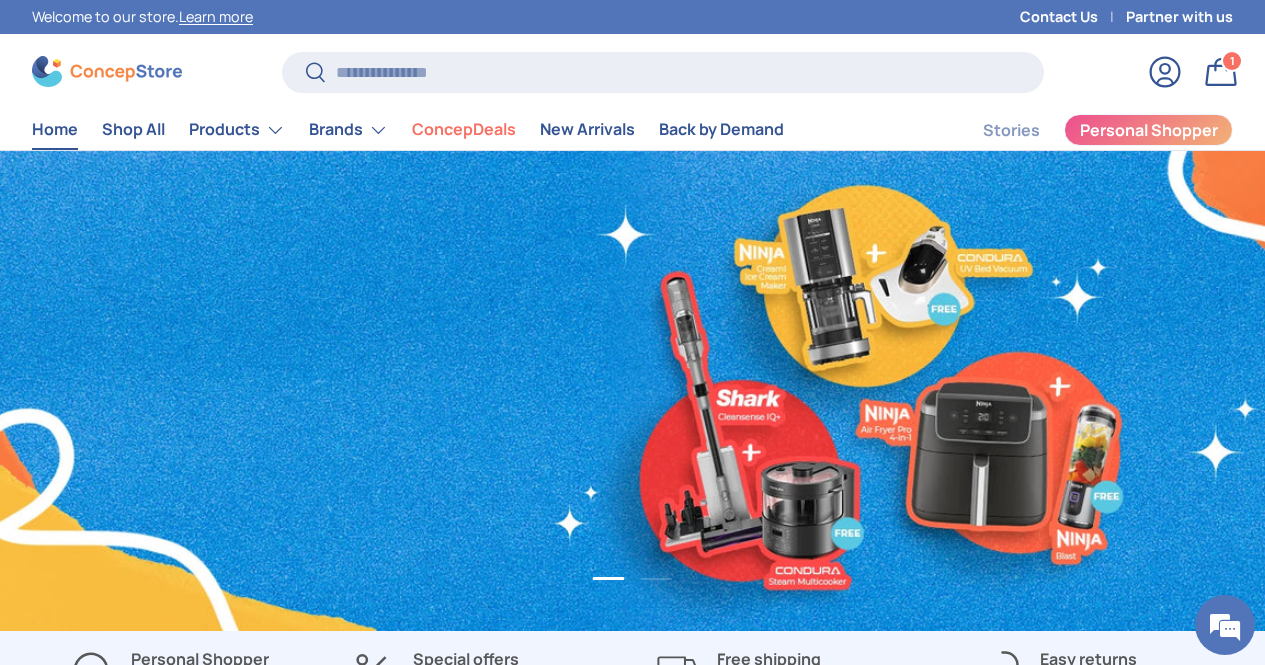 scroll, scrollTop: 0, scrollLeft: 0, axis: both 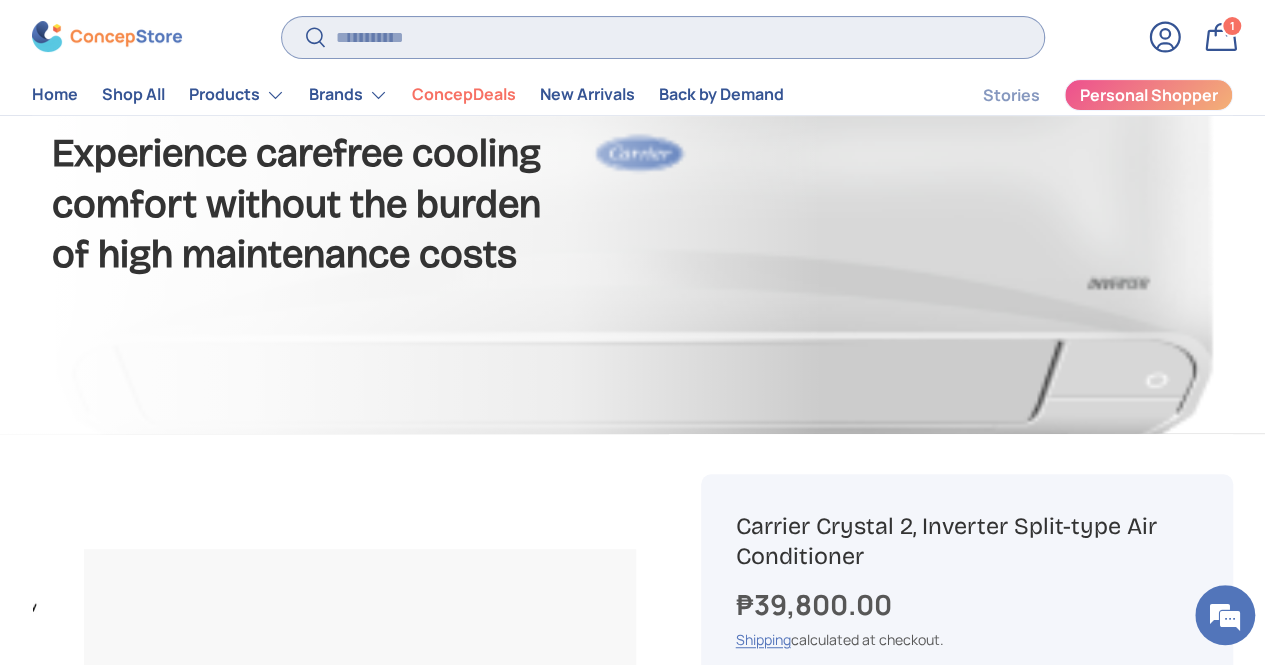 click on "Search" at bounding box center (663, 37) 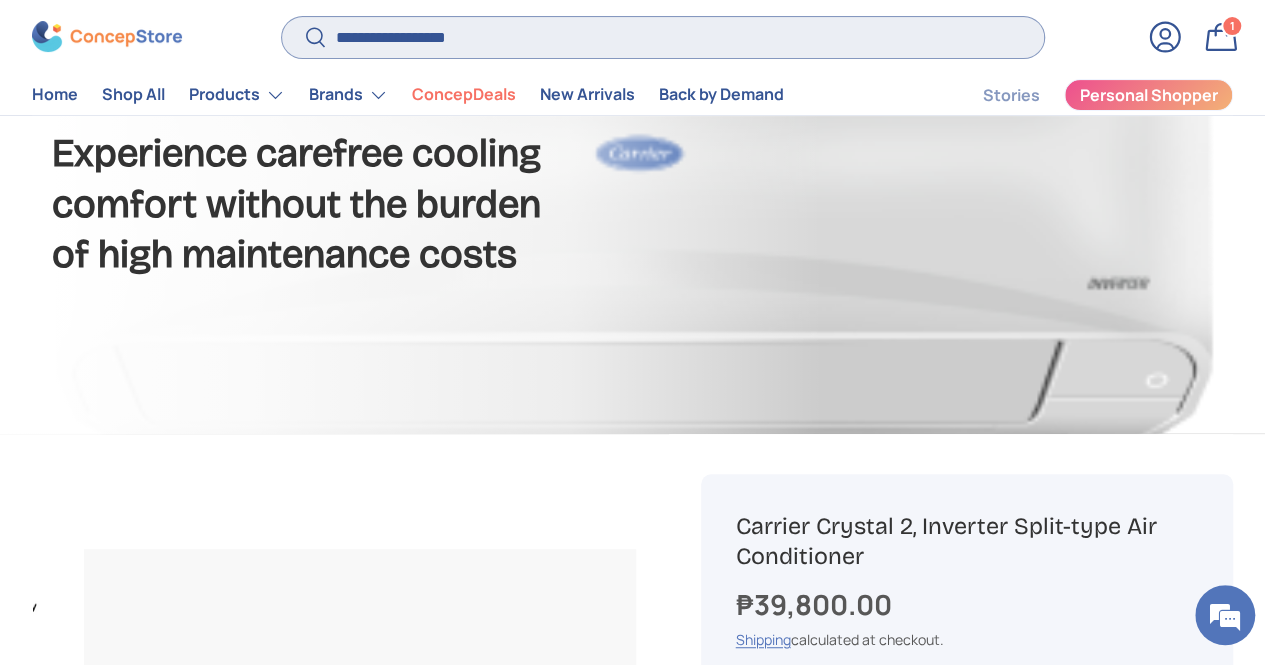 type on "**********" 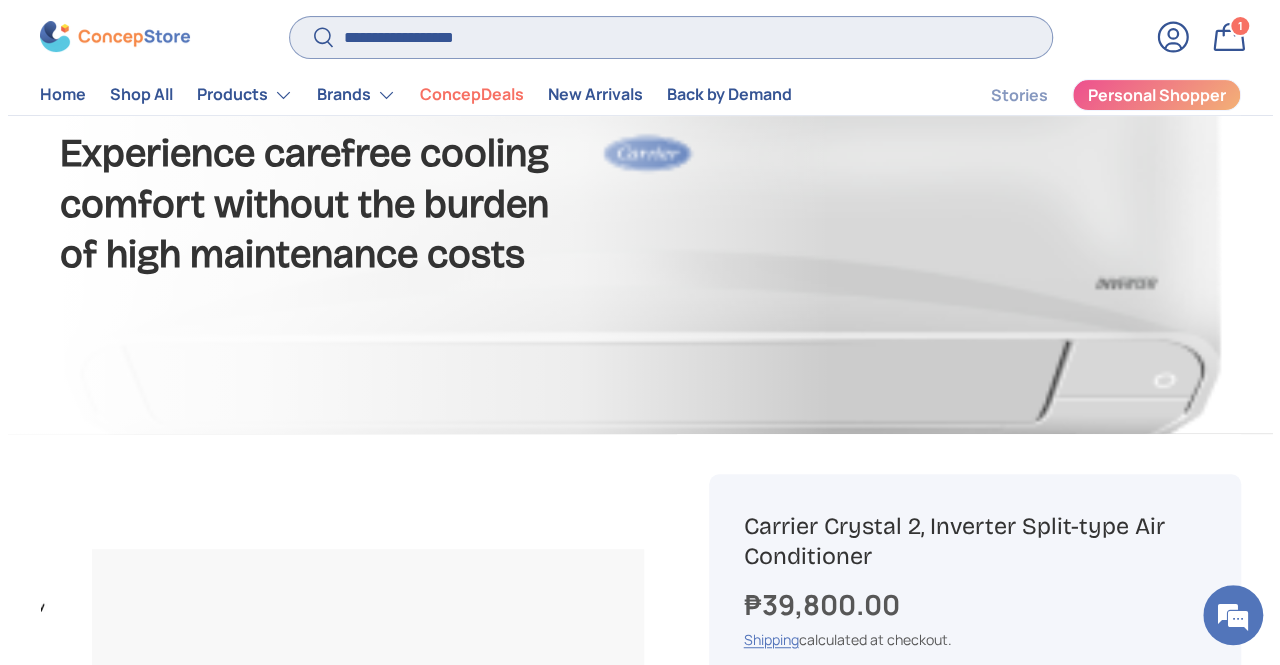 scroll, scrollTop: 0, scrollLeft: 573, axis: horizontal 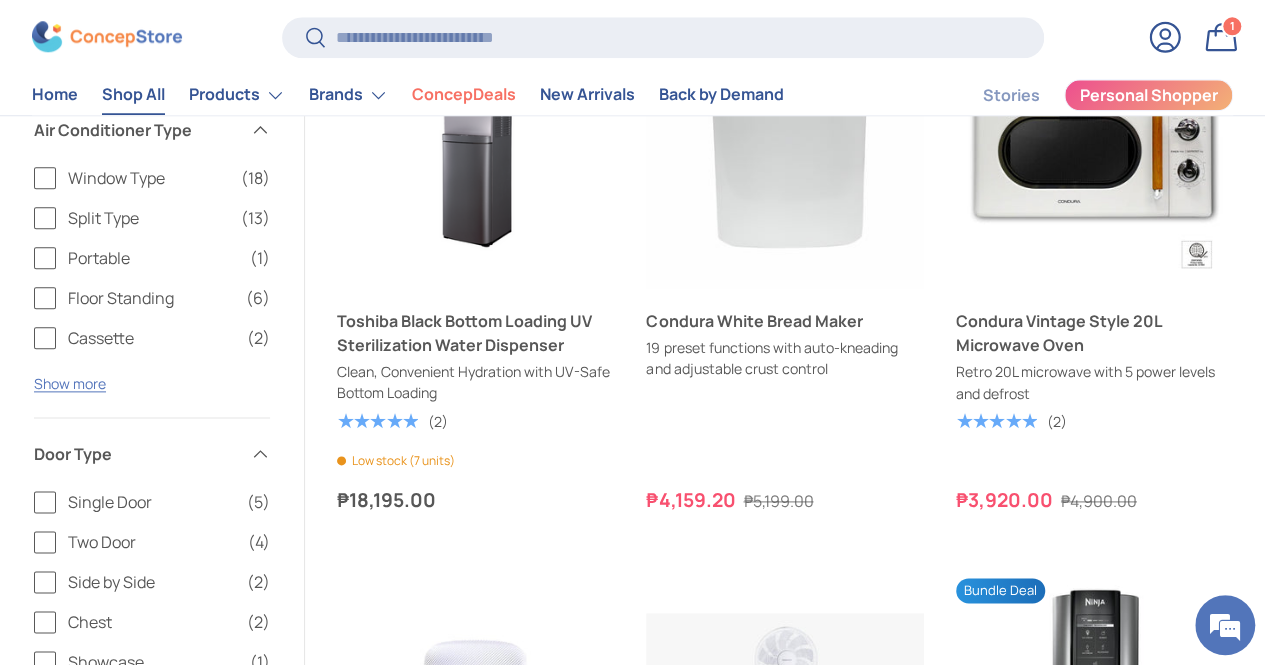 click at bounding box center (107, 37) 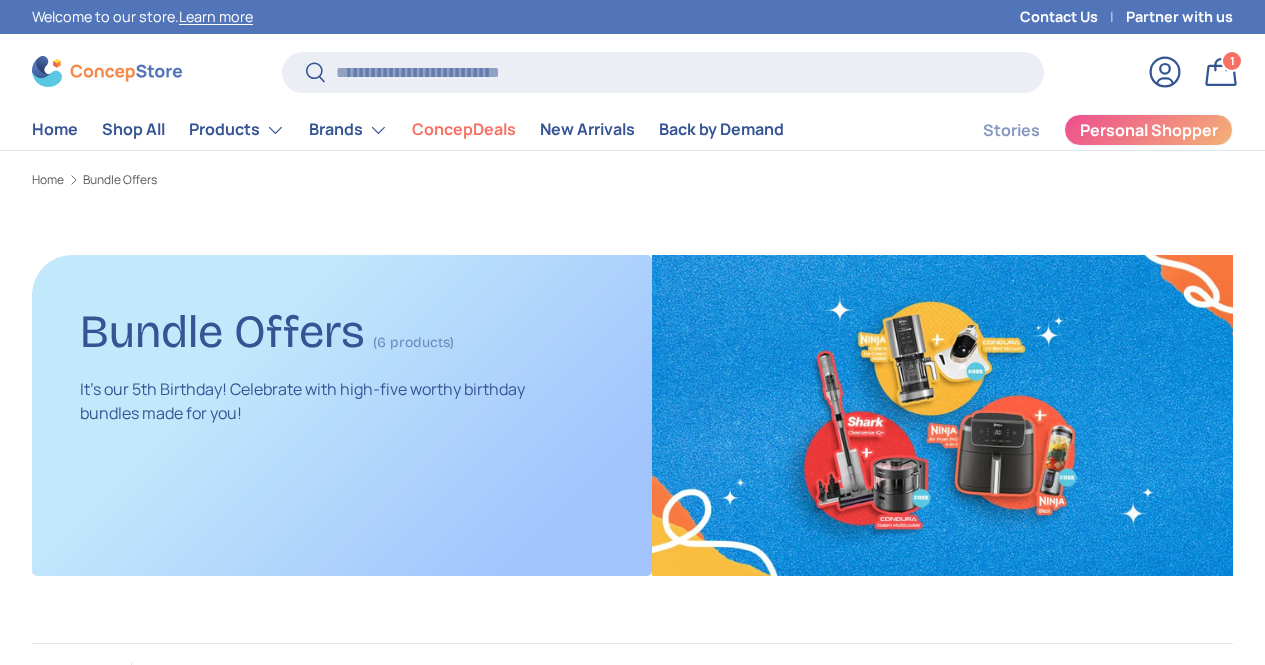 scroll, scrollTop: 0, scrollLeft: 0, axis: both 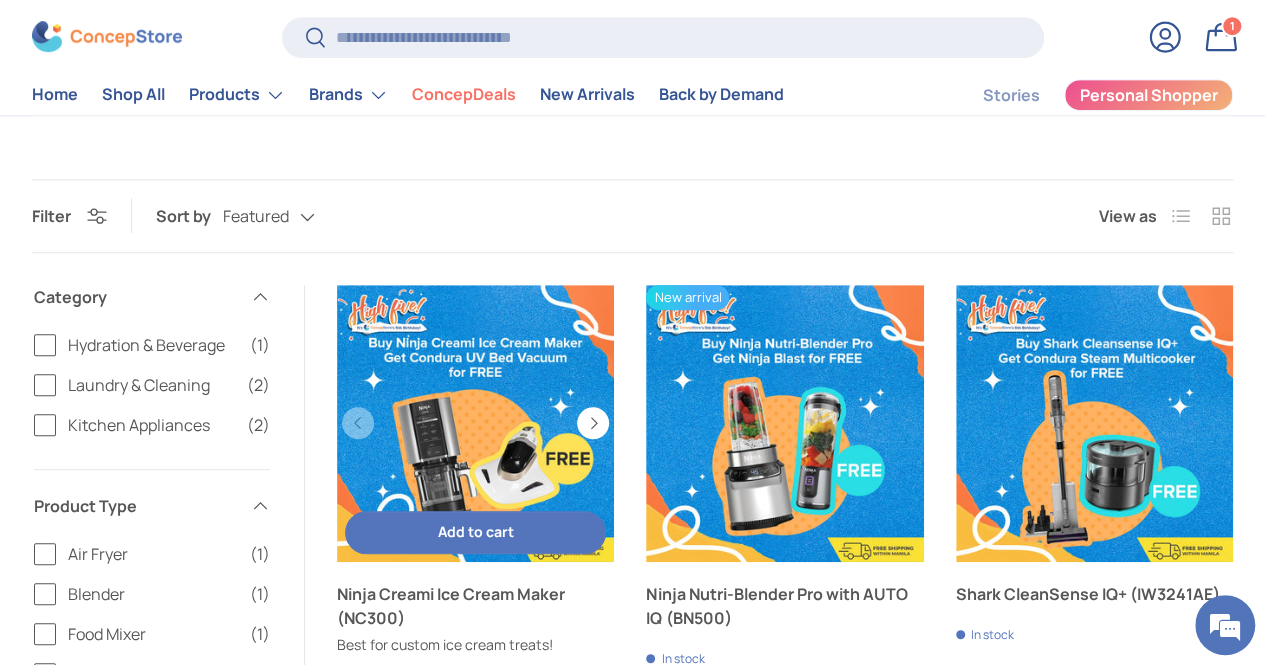 click at bounding box center (475, 423) 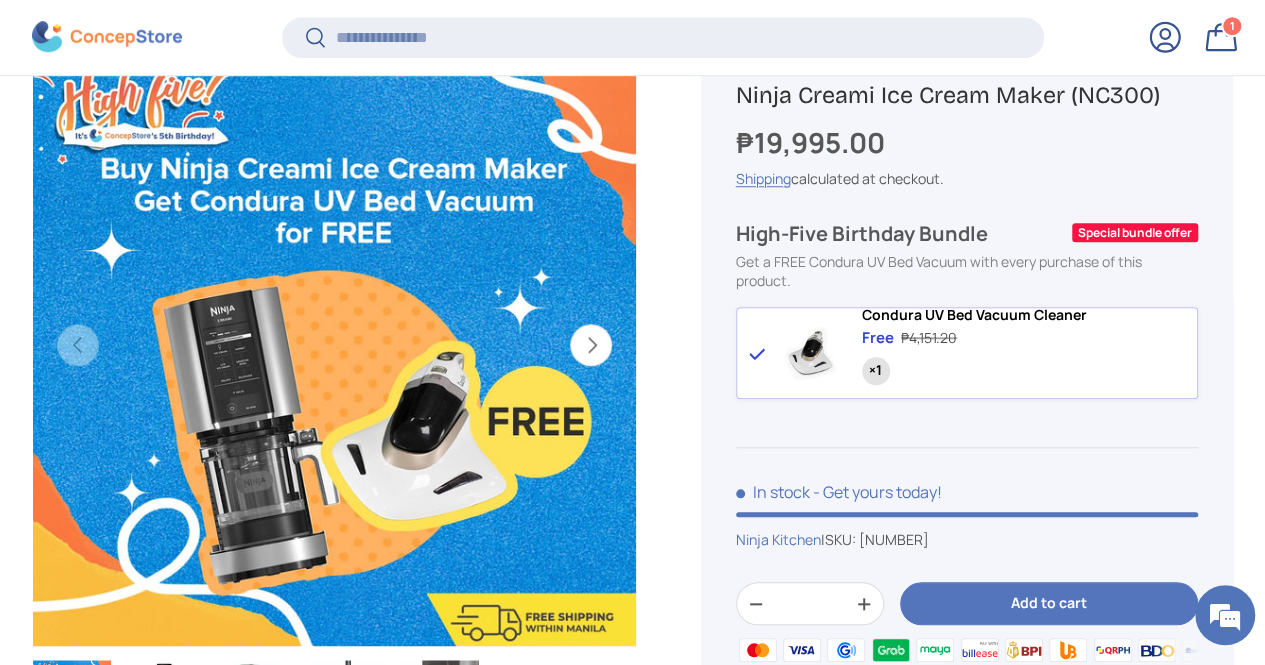 scroll, scrollTop: 778, scrollLeft: 0, axis: vertical 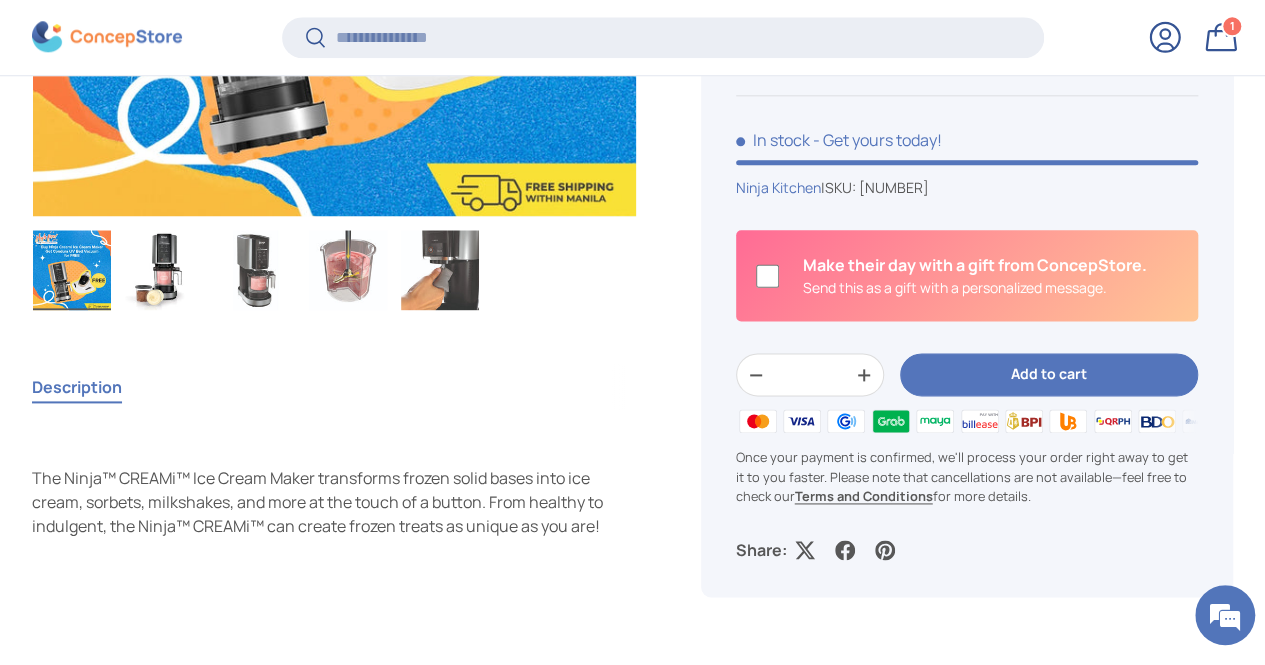 click on "Add to cart" at bounding box center [1049, 374] 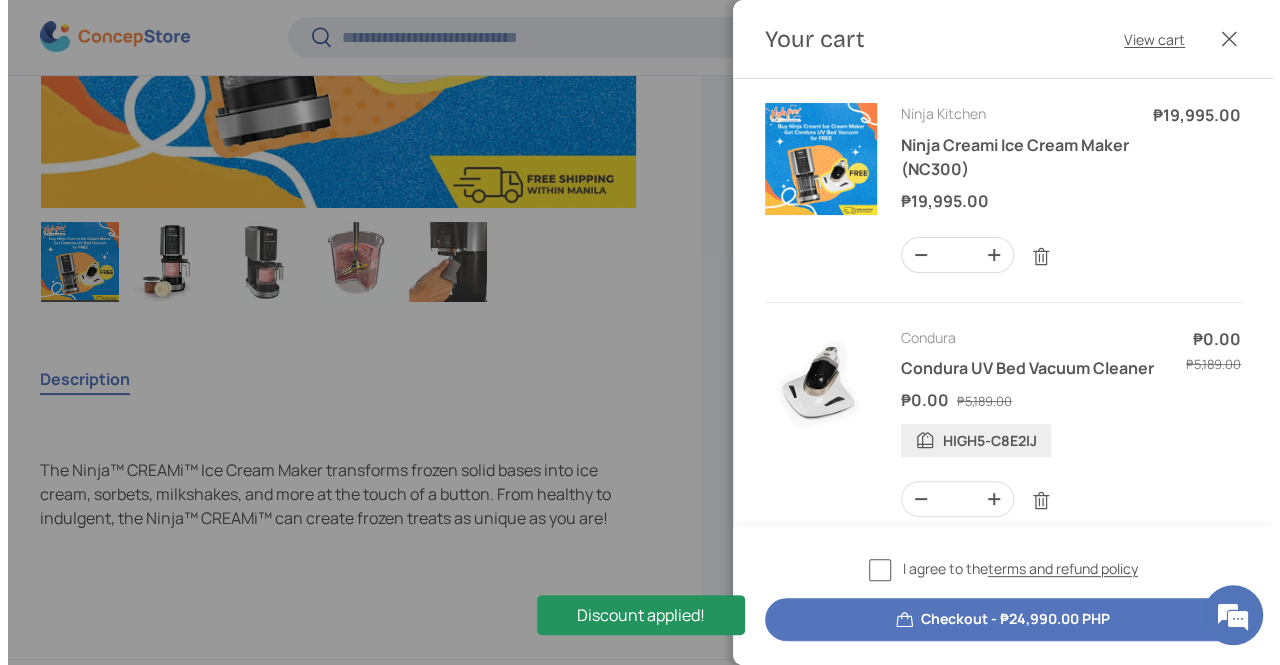 scroll, scrollTop: 0, scrollLeft: 0, axis: both 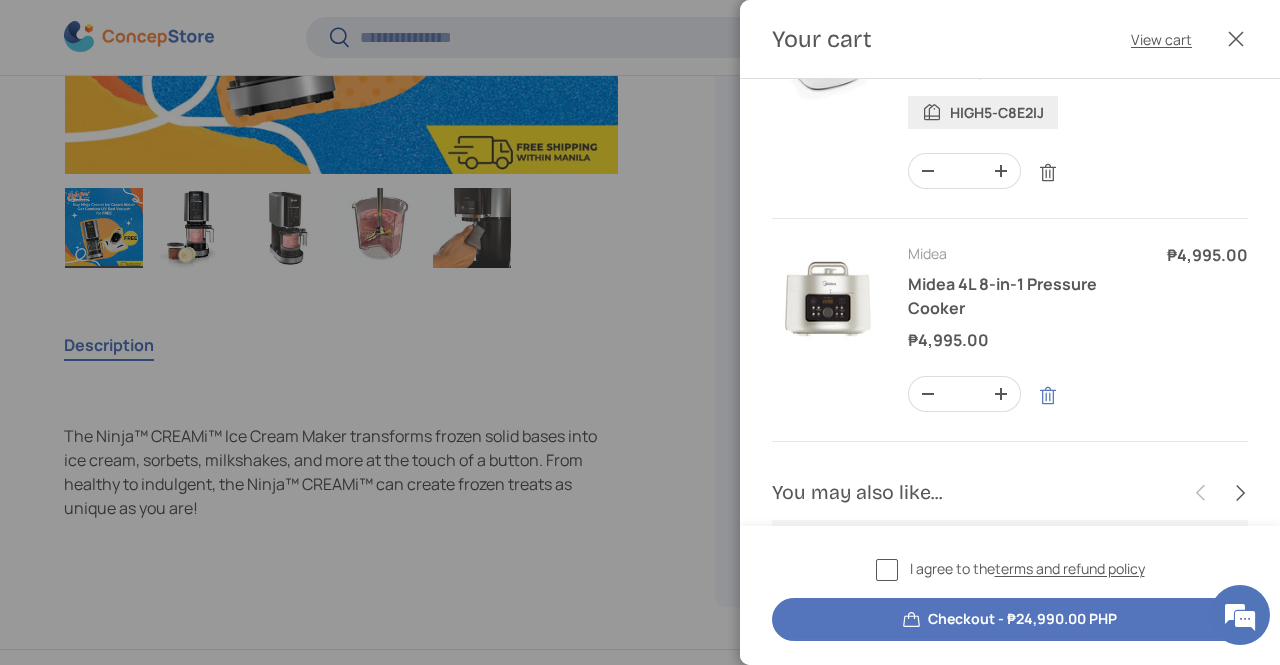 click at bounding box center (1048, 396) 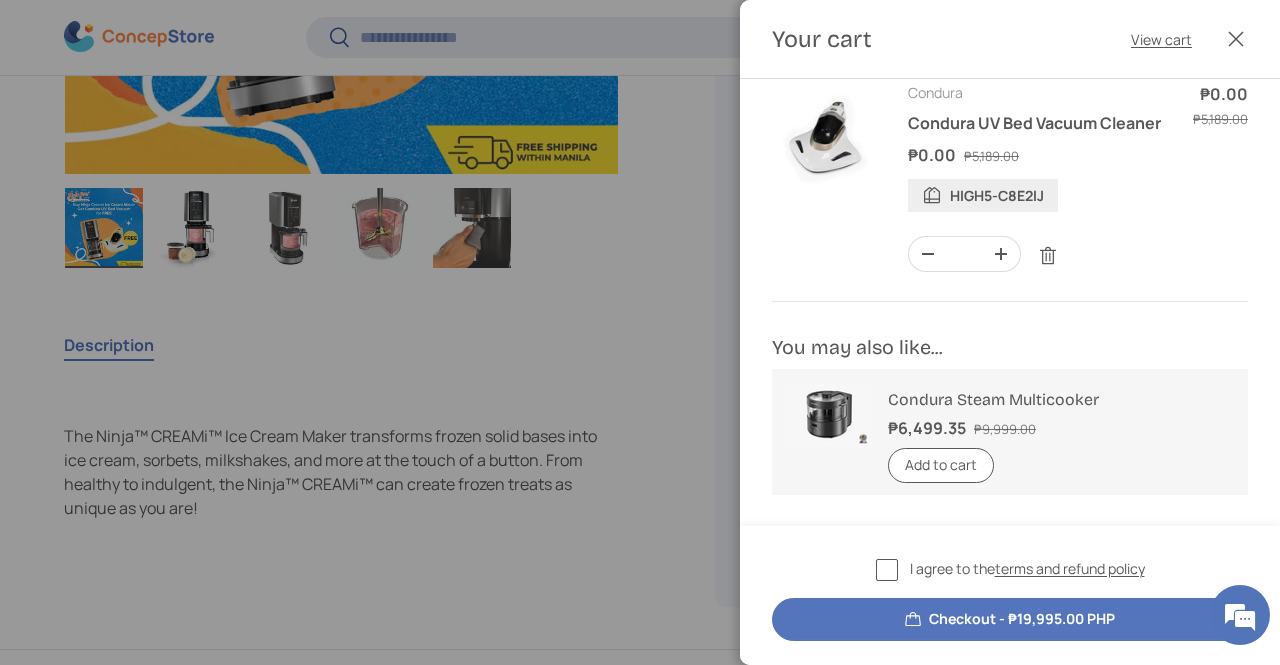 scroll, scrollTop: 299, scrollLeft: 0, axis: vertical 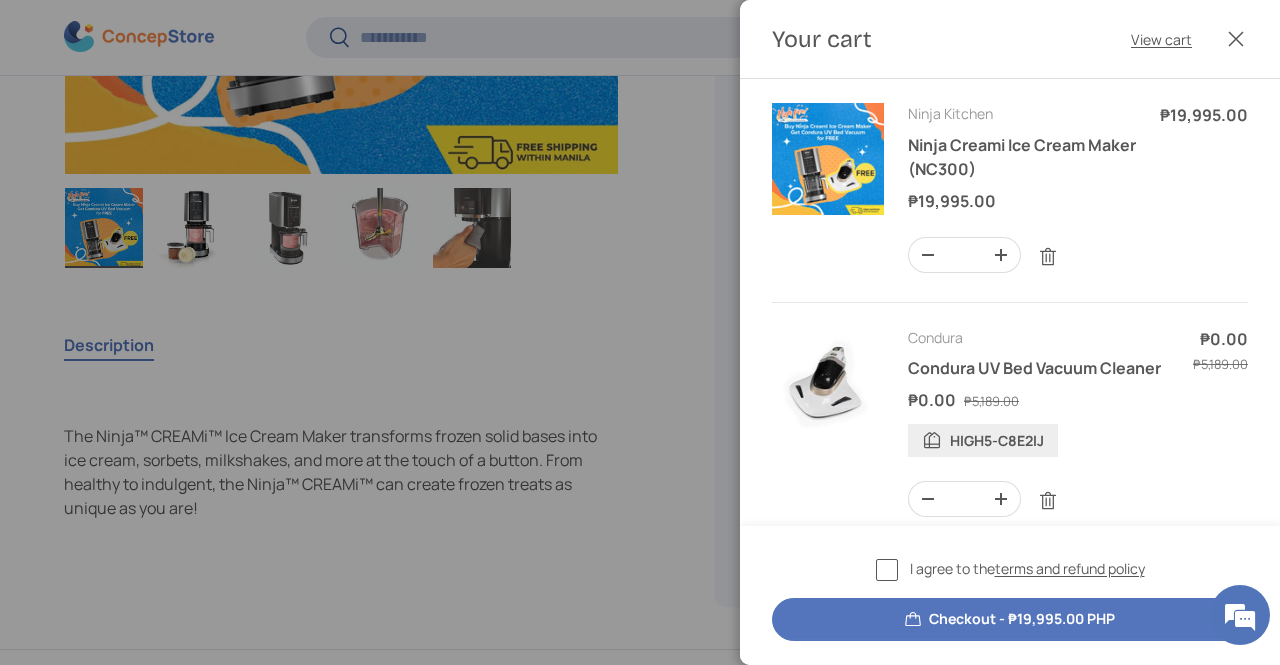 click on "Checkout - ₱19,995.00 PHP" at bounding box center (1010, 619) 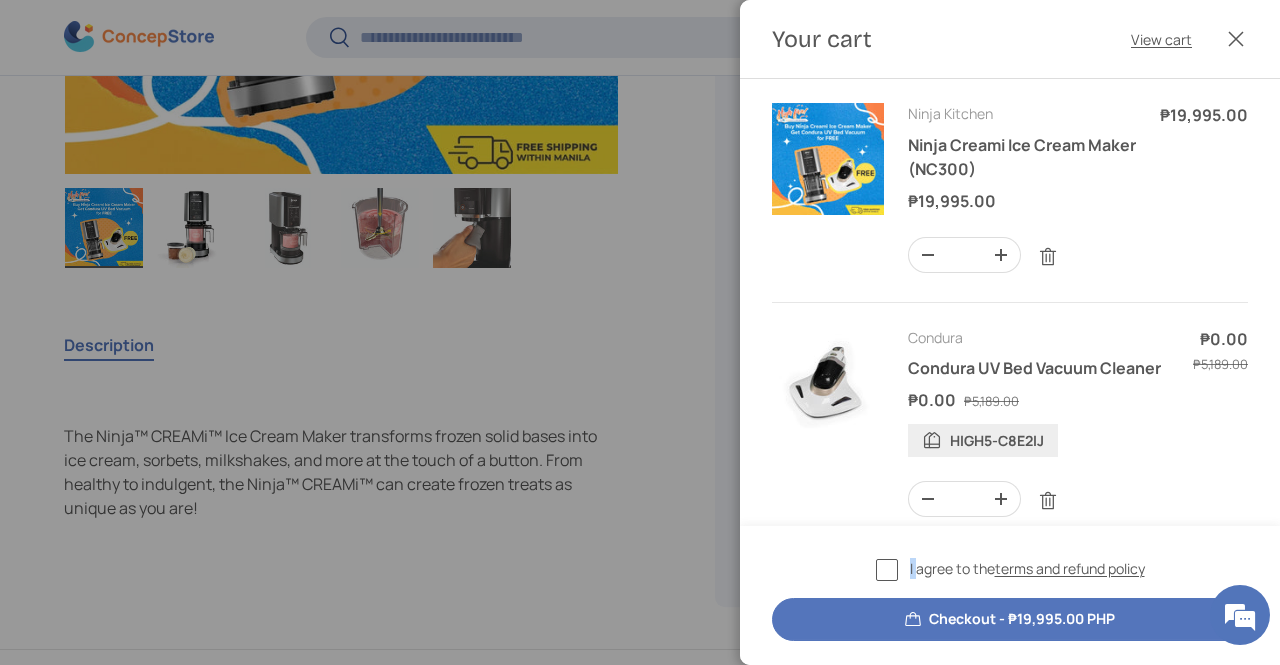click on "I agree to the  terms and refund policy" at bounding box center [1010, 569] 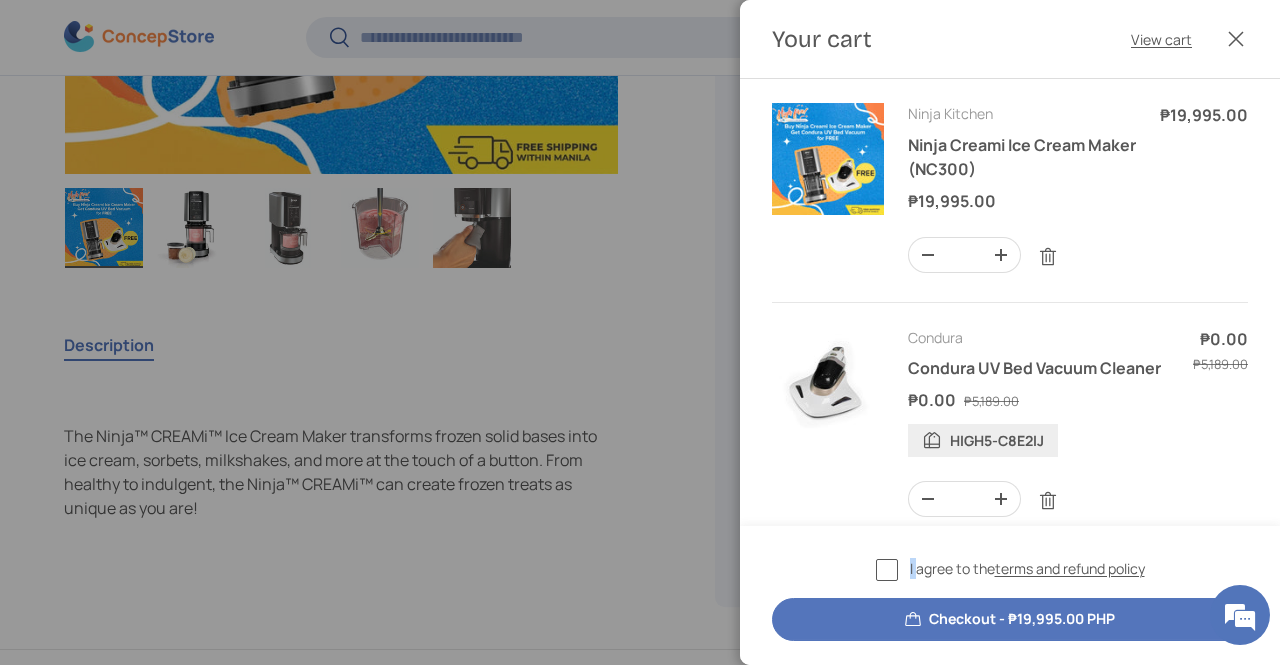 click on "Checkout - ₱19,995.00 PHP" at bounding box center (1010, 619) 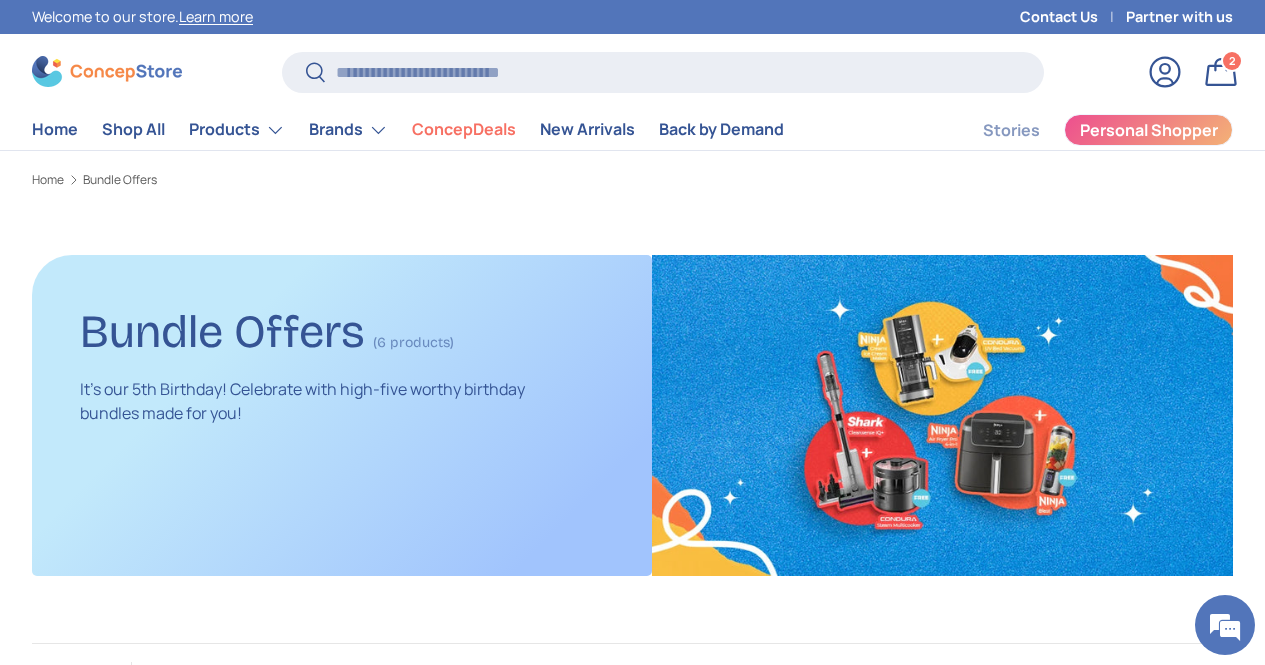 scroll, scrollTop: 530, scrollLeft: 0, axis: vertical 